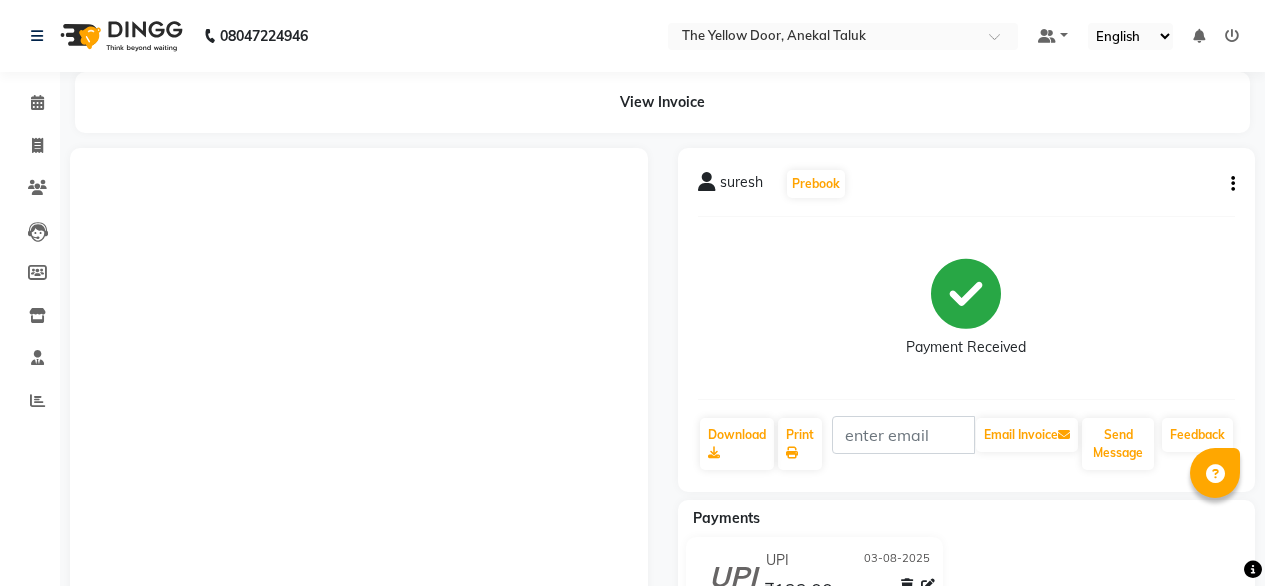 scroll, scrollTop: 0, scrollLeft: 0, axis: both 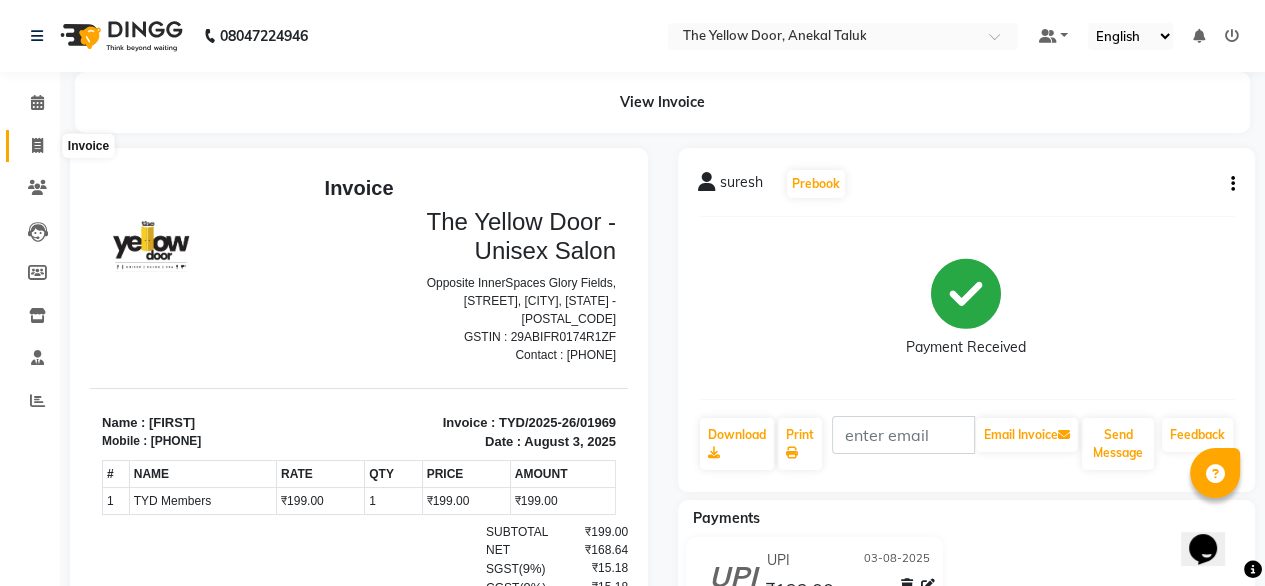 click 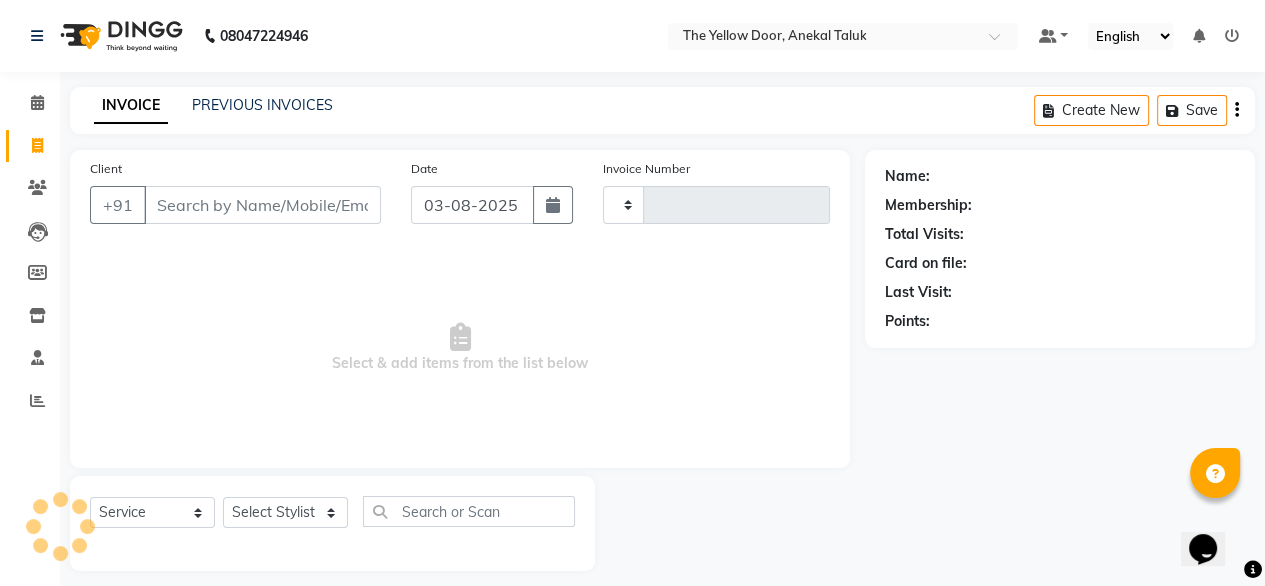 scroll, scrollTop: 16, scrollLeft: 0, axis: vertical 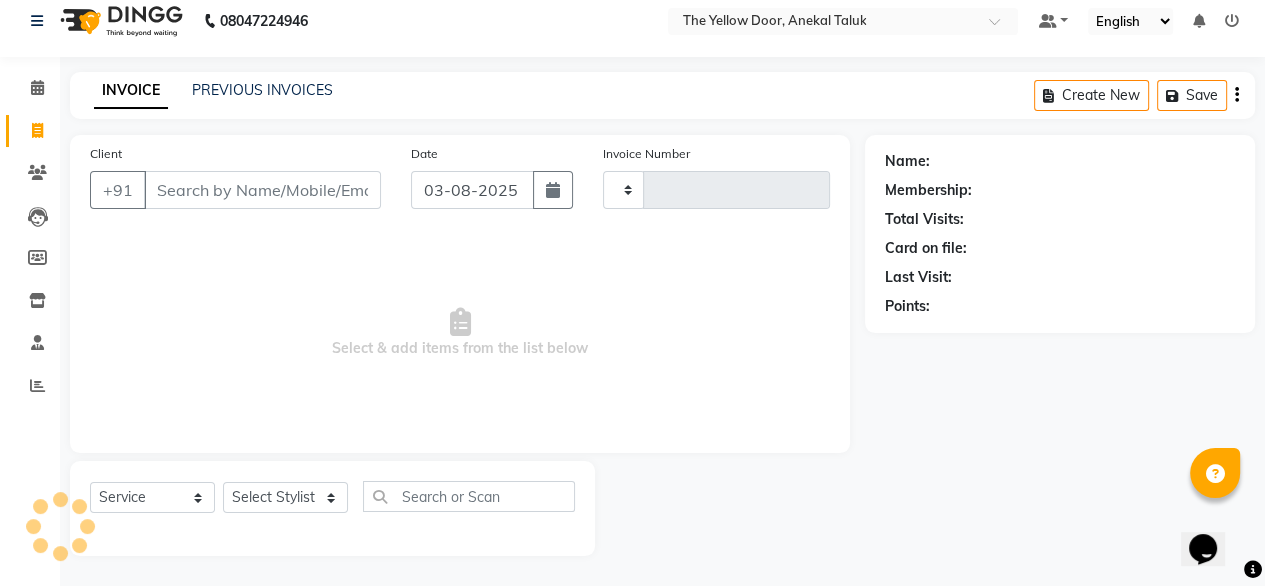 type on "[NUMBER]" 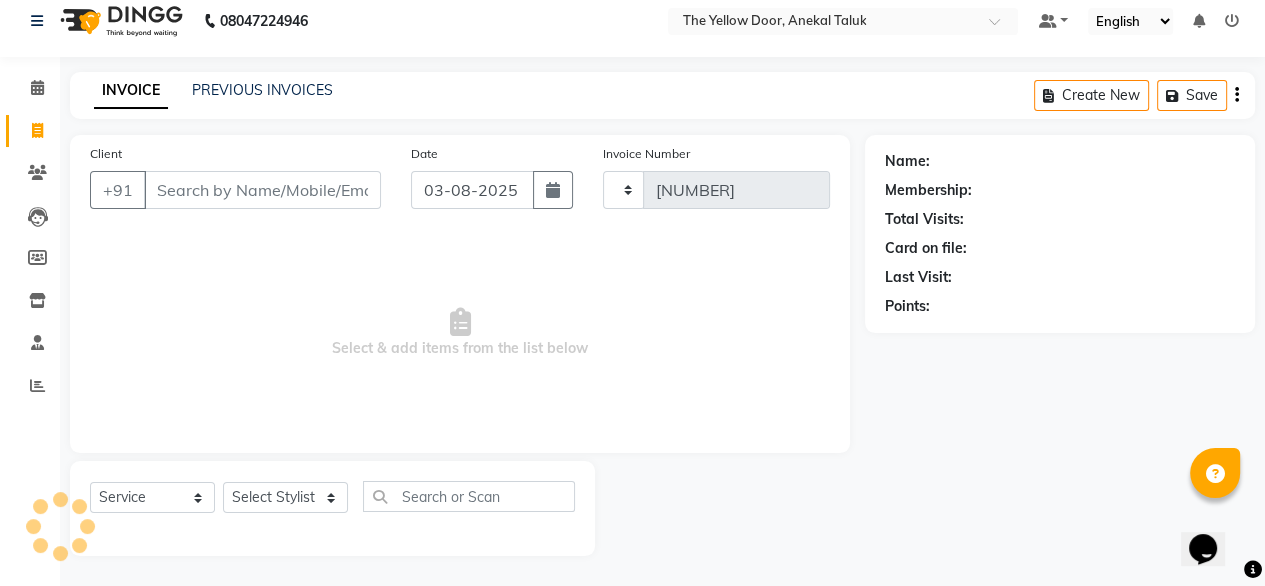 select on "5650" 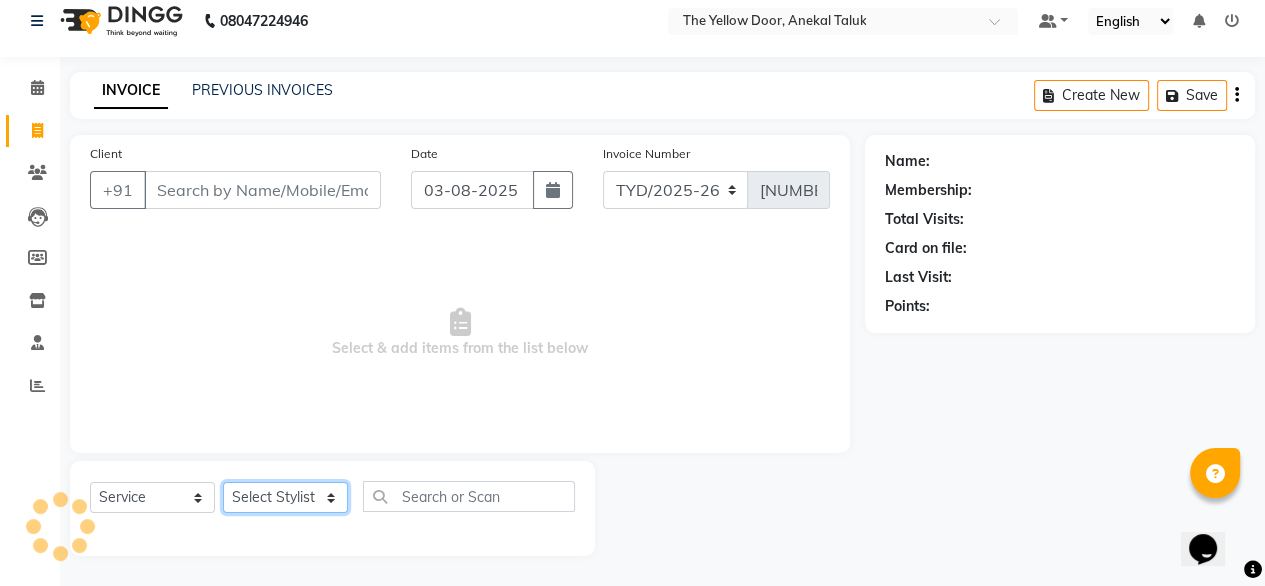 click on "Select Stylist" 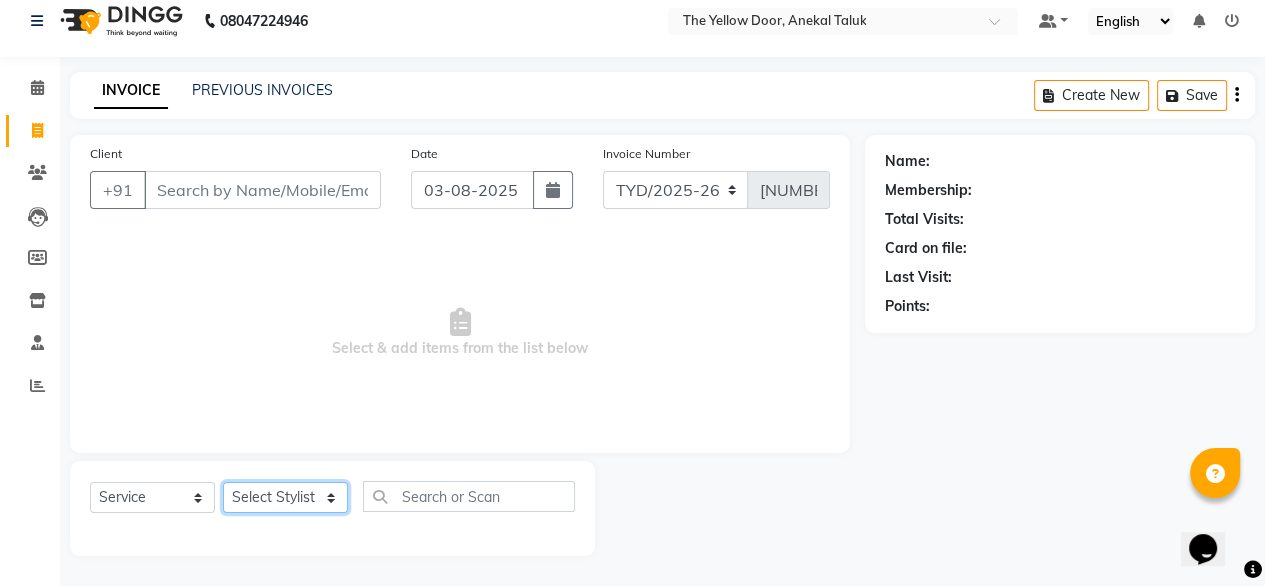 click on "Select Stylist Amit Roy Bina Deena Jena Housekeeping Manager Sajiya Shefi Shanoor Shri" 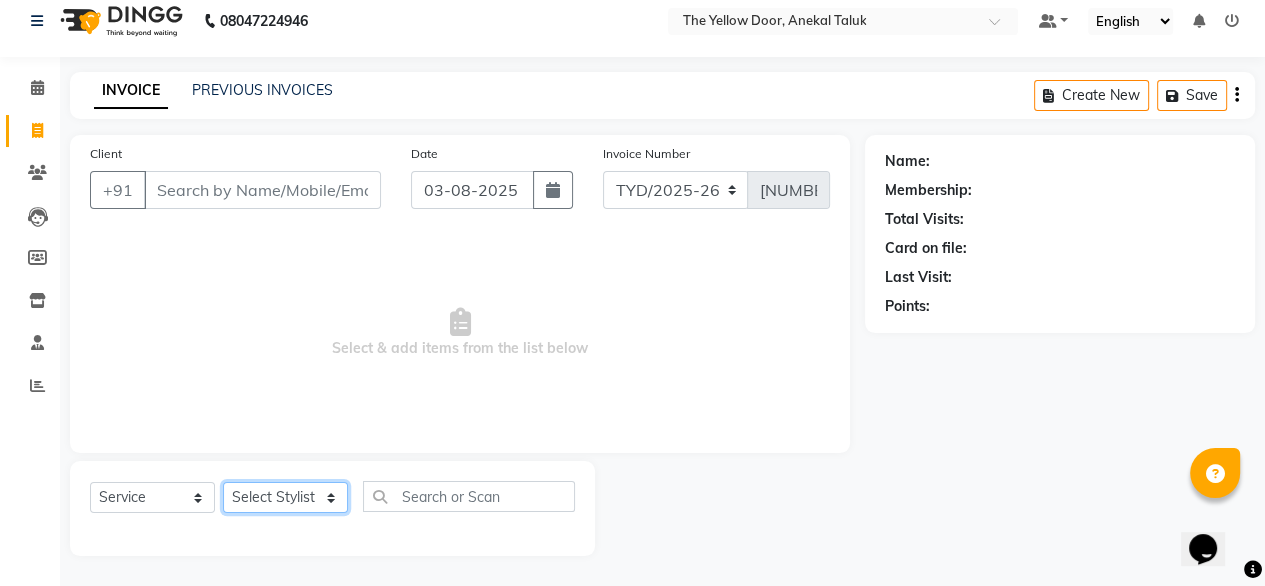 select on "67915" 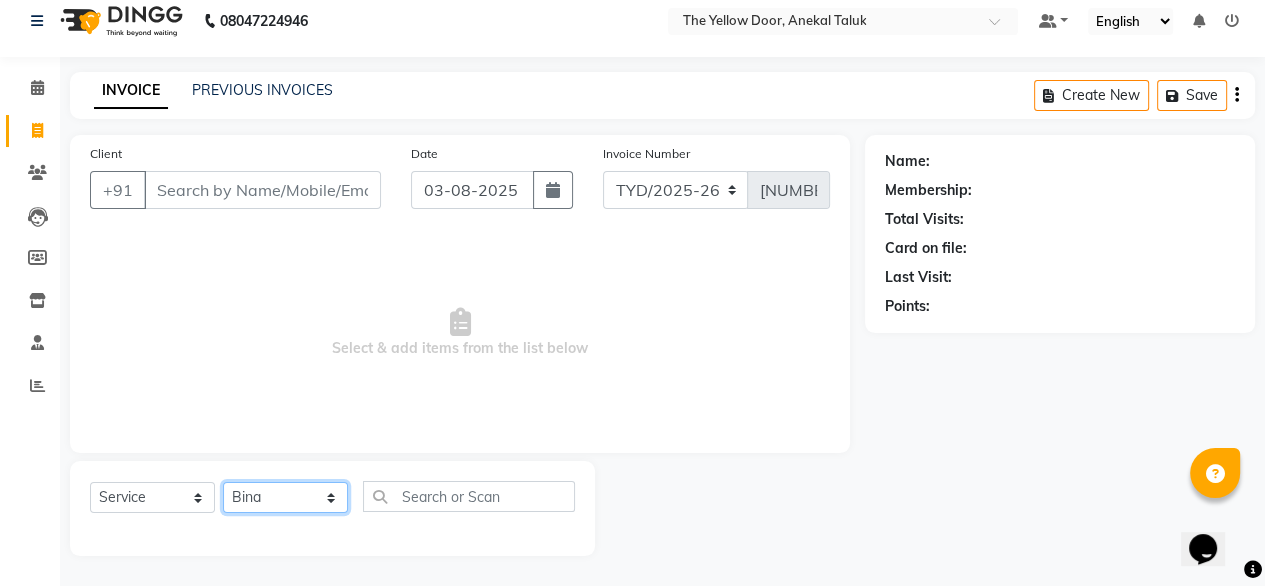 click on "Select Stylist Amit Roy Bina Deena Jena Housekeeping Manager Sajiya Shefi Shanoor Shri" 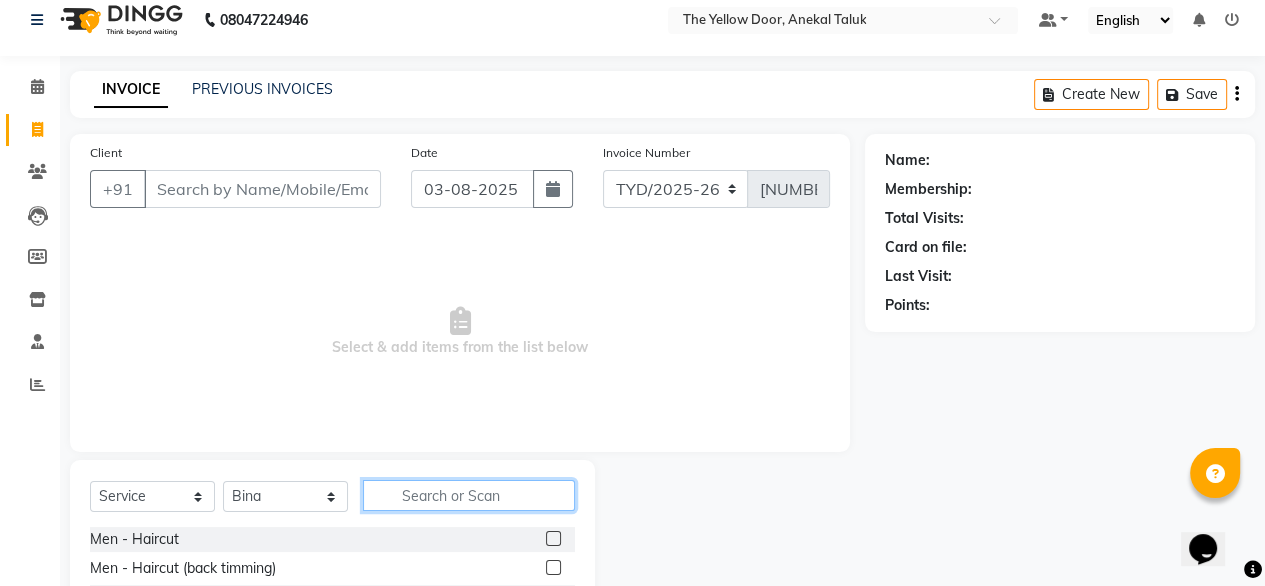 click 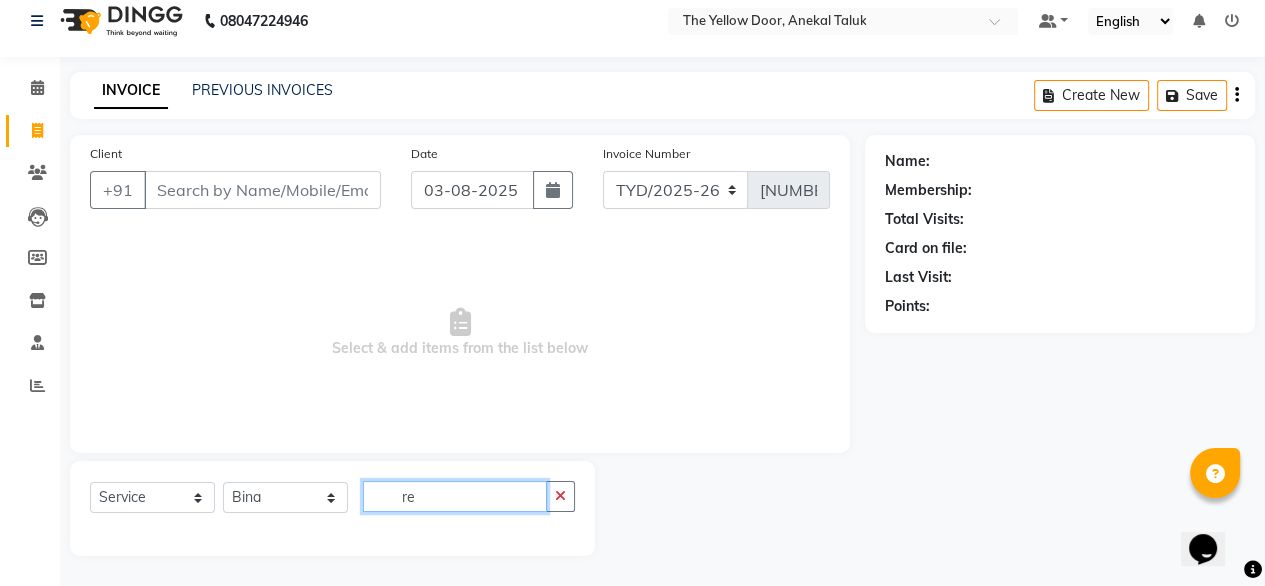 type on "r" 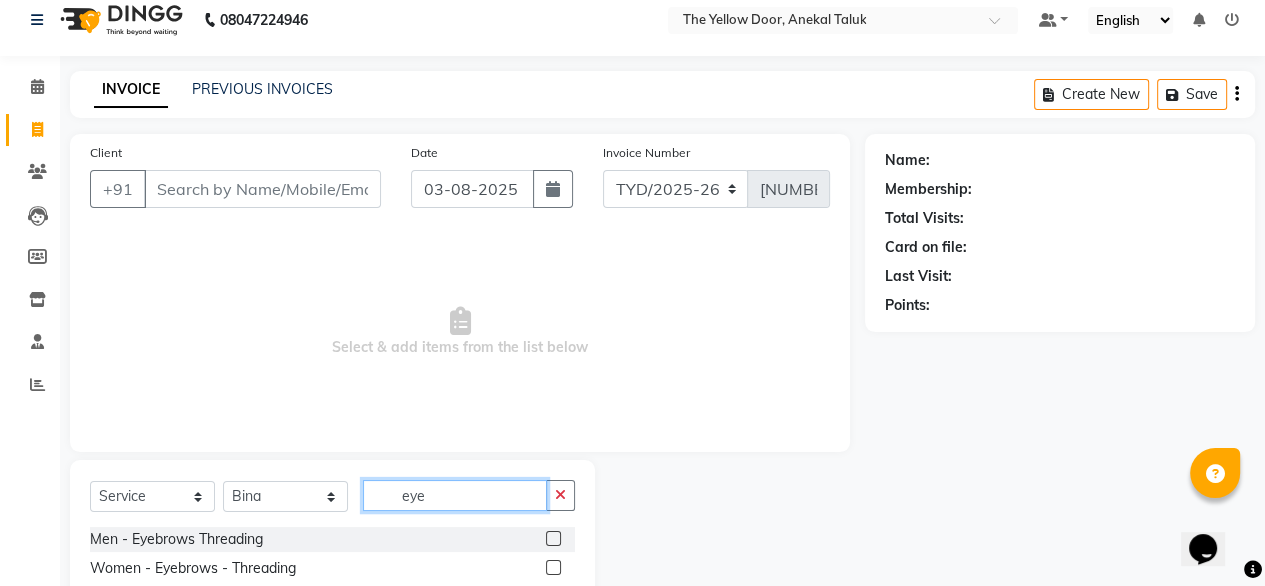 type on "eye" 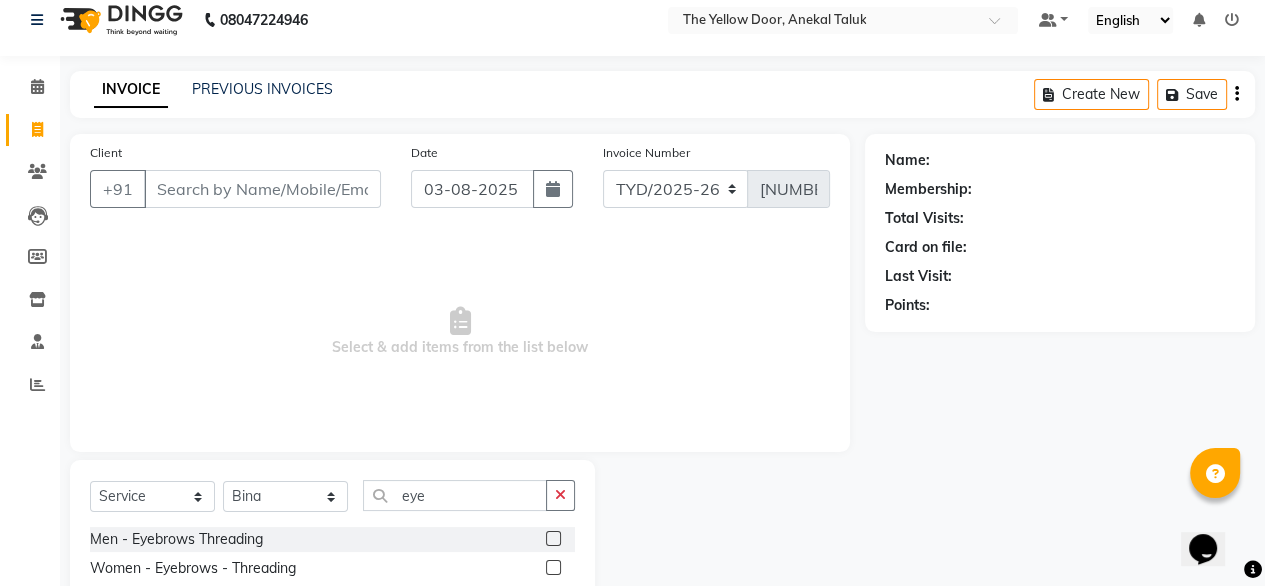 click 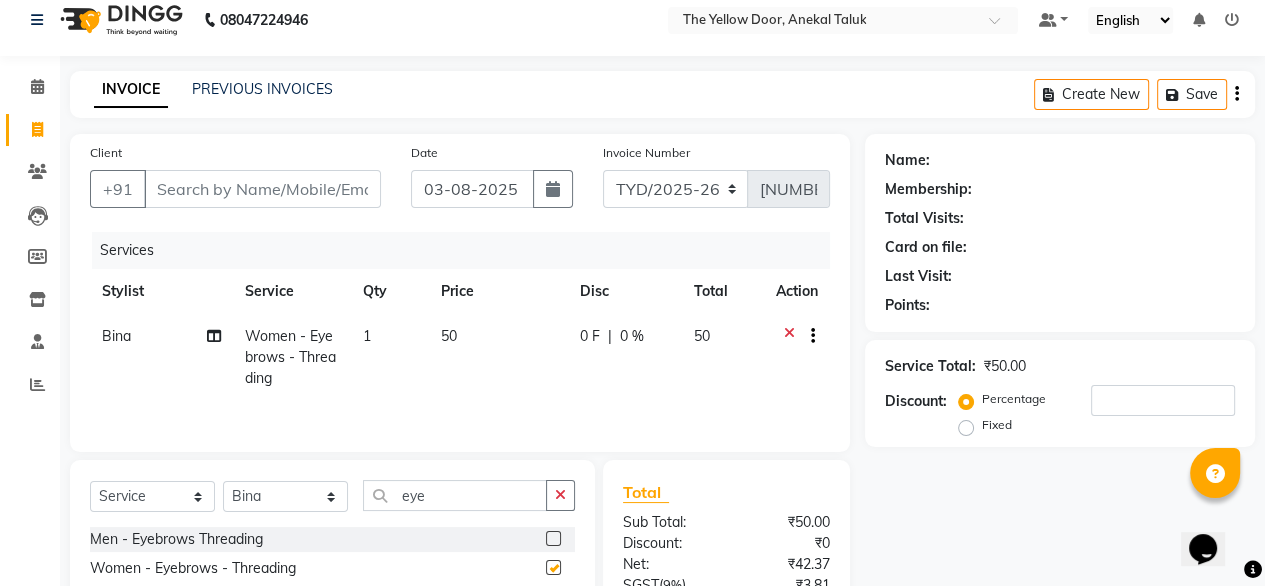 checkbox on "false" 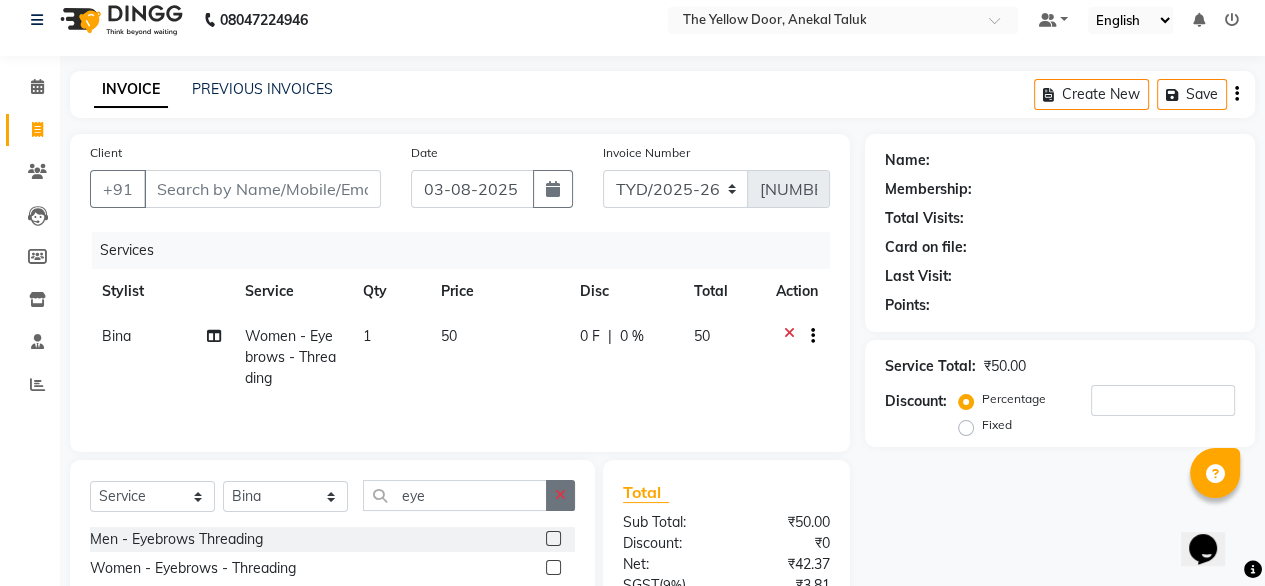 click 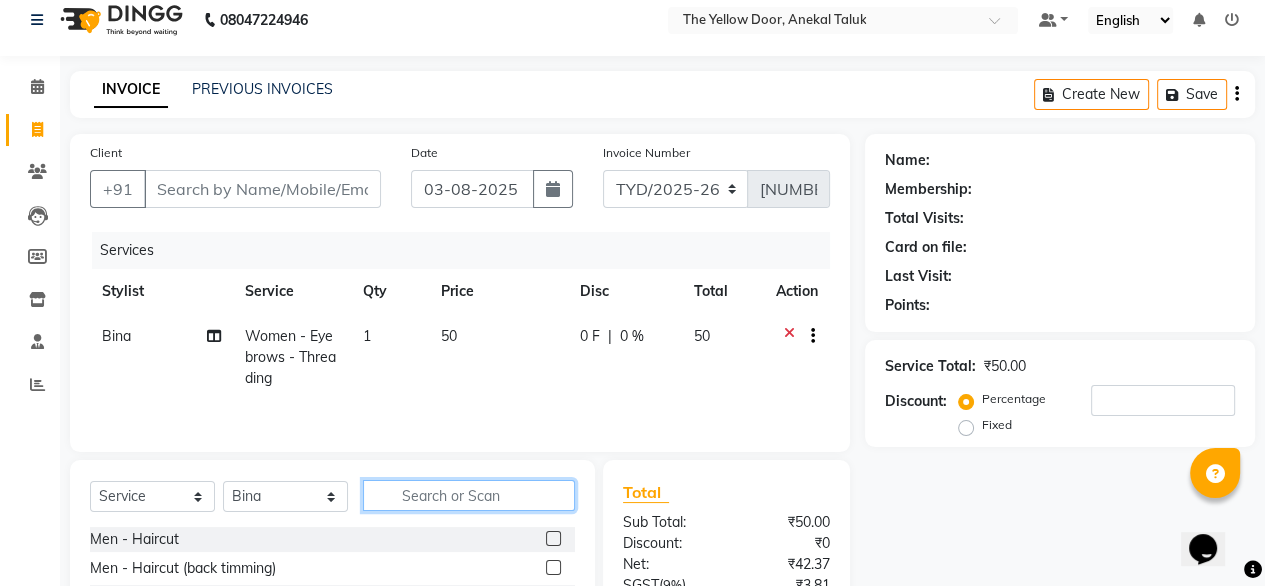click 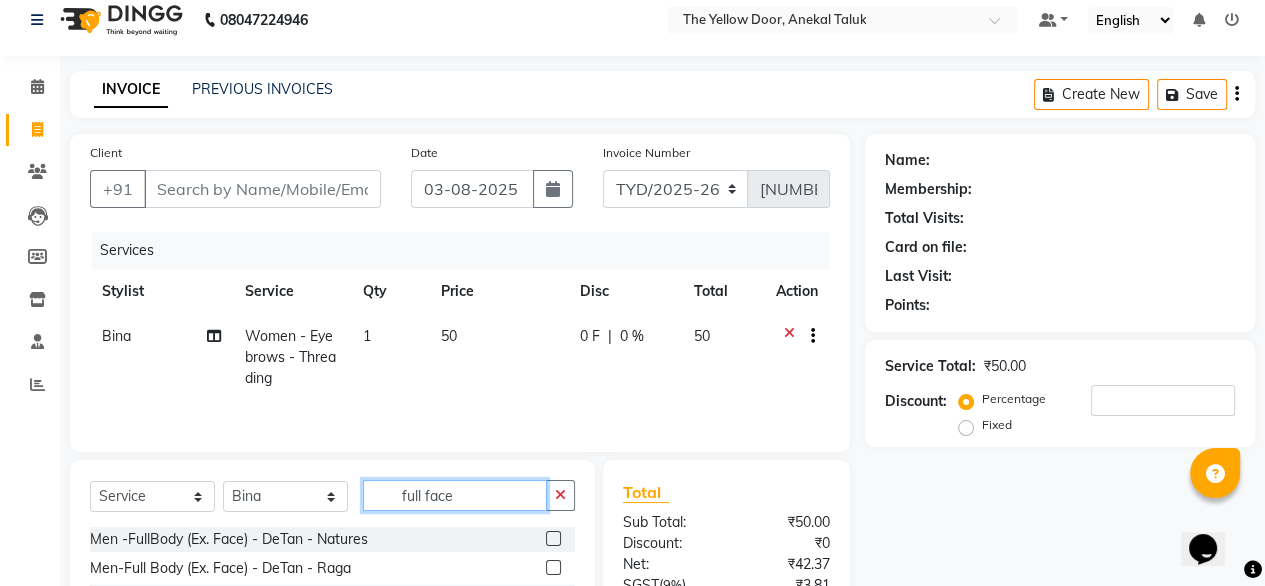 scroll, scrollTop: 216, scrollLeft: 0, axis: vertical 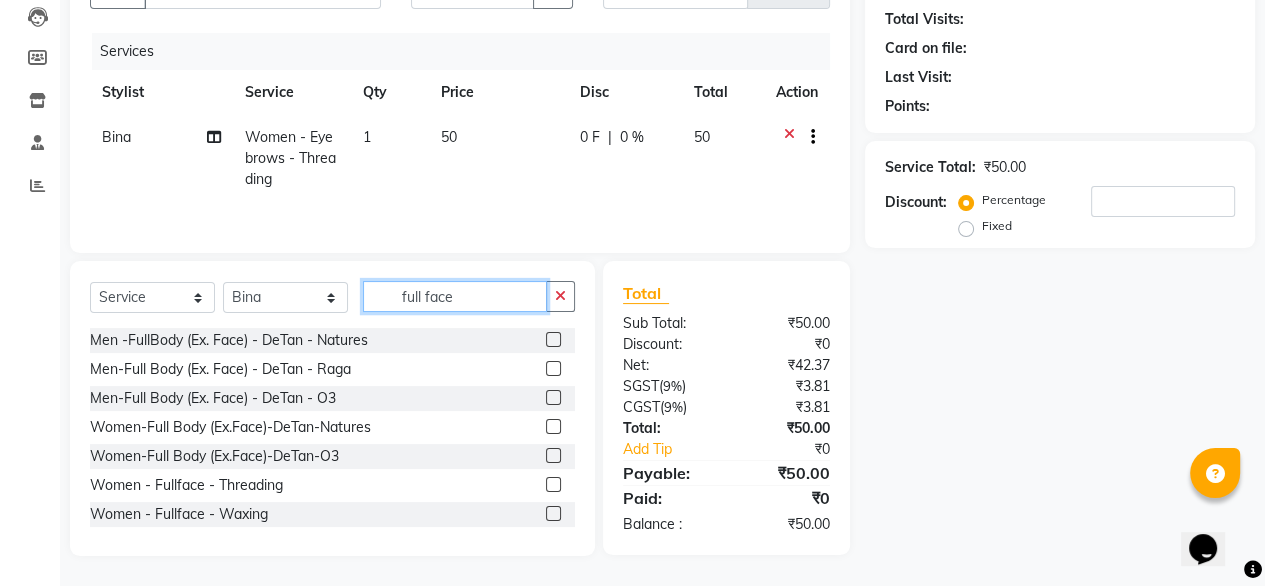 type on "full face" 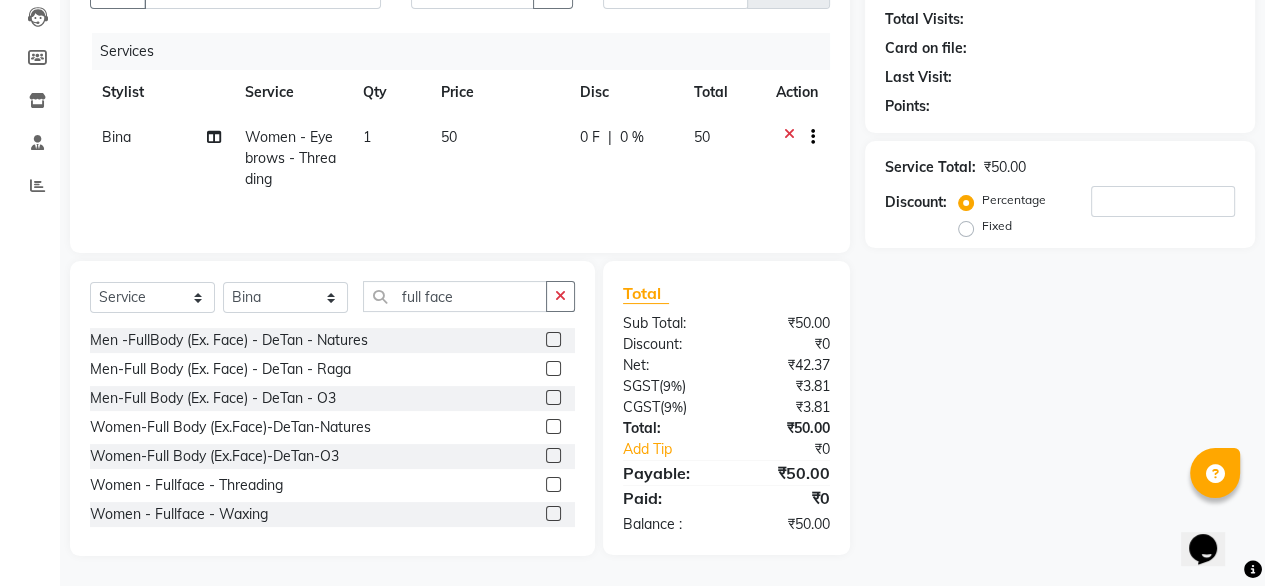 click 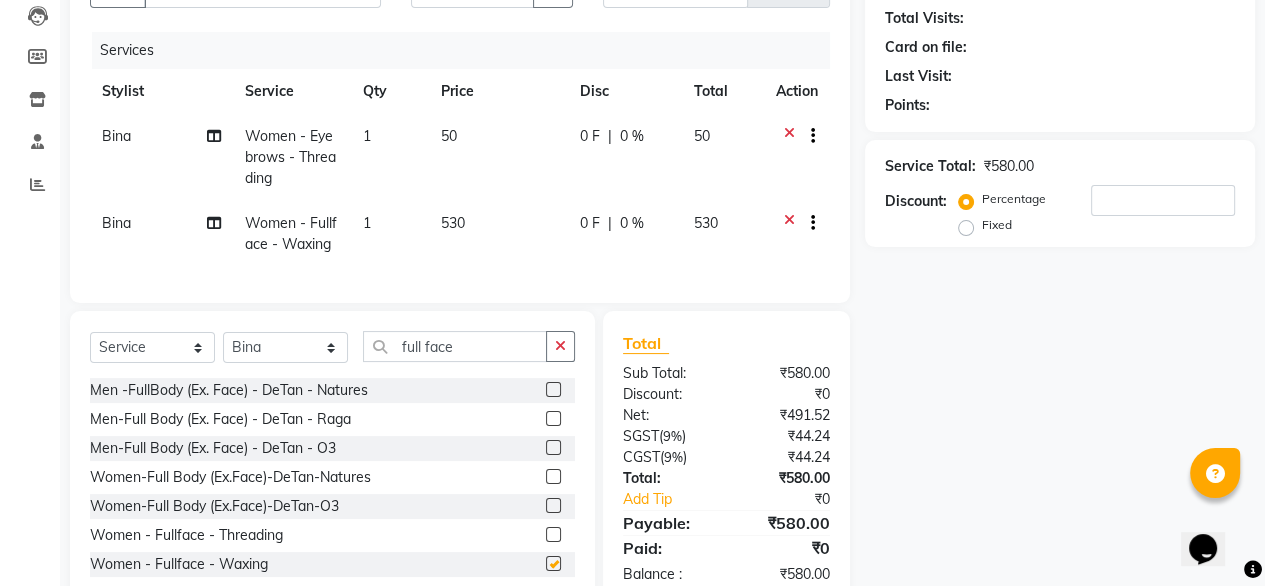 checkbox on "false" 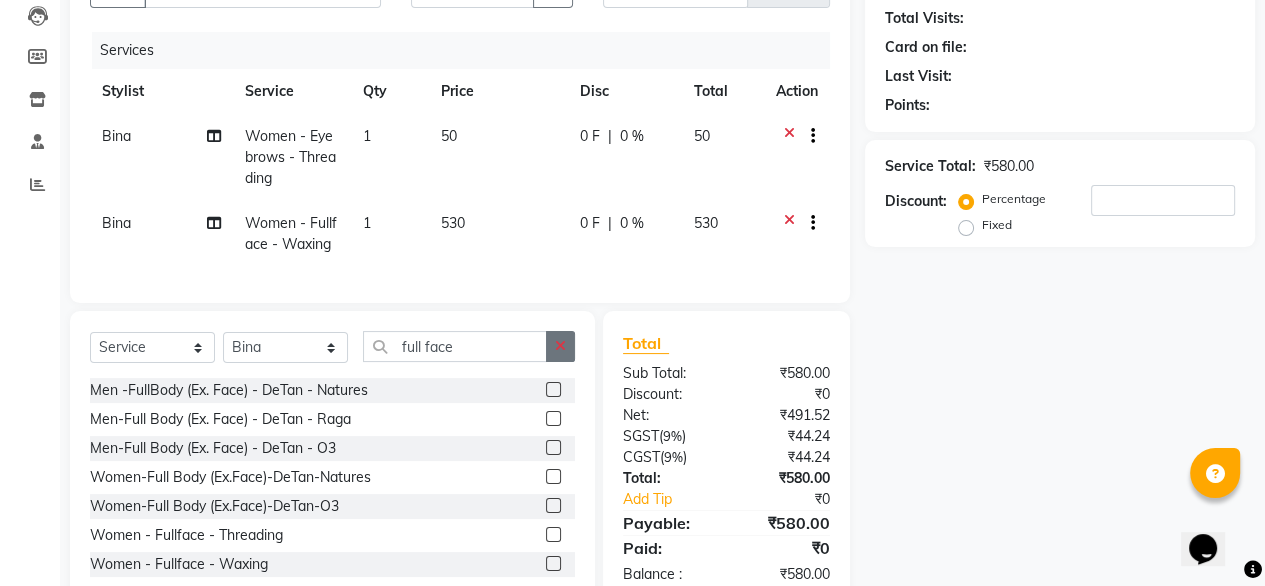 click 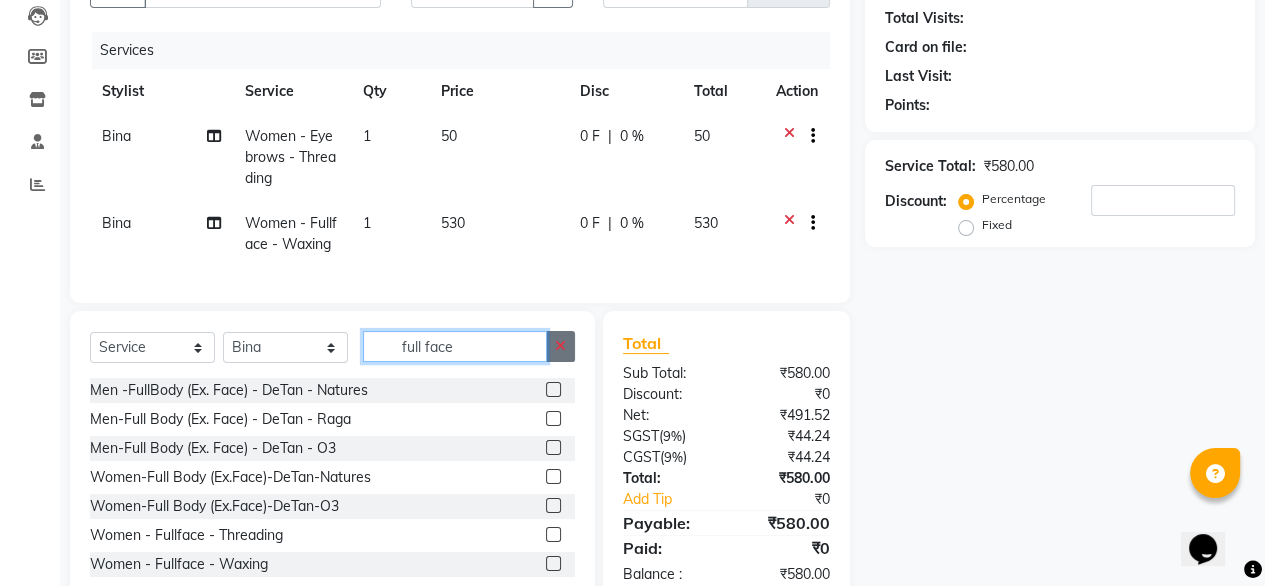 type 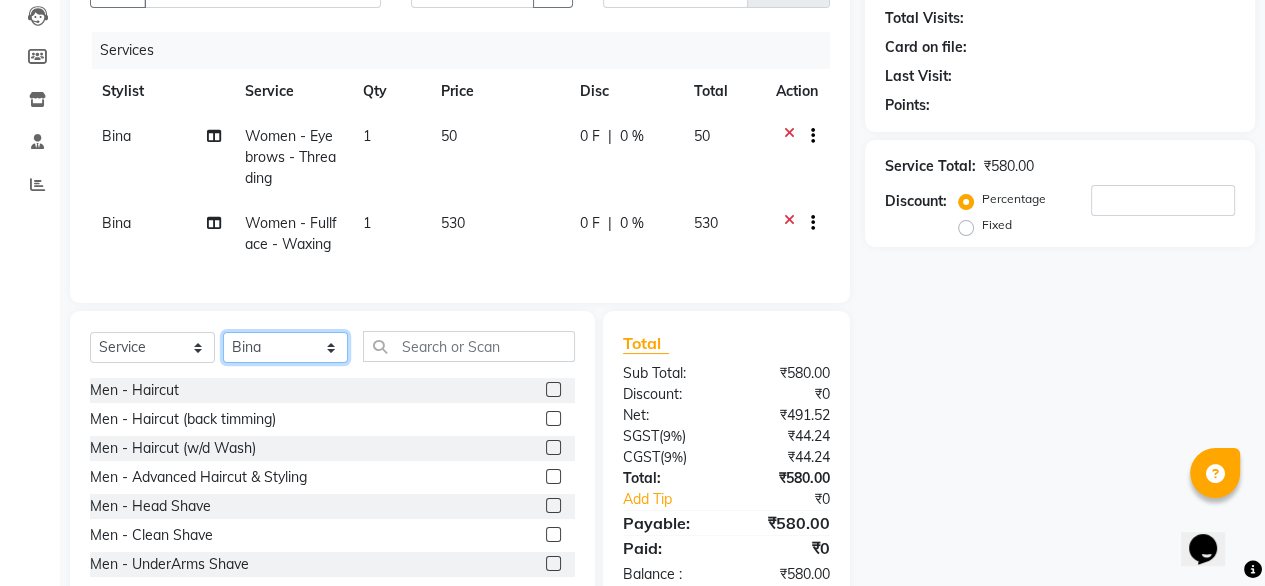 click on "Select Stylist Amit Roy Bina Deena Jena Housekeeping Manager Sajiya Shefi Shanoor Shri" 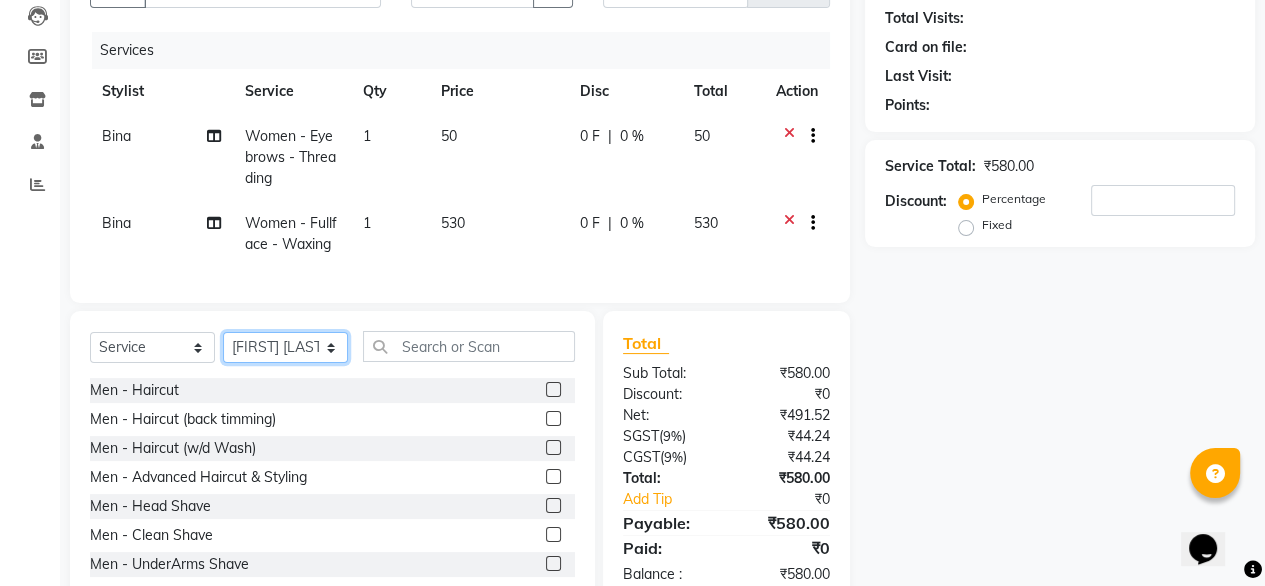 click on "Select Stylist Amit Roy Bina Deena Jena Housekeeping Manager Sajiya Shefi Shanoor Shri" 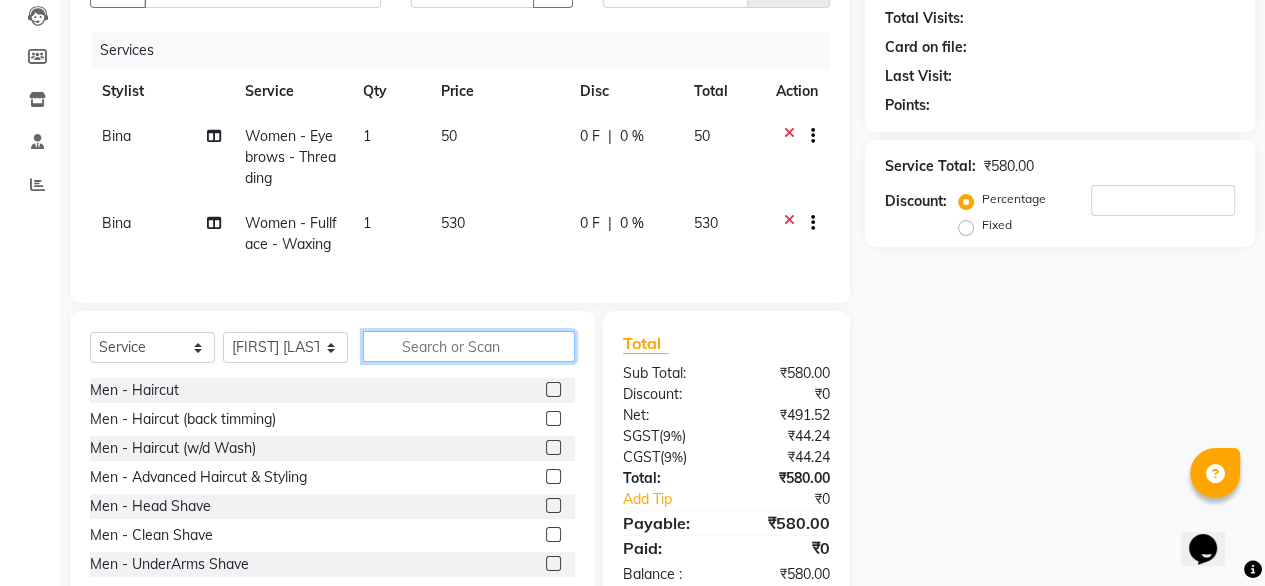 click 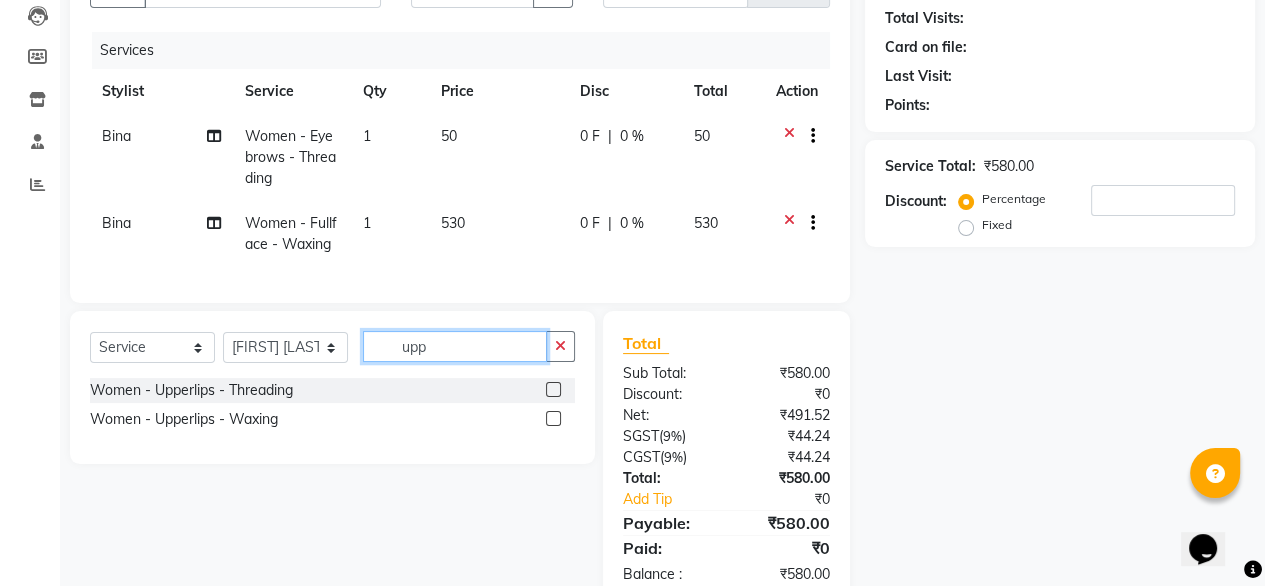type on "upp" 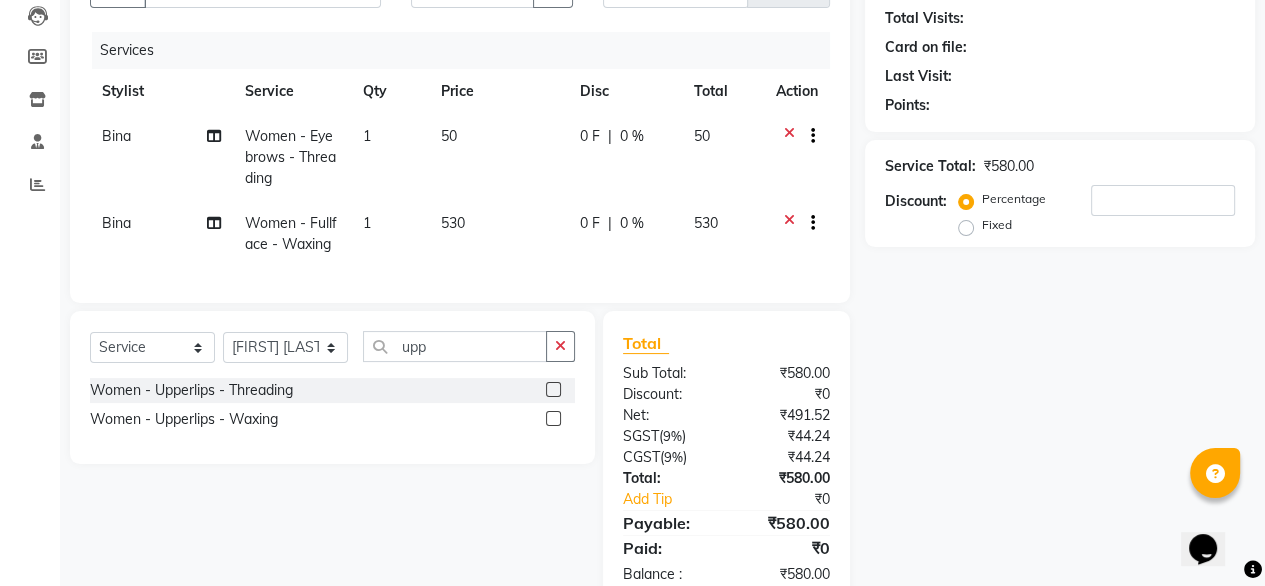 click 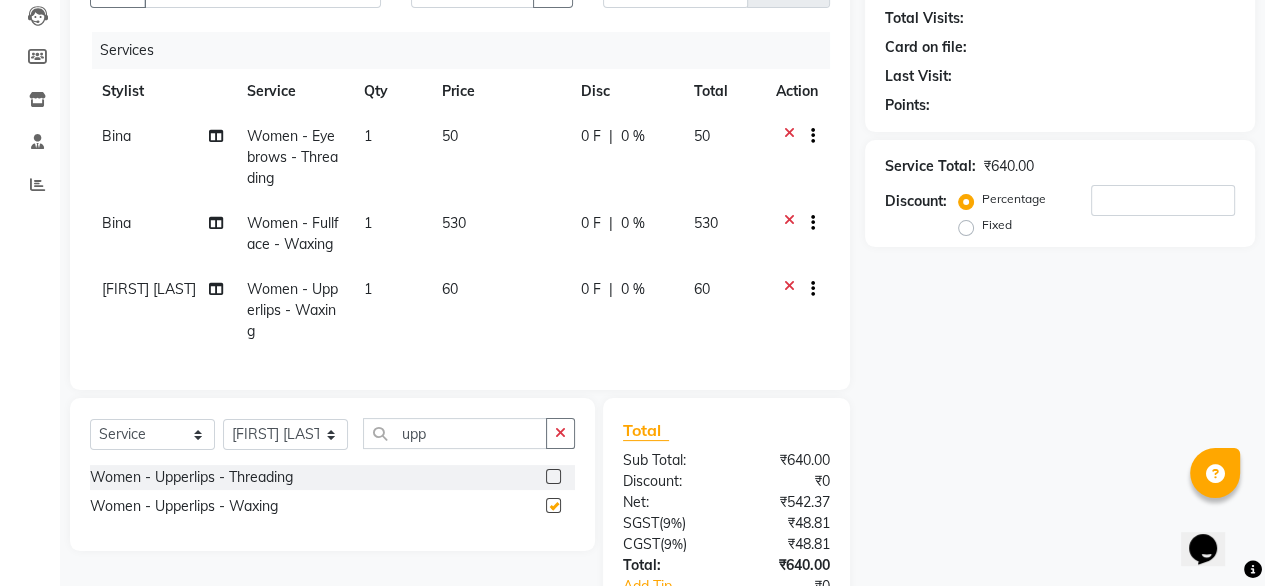 checkbox on "false" 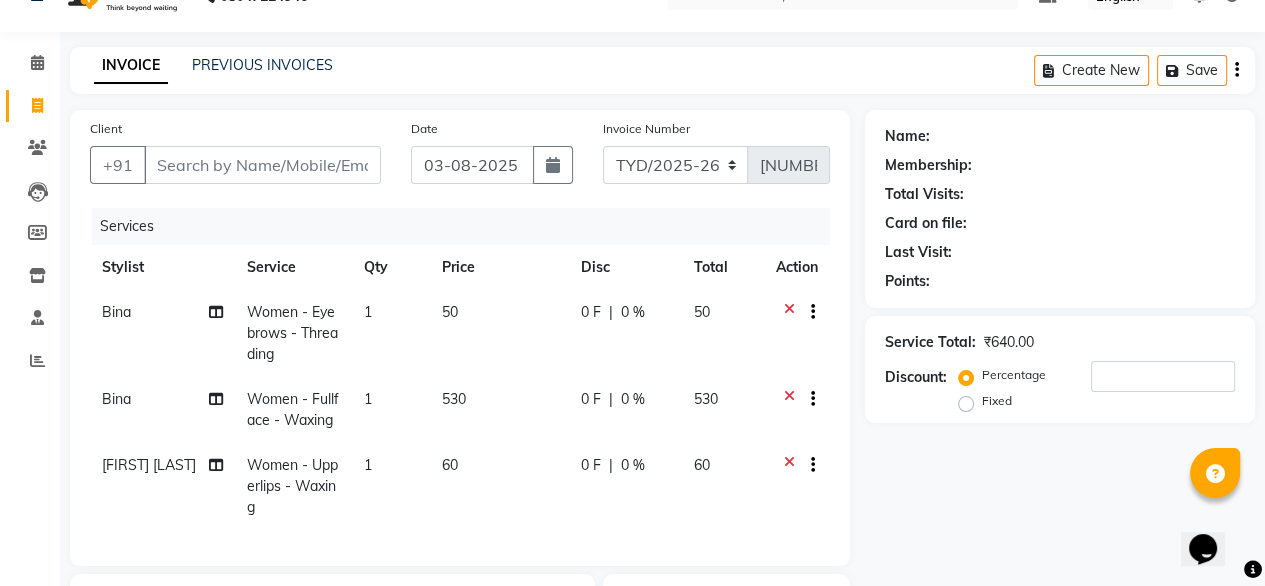 scroll, scrollTop: 0, scrollLeft: 0, axis: both 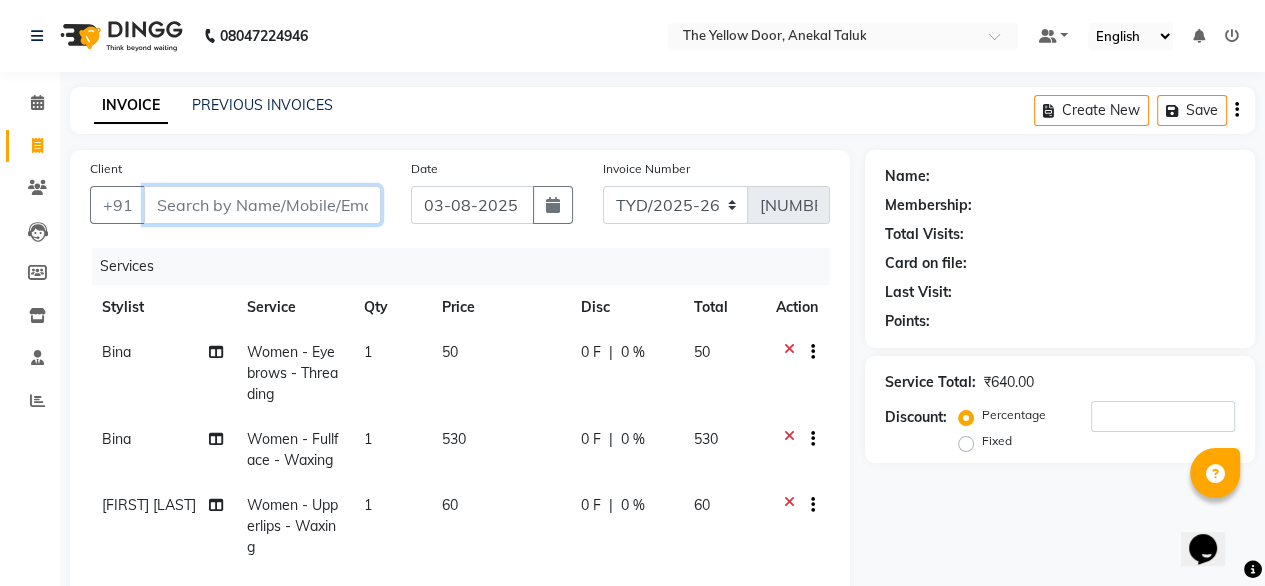click on "Client" at bounding box center [262, 205] 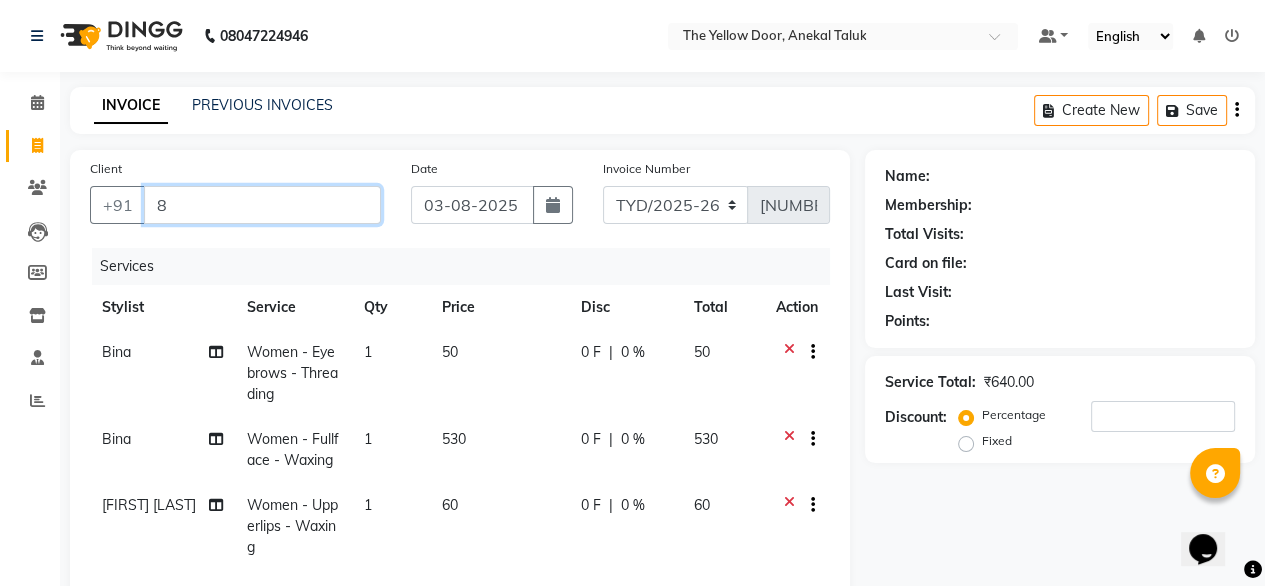 type on "0" 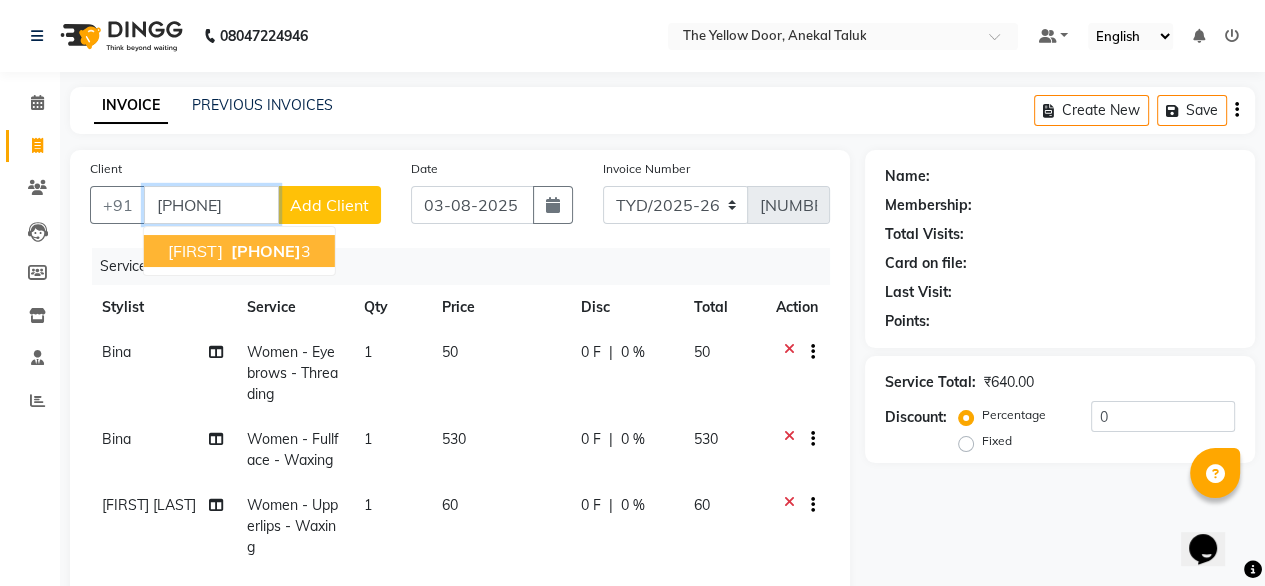 click on "[PHONE]" at bounding box center (269, 251) 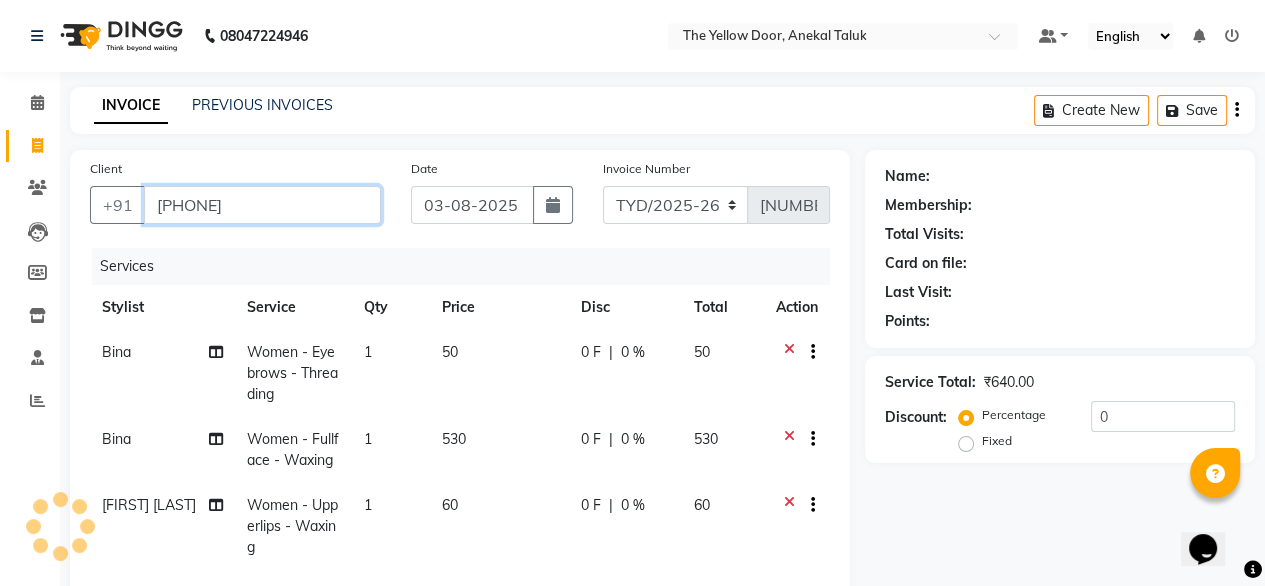 type on "[PHONE]" 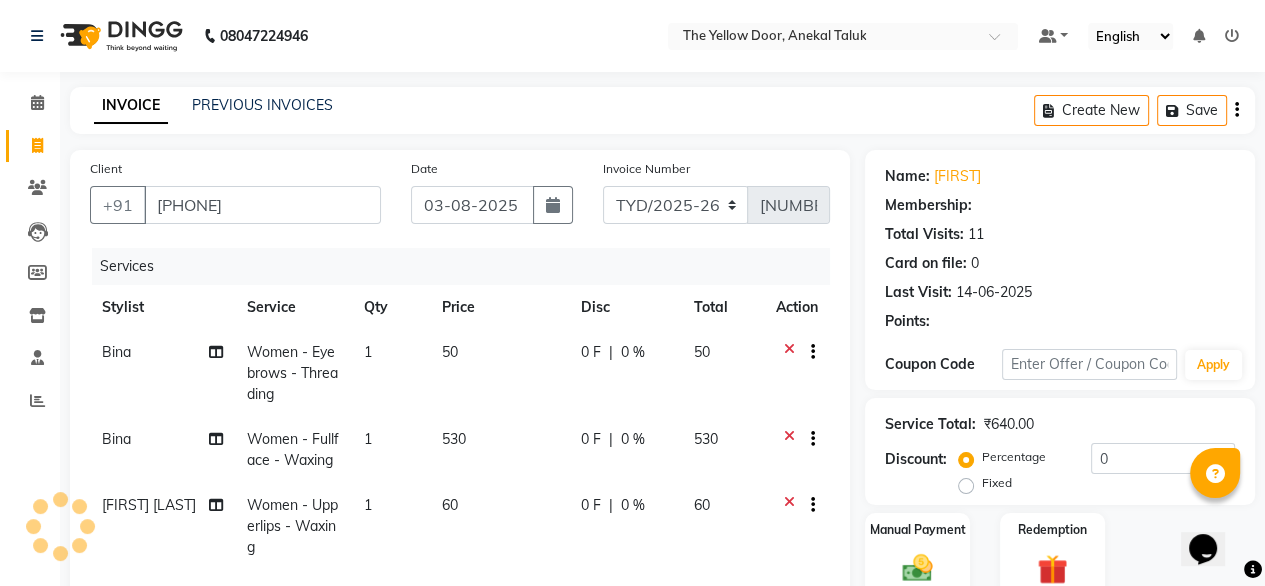 select on "1: Object" 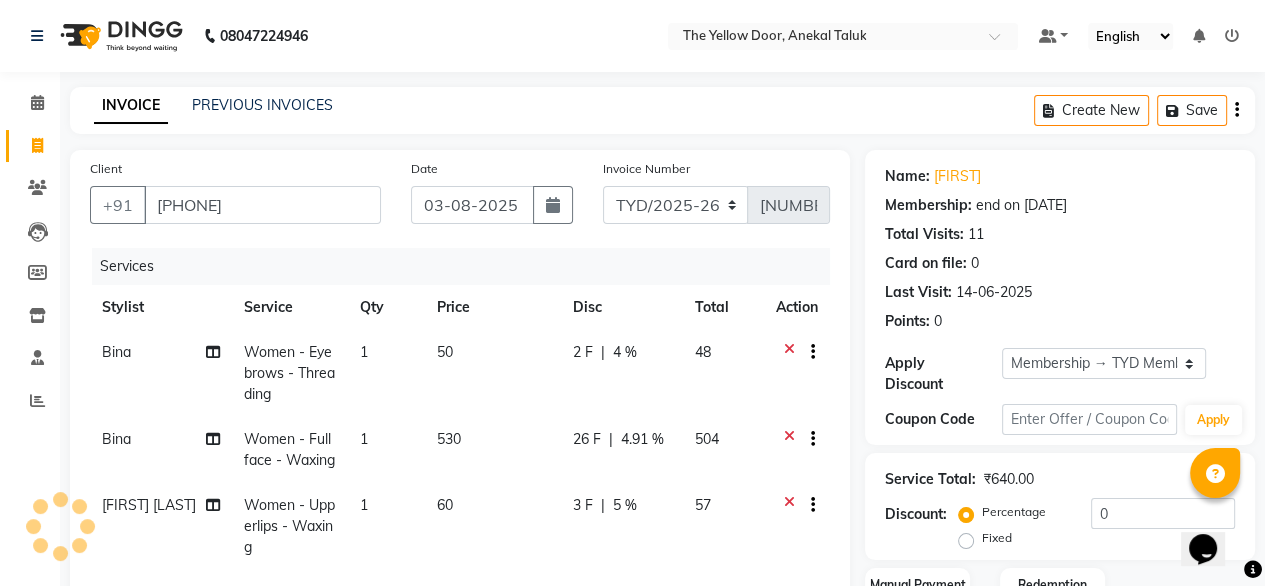 radio on "false" 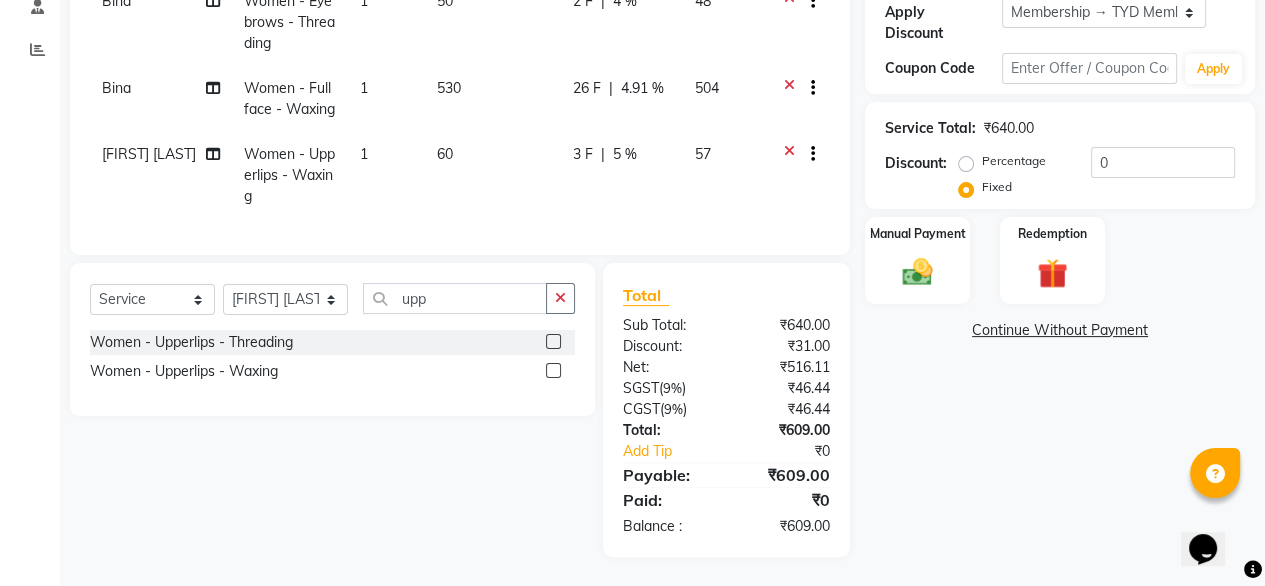scroll, scrollTop: 368, scrollLeft: 0, axis: vertical 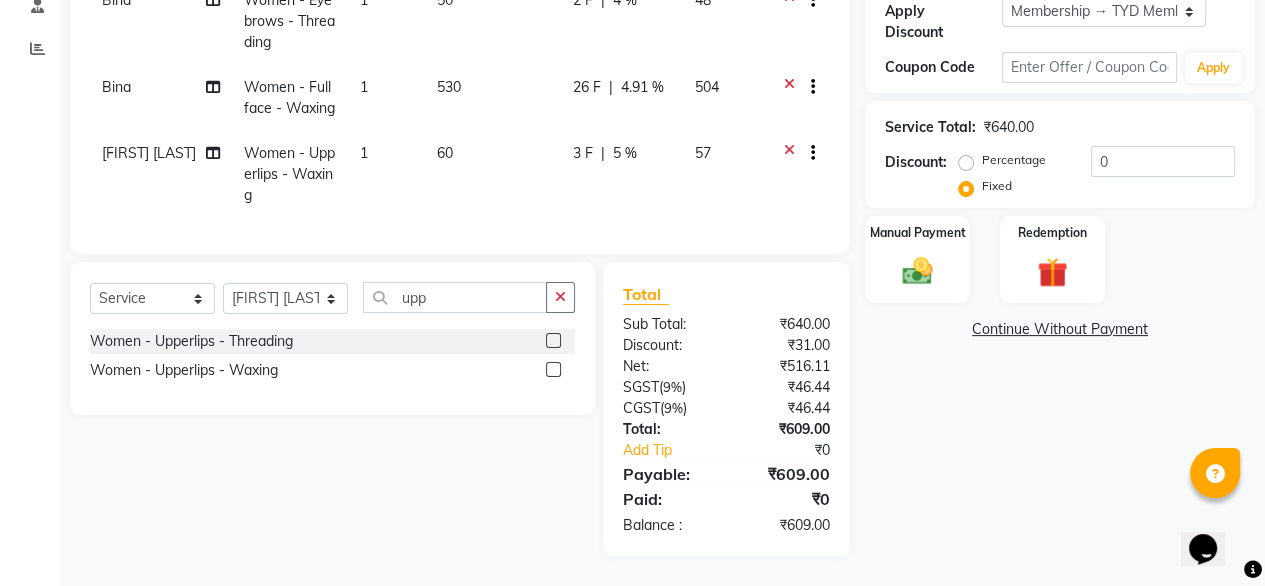 click on "Client +91 [PHONE] Date [DATE] Invoice Number TYD/2025-26 V/2025-26 [NUMBER] Services Stylist Service Qty Price Disc Total Action [FIRST] Women - Eyebrows - Threading 1 50 2 F | 4 % 48 [FIRST] Women - Fullface - Waxing 1 530 26 F | 4.91 % 504 [FIRST] [LAST] Women - Upperlips - Waxing 1 60 3 F | 5 % 57" 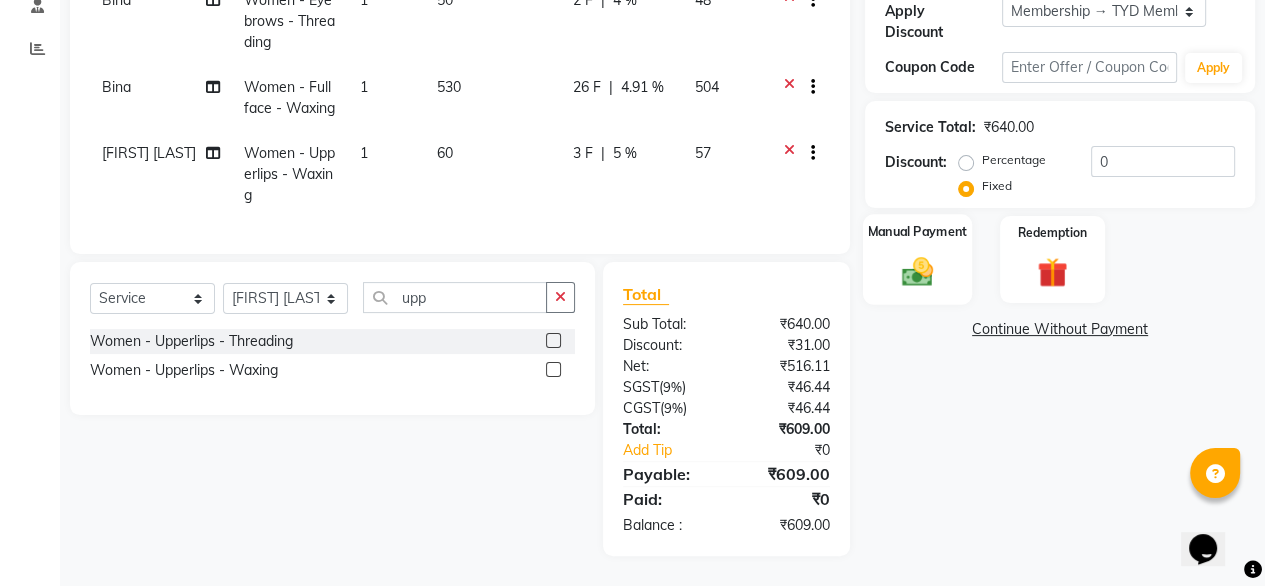 click on "Manual Payment" 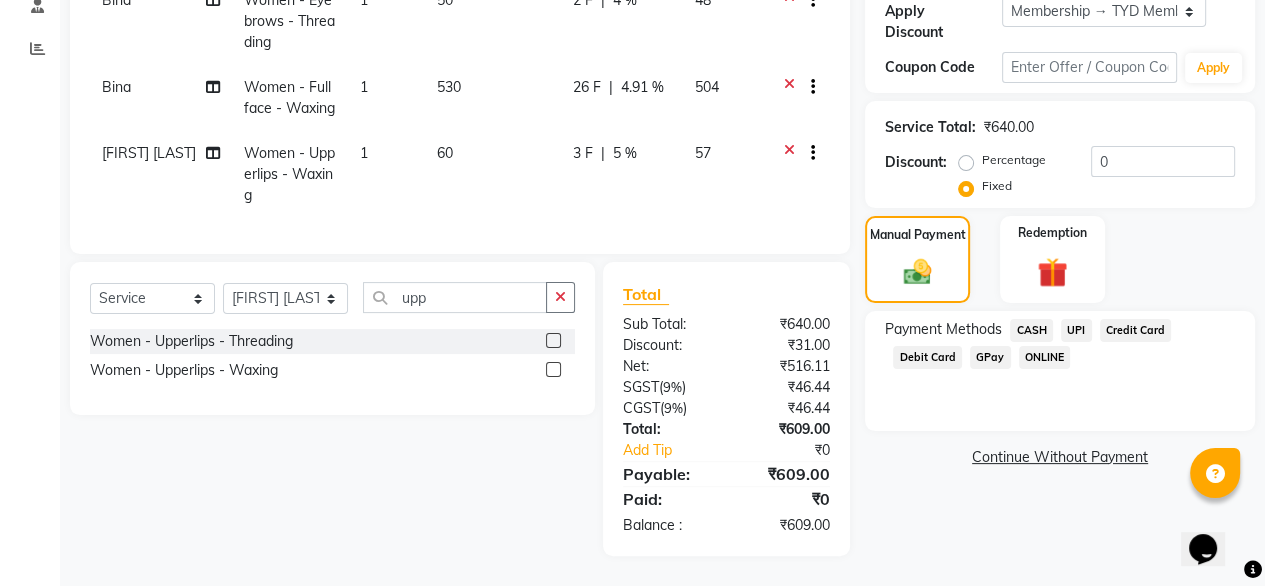 click on "UPI" 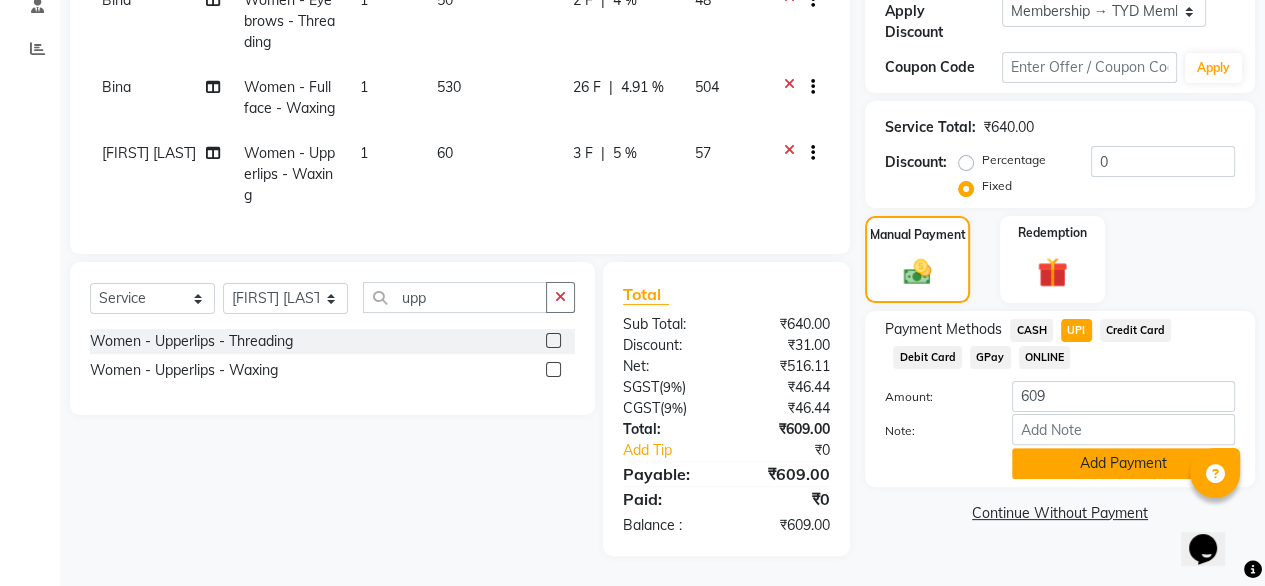 click on "Add Payment" 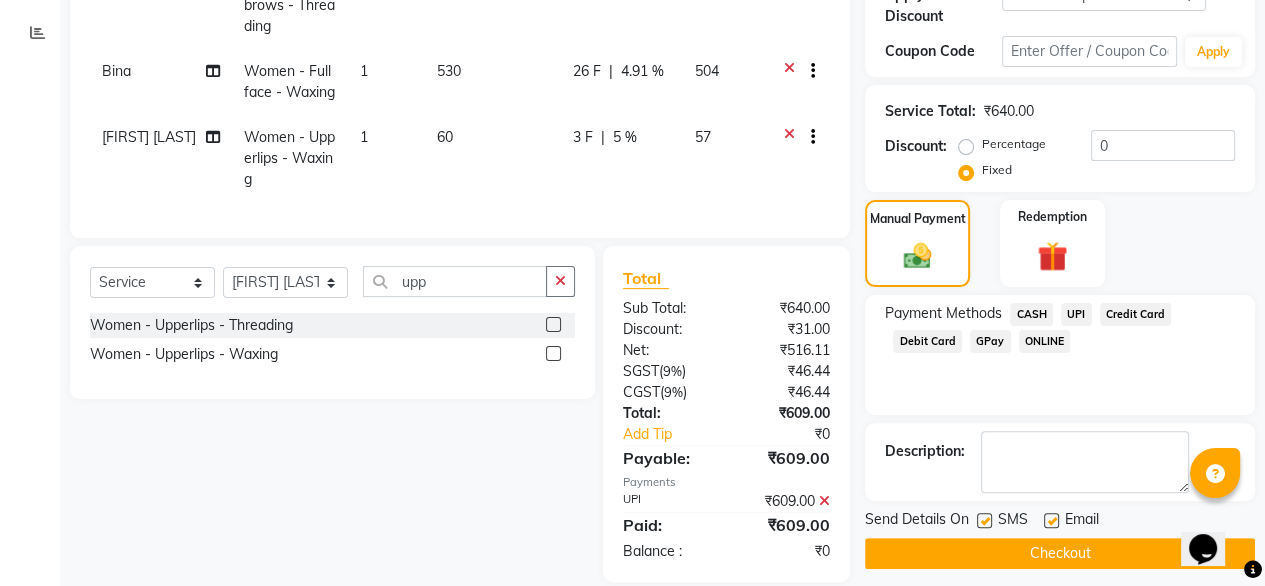 click on "Checkout" 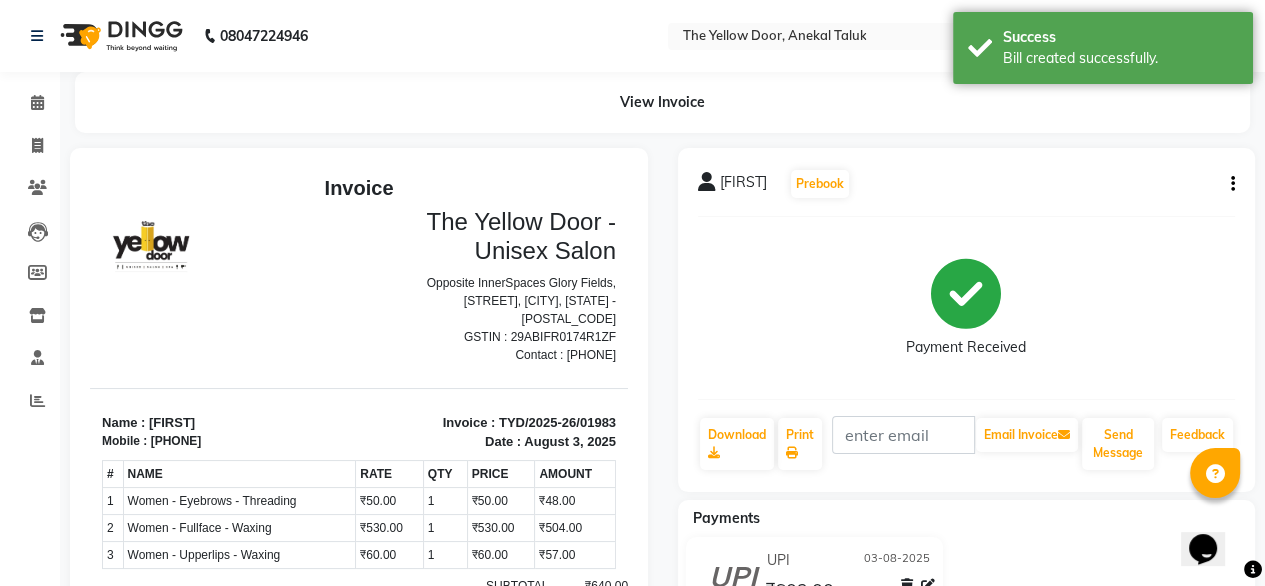 scroll, scrollTop: 0, scrollLeft: 0, axis: both 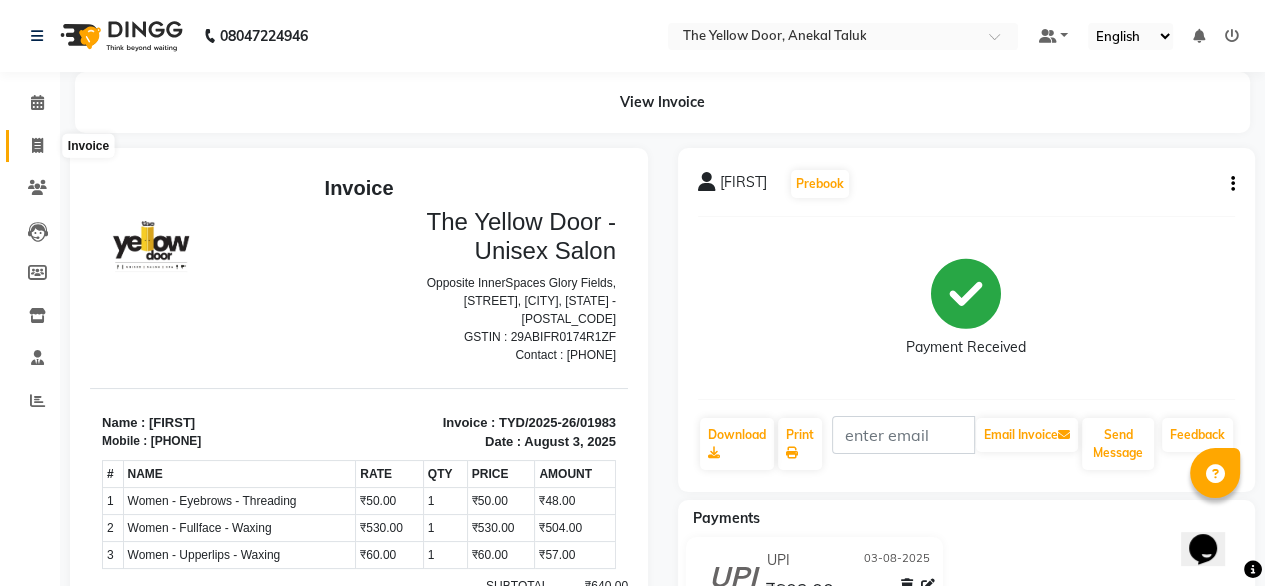 click 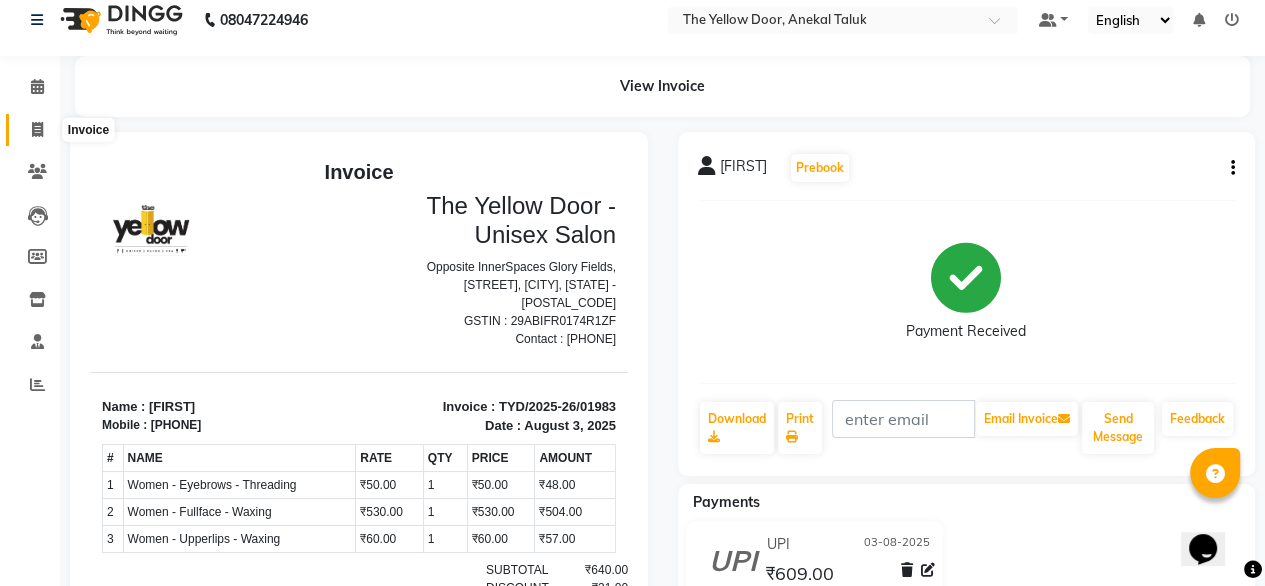 select on "service" 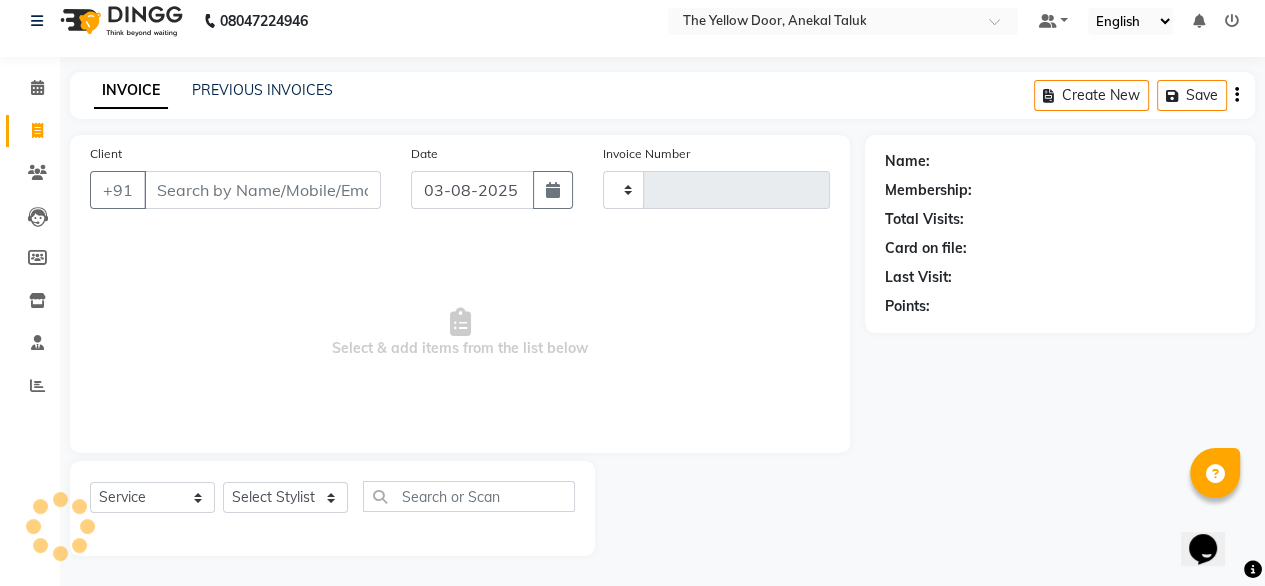 type on "[NUMBER]" 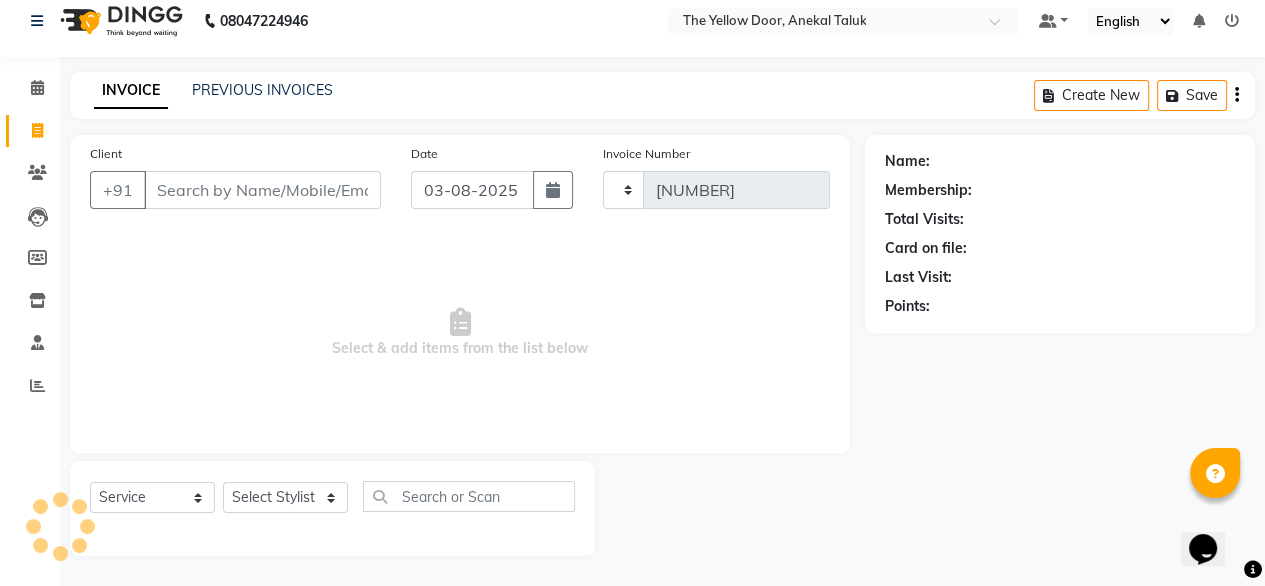 select on "5650" 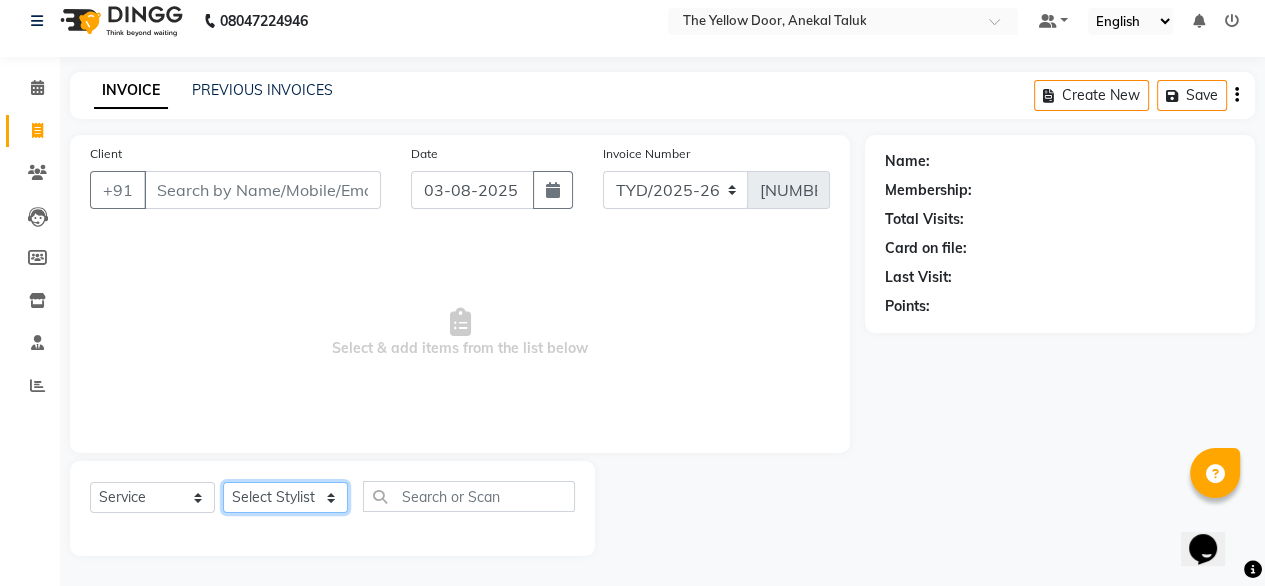 click on "Select Stylist Amit Roy Bina Deena Jena Housekeeping Manager Sajiya Shefi Shanoor Shri" 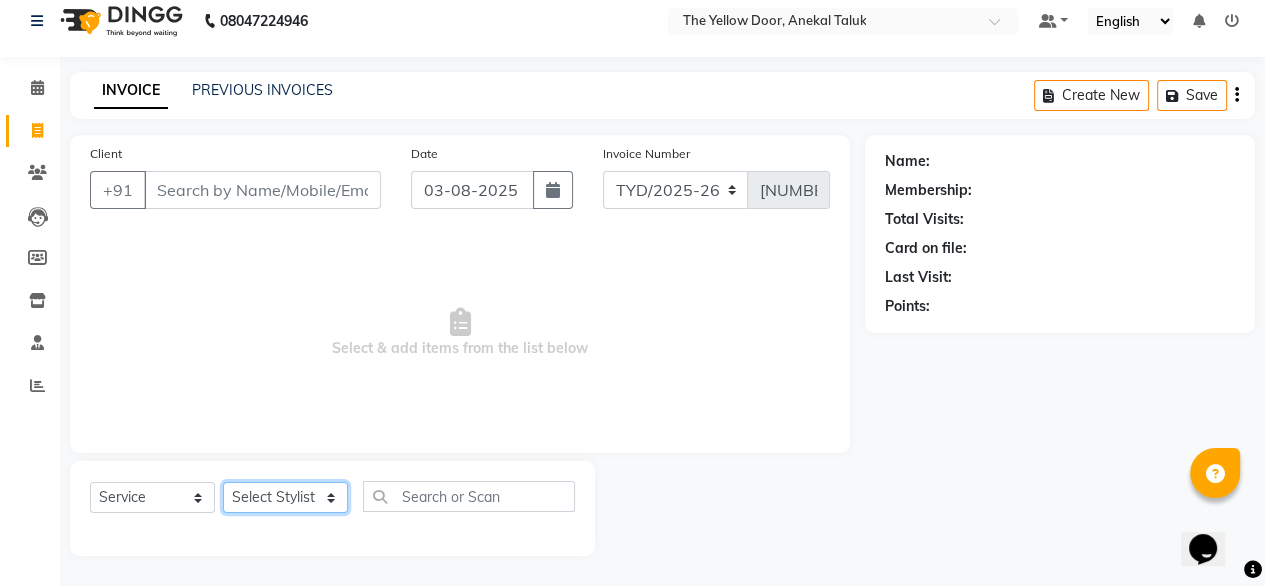 select on "67915" 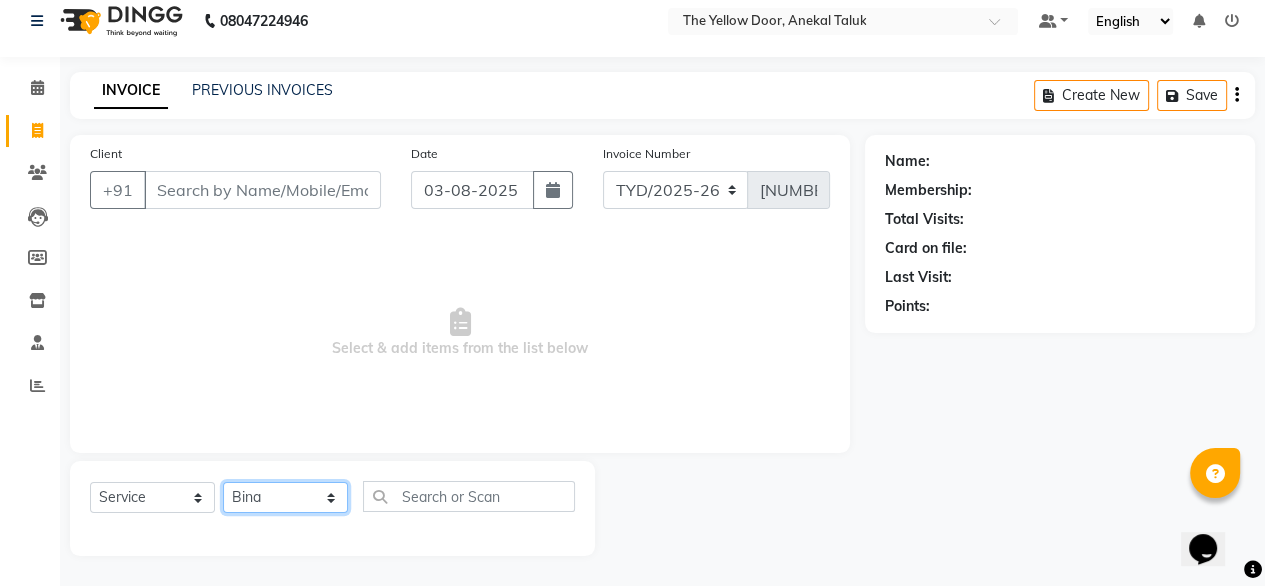 click on "Select Stylist Amit Roy Bina Deena Jena Housekeeping Manager Sajiya Shefi Shanoor Shri" 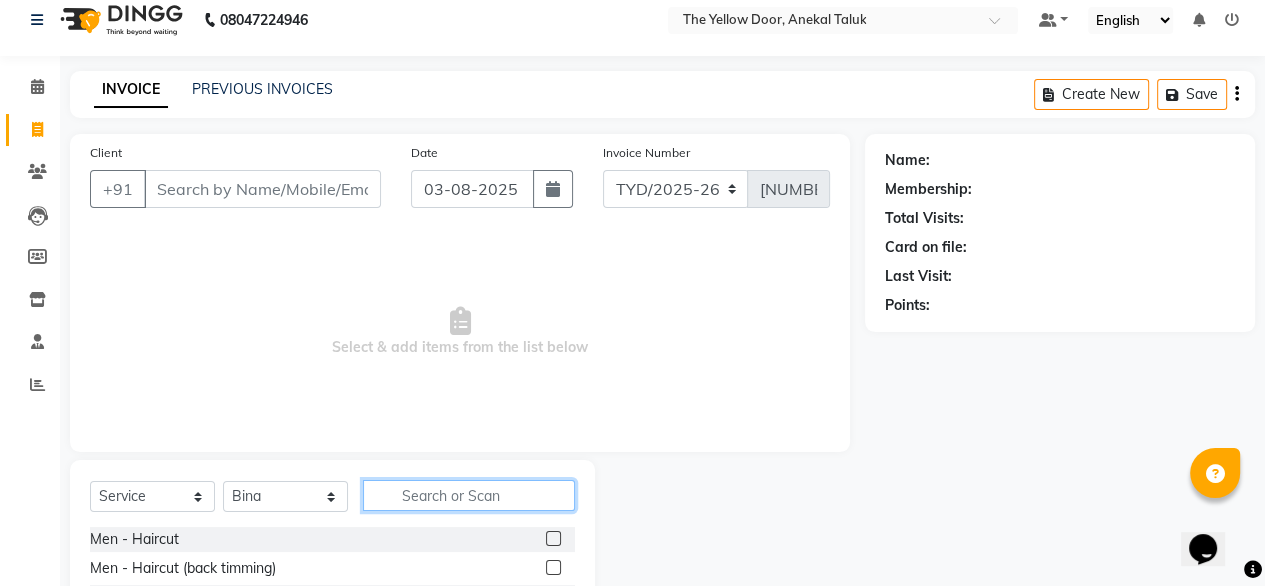 click 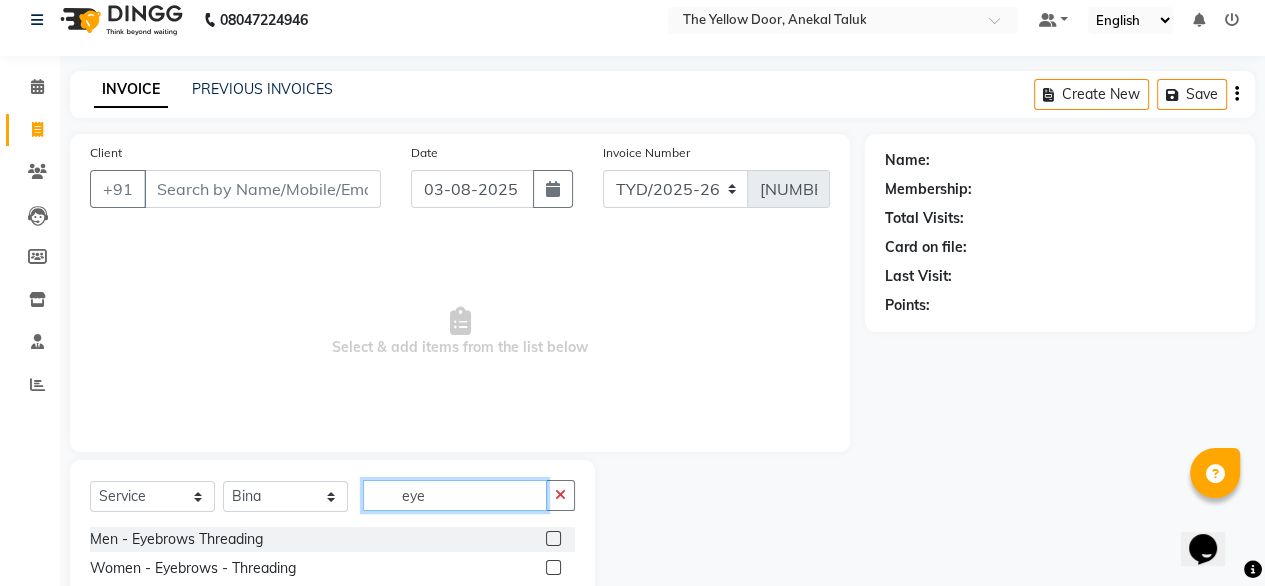 type on "eye" 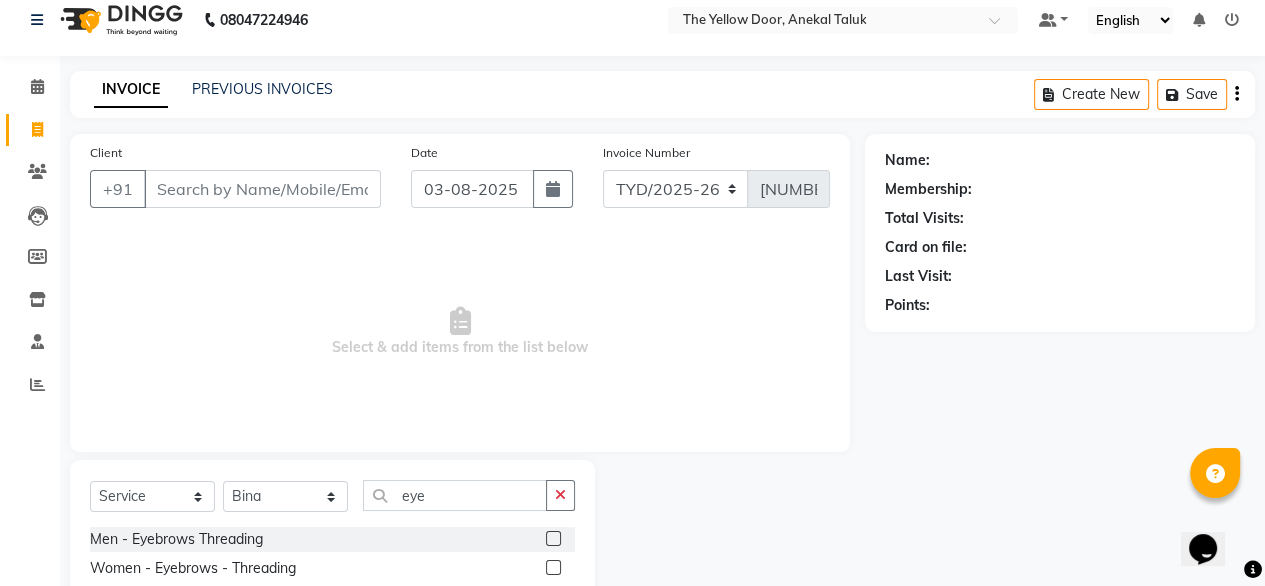 click 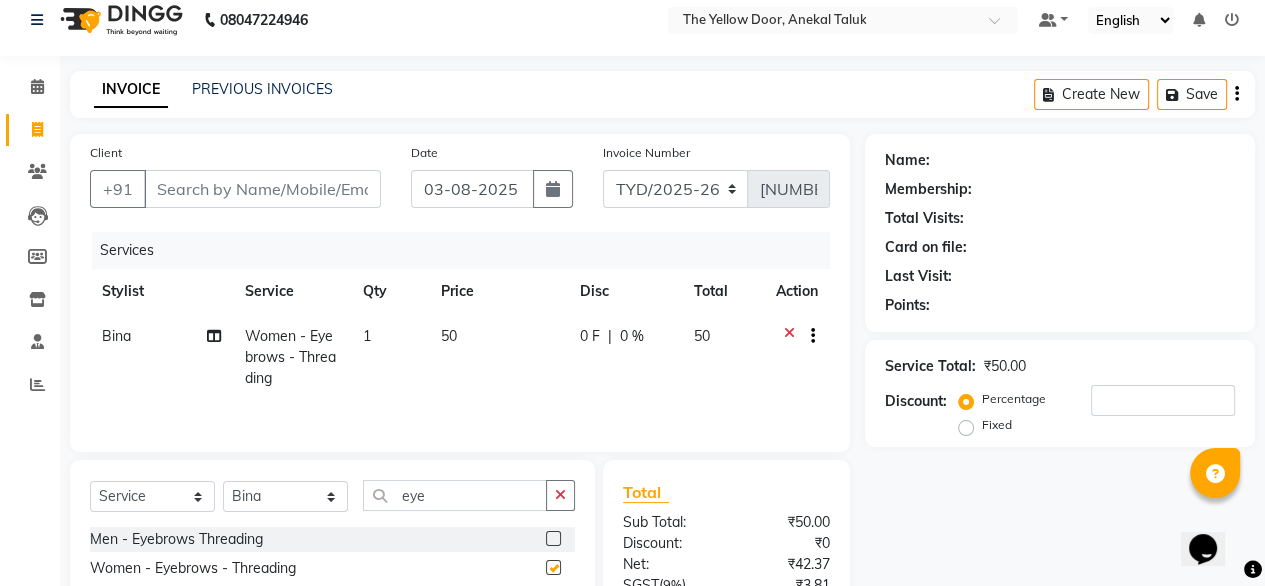 checkbox on "false" 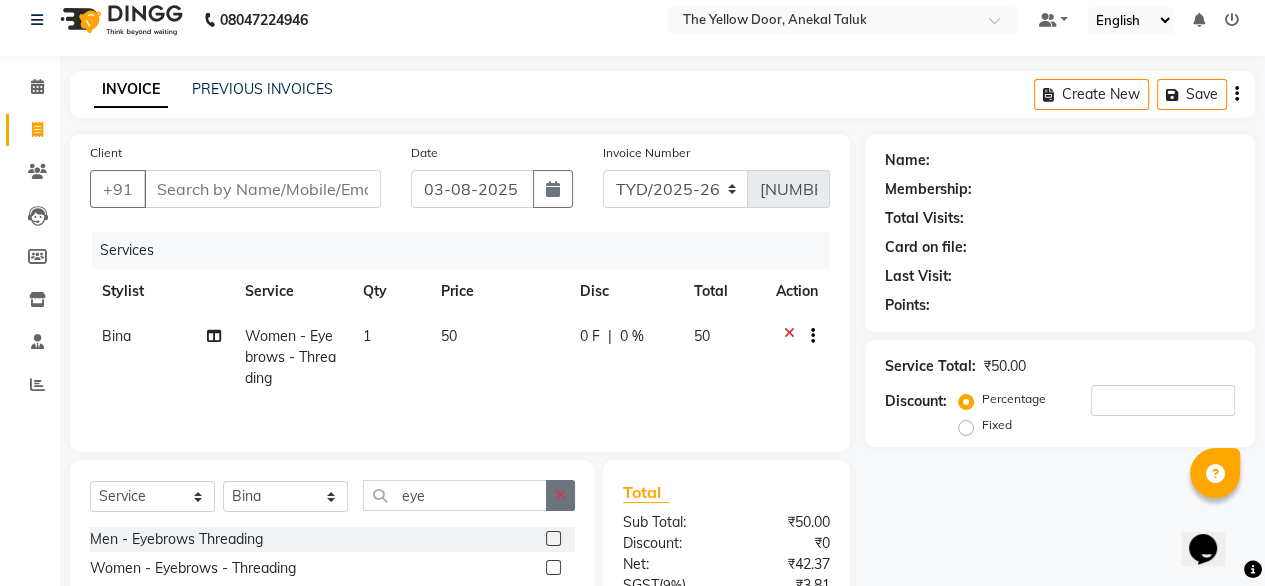 click 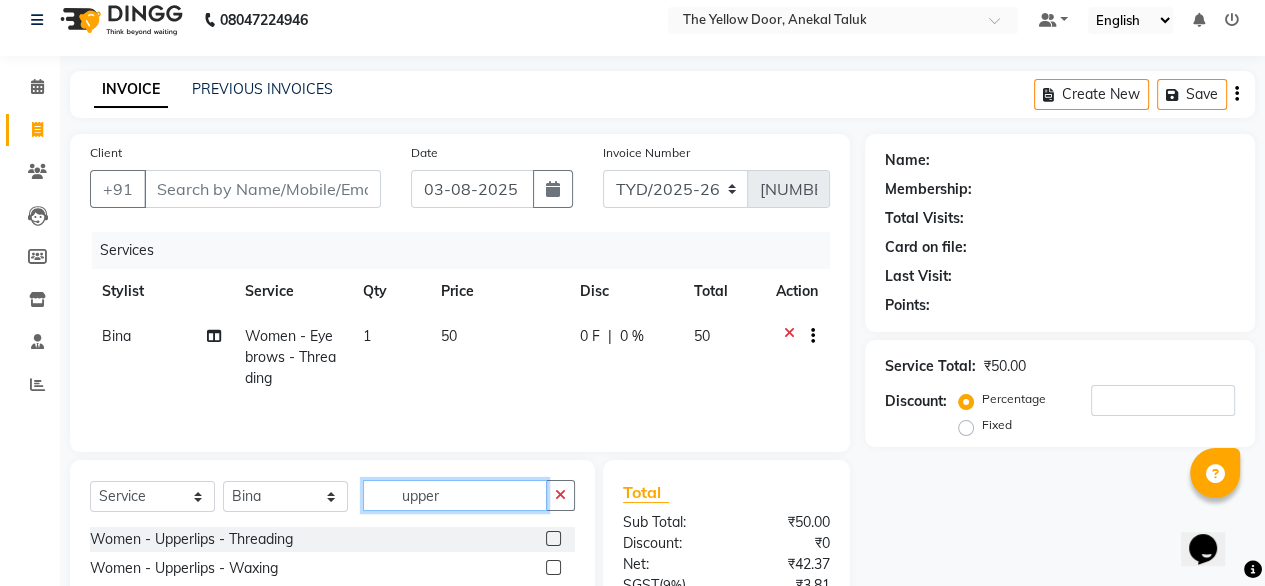 type on "upper" 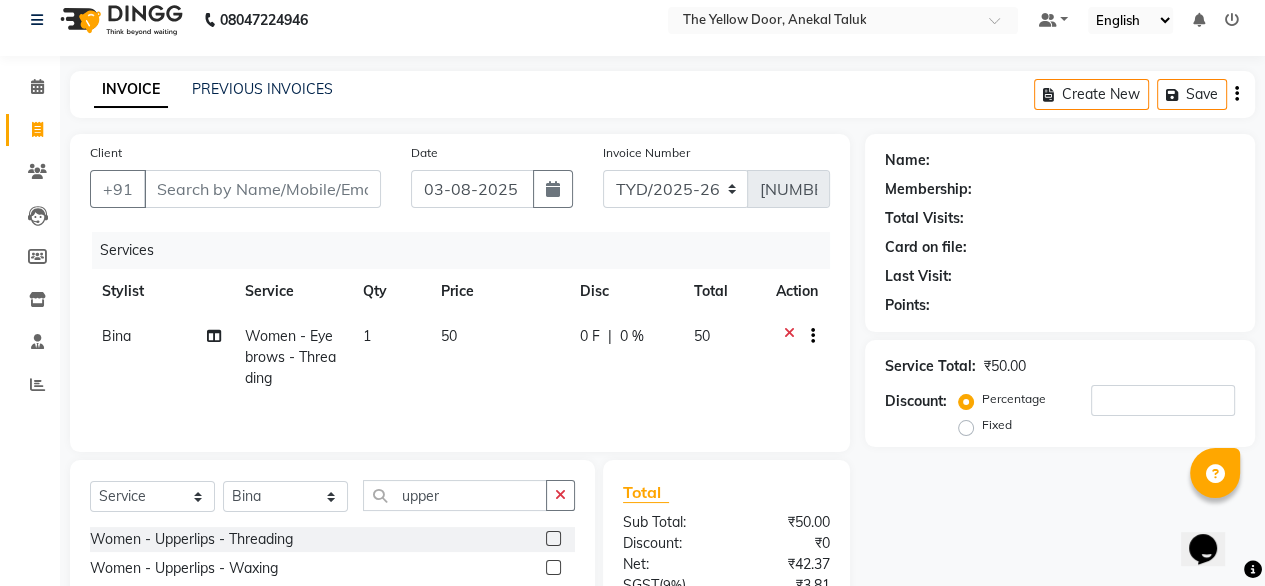 click 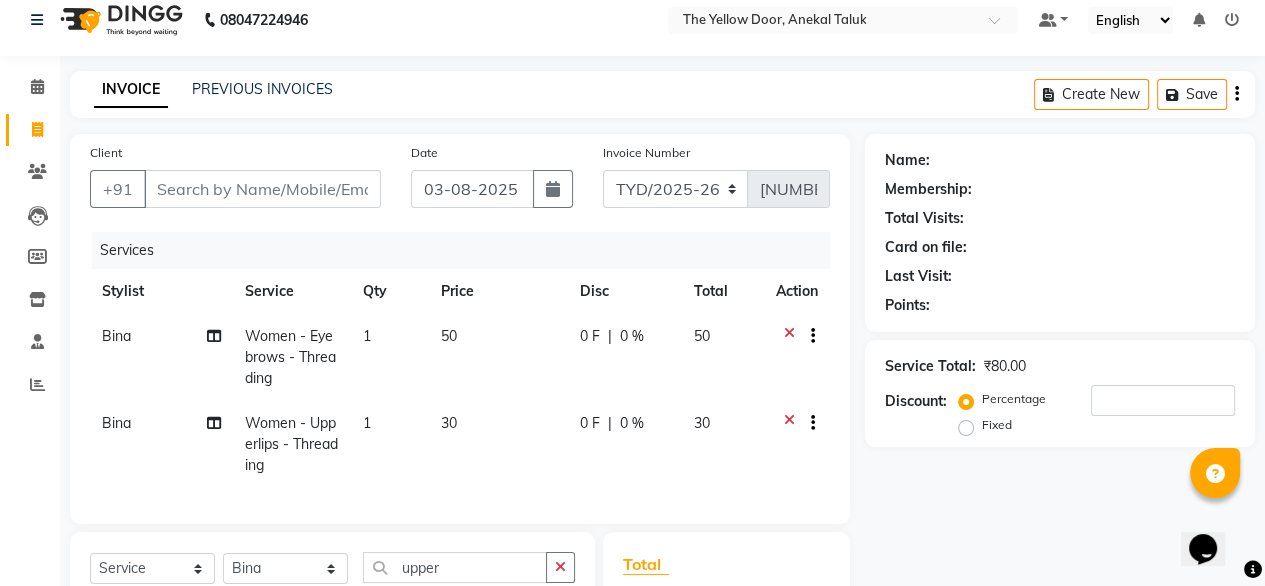 checkbox on "false" 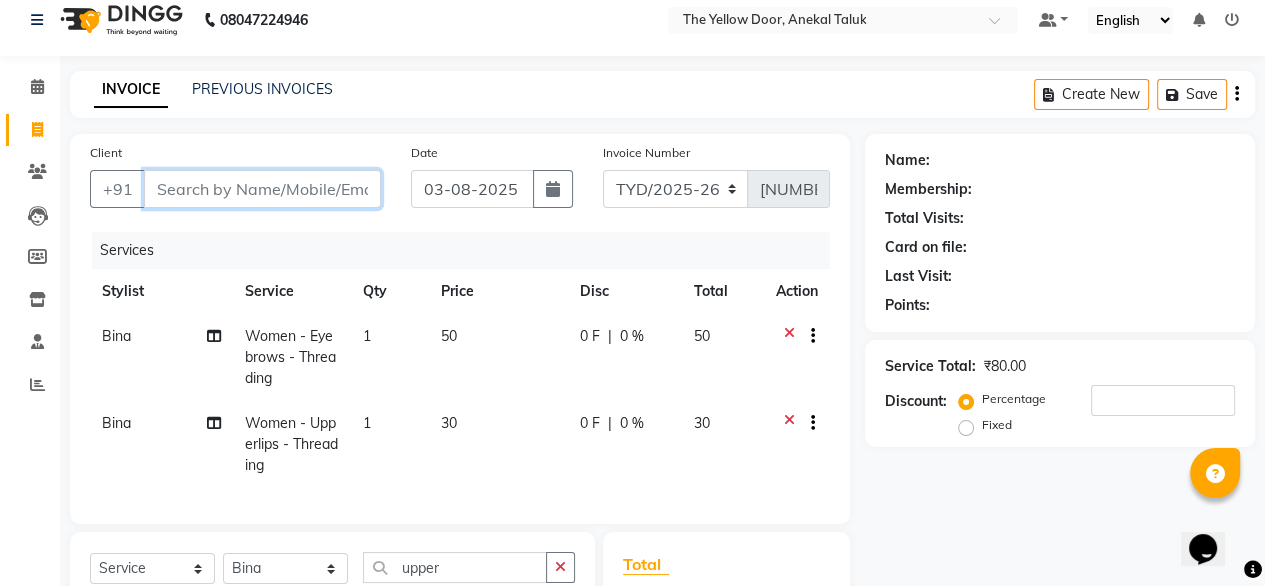 click on "Client" at bounding box center [262, 189] 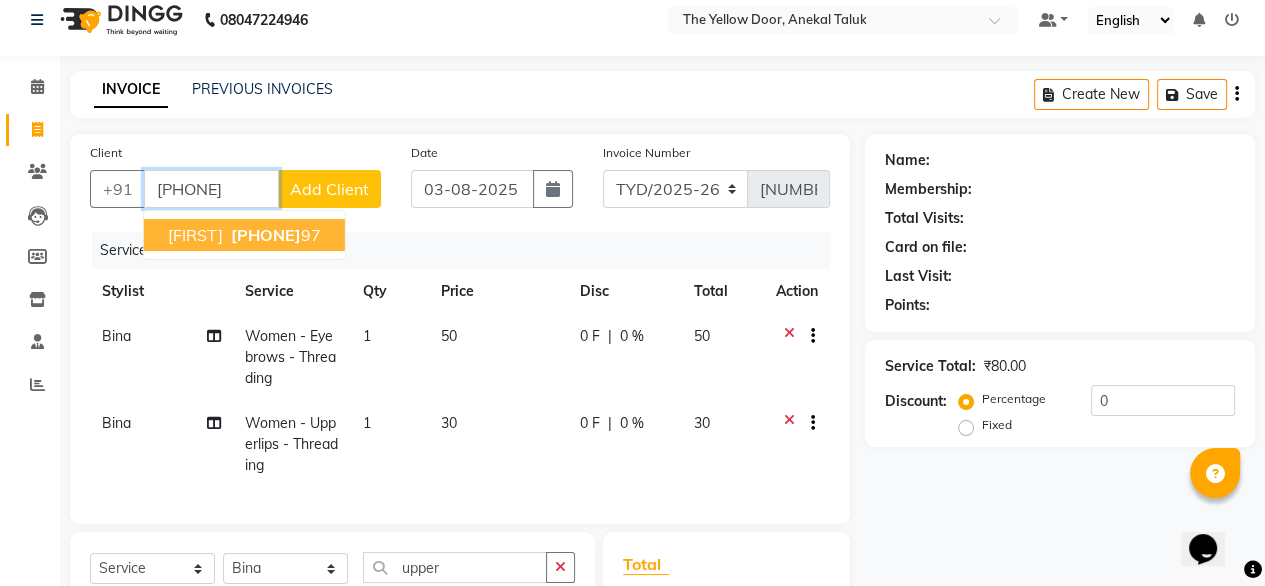 click on "[PHONE]" at bounding box center (274, 235) 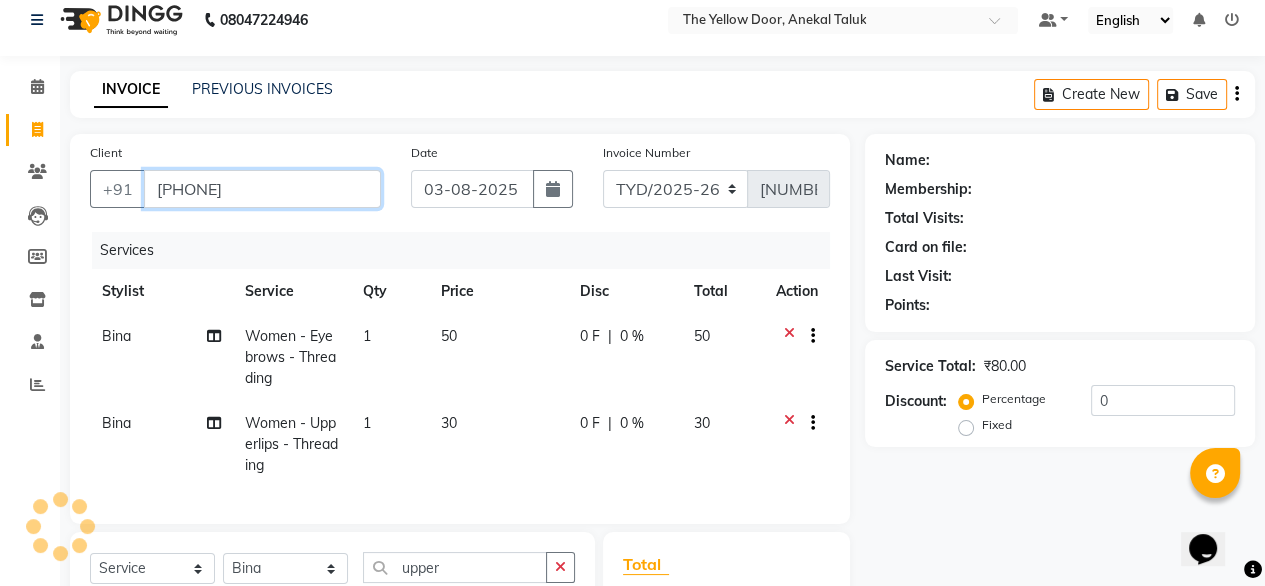 type on "[PHONE]" 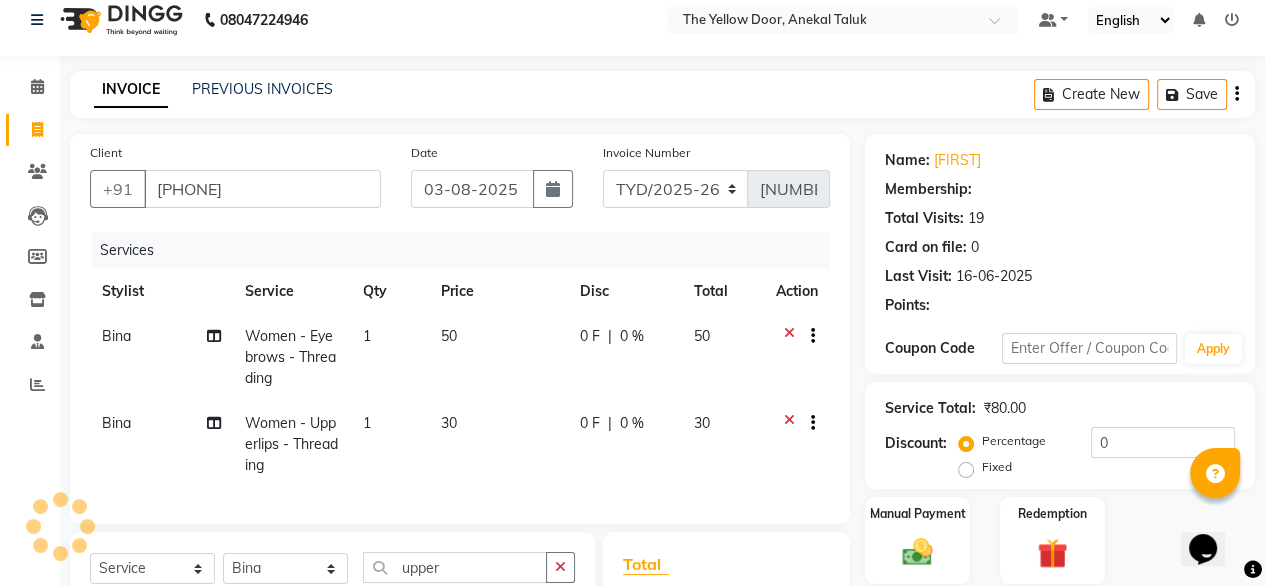 select on "1: Object" 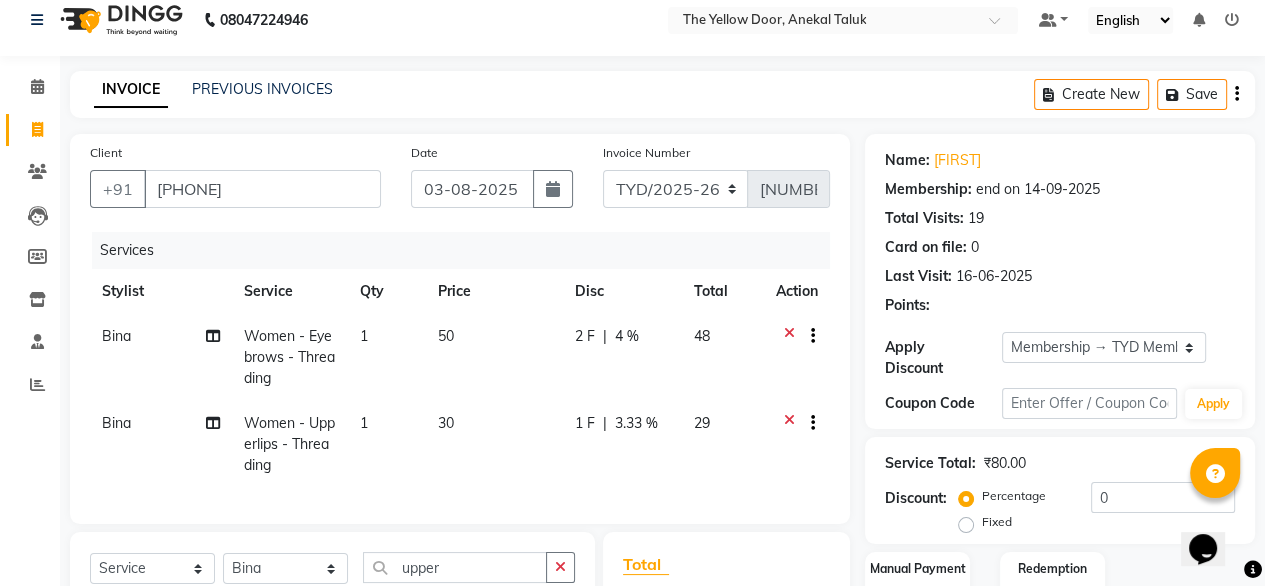 radio on "false" 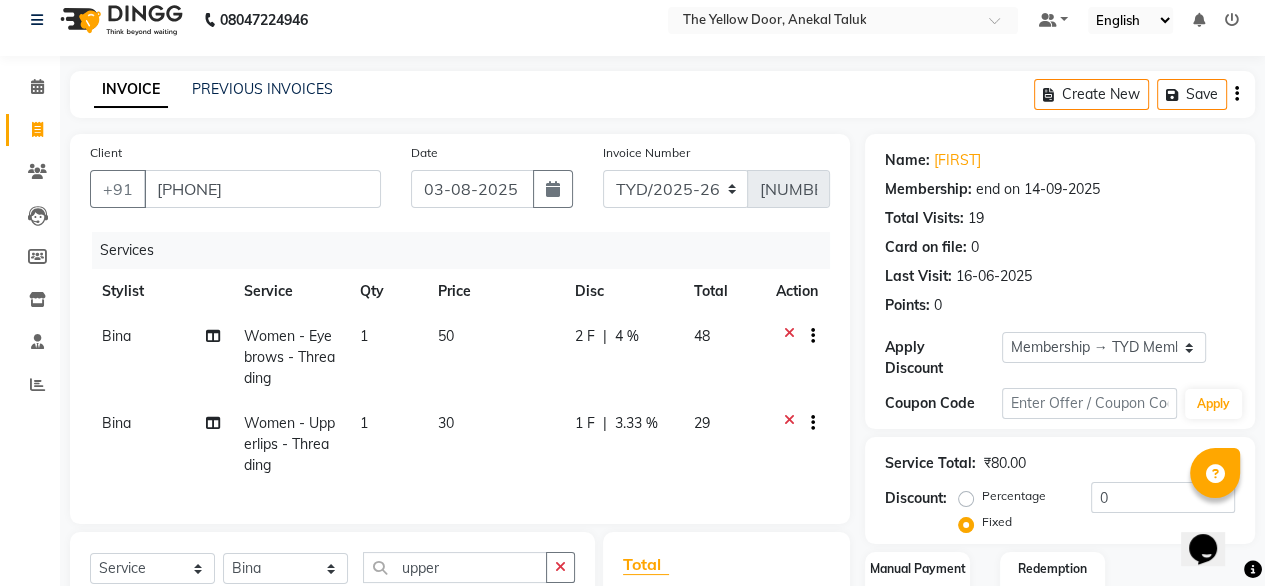 scroll, scrollTop: 302, scrollLeft: 0, axis: vertical 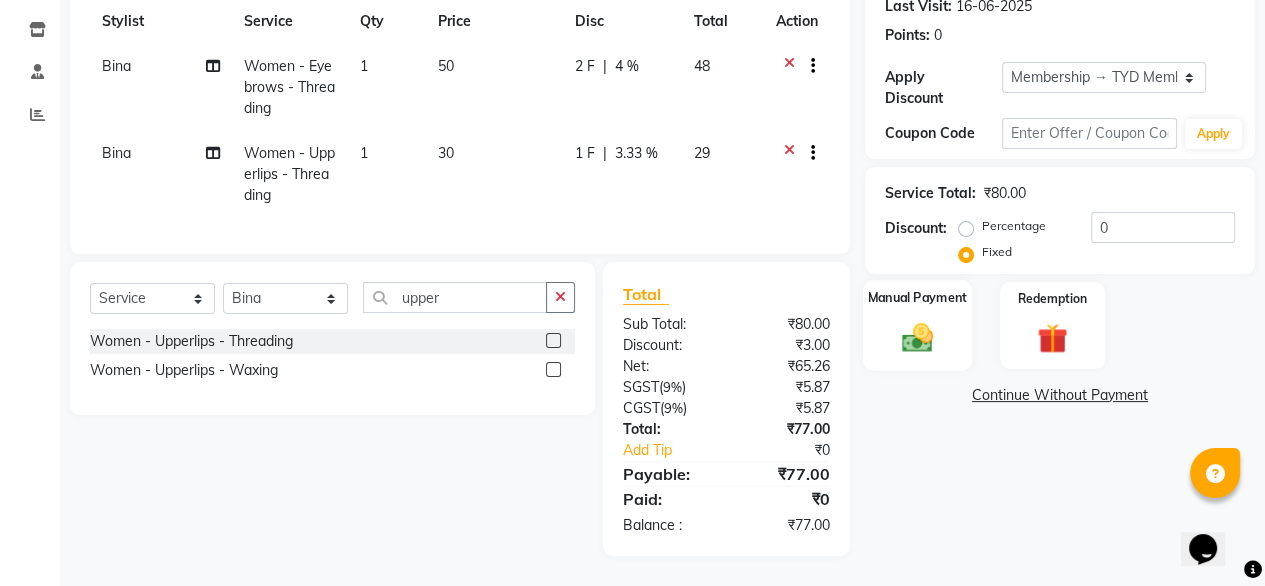 click 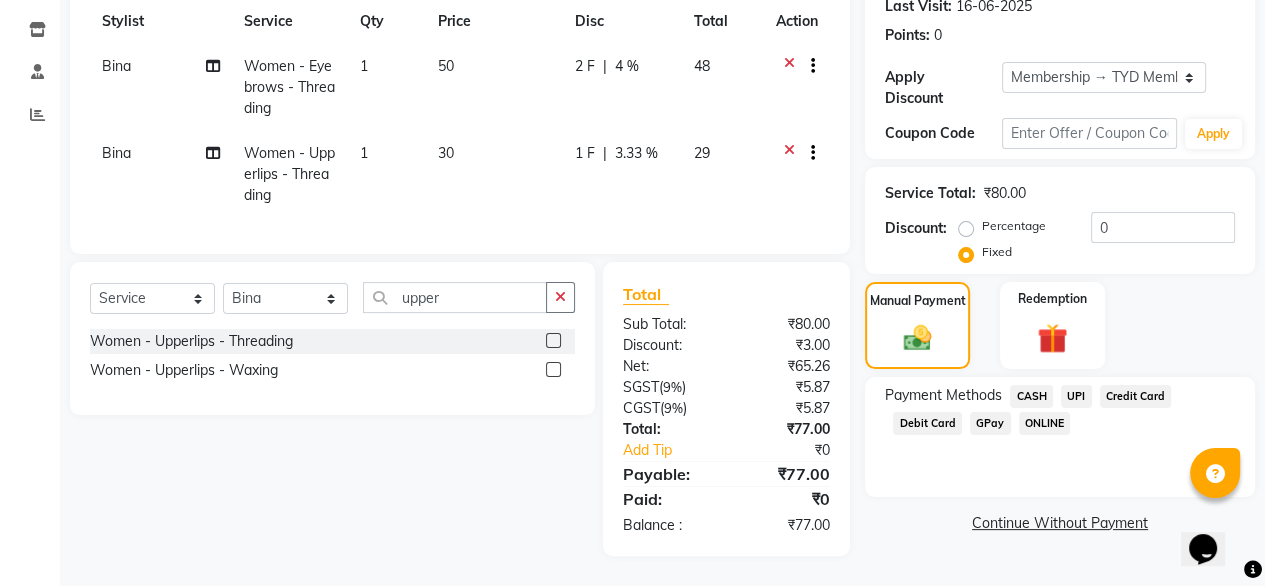 click on "UPI" 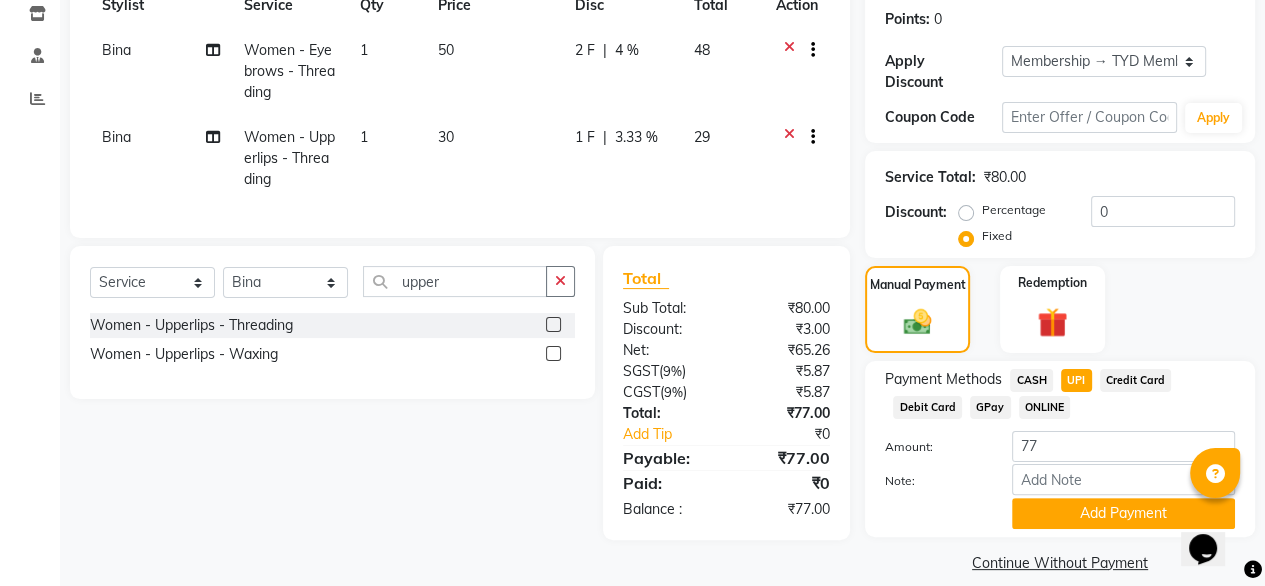 scroll, scrollTop: 311, scrollLeft: 0, axis: vertical 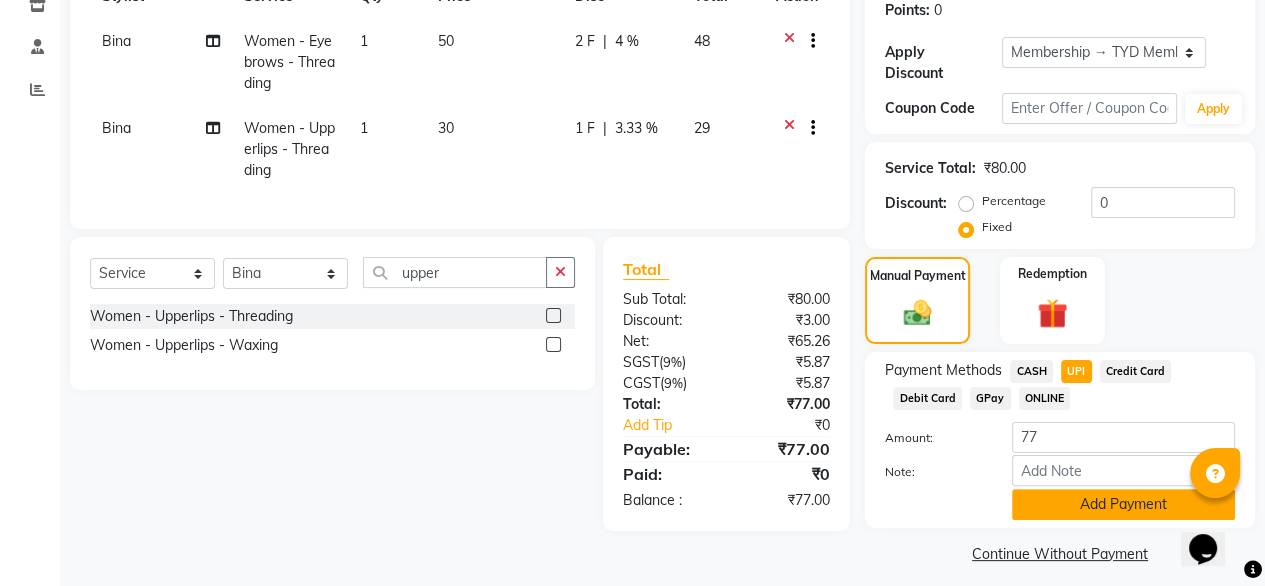 click on "Add Payment" 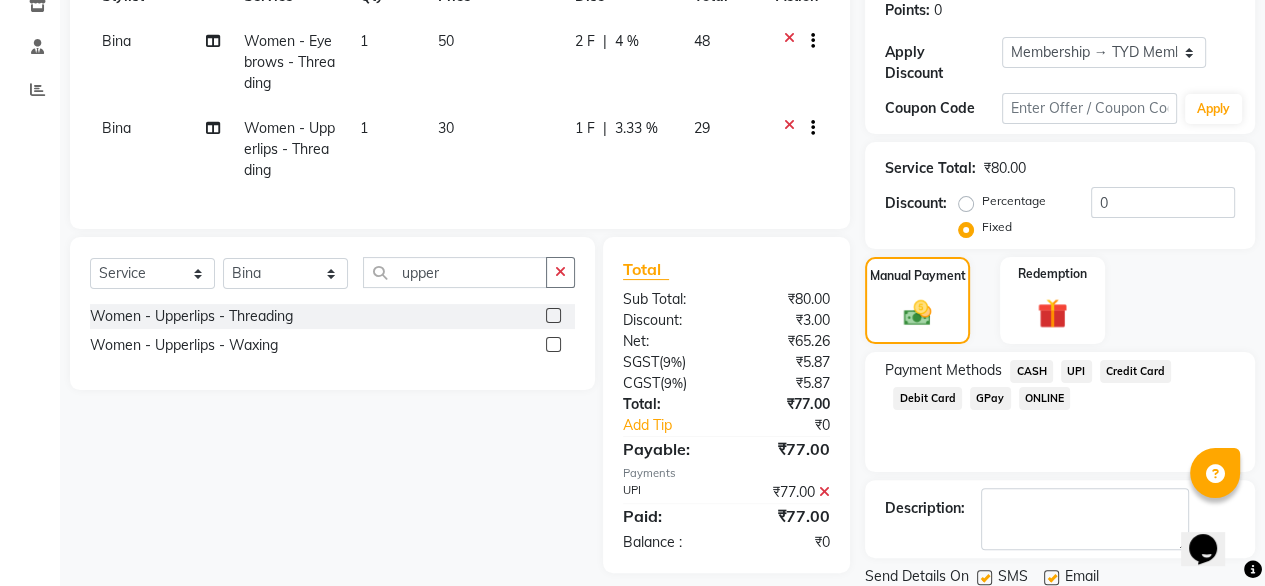 scroll, scrollTop: 364, scrollLeft: 0, axis: vertical 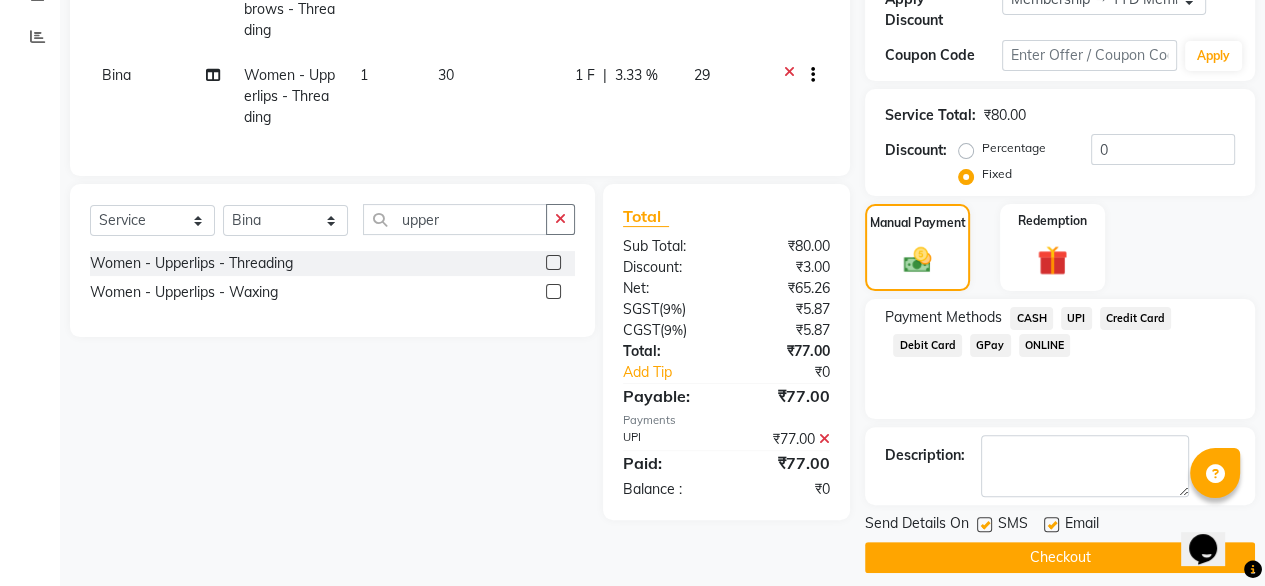 click on "Checkout" 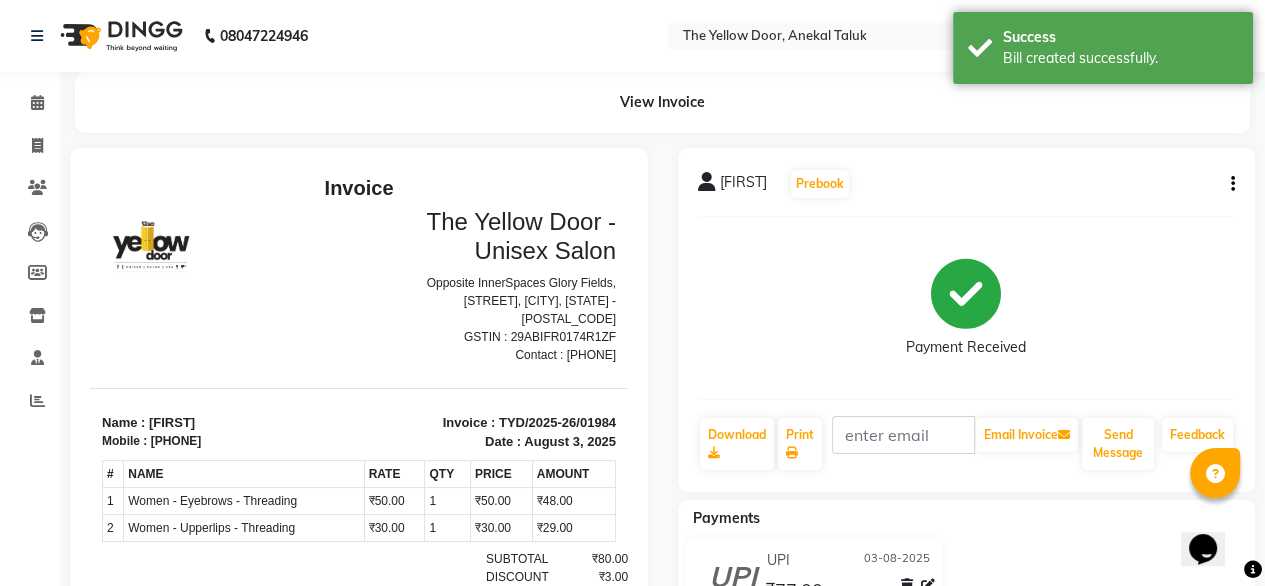 scroll, scrollTop: 0, scrollLeft: 0, axis: both 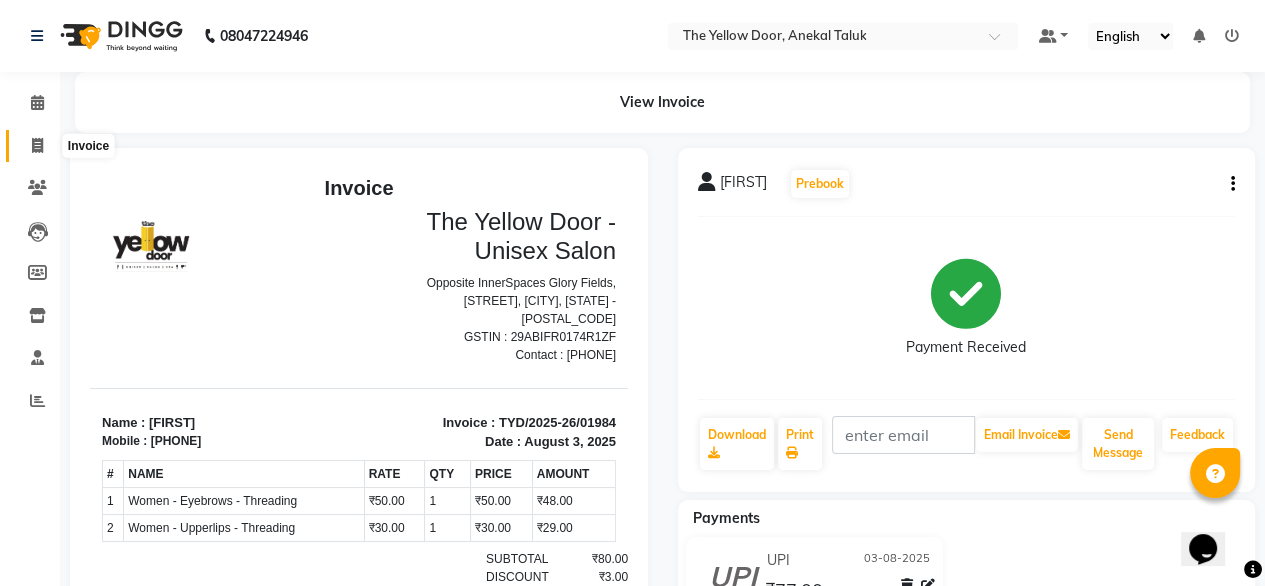 click 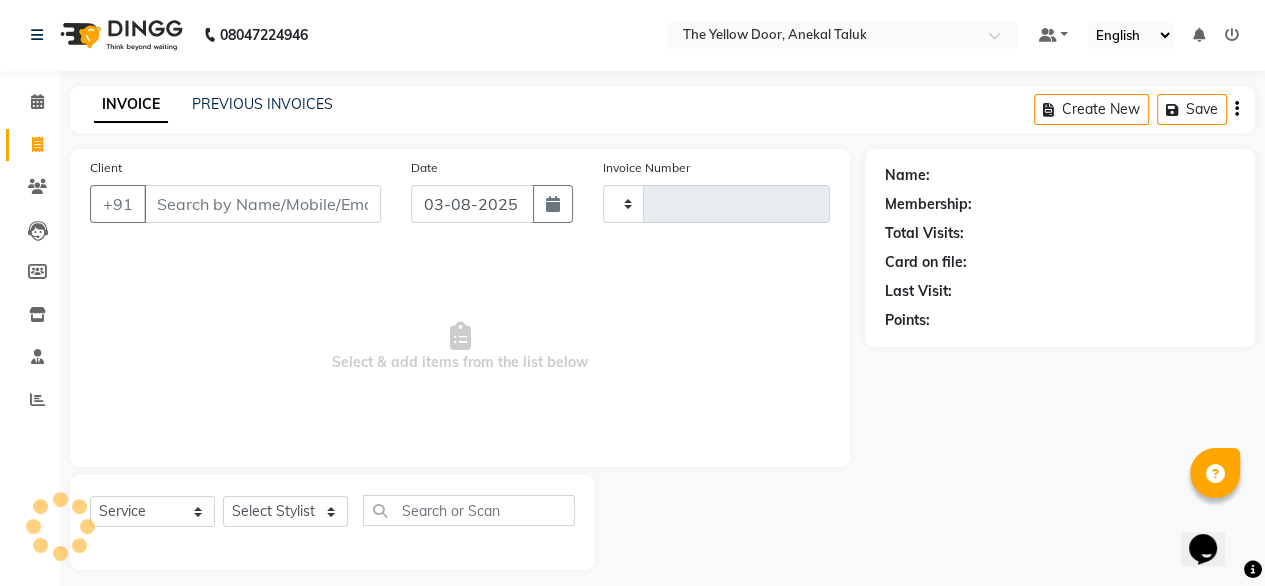 scroll, scrollTop: 16, scrollLeft: 0, axis: vertical 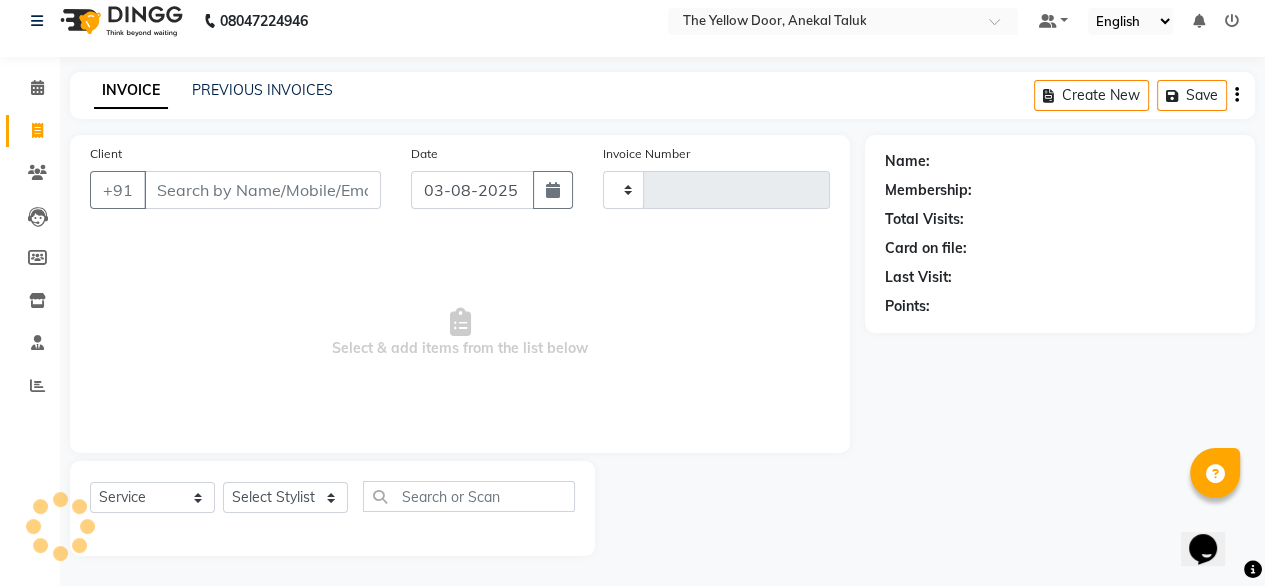 type on "01985" 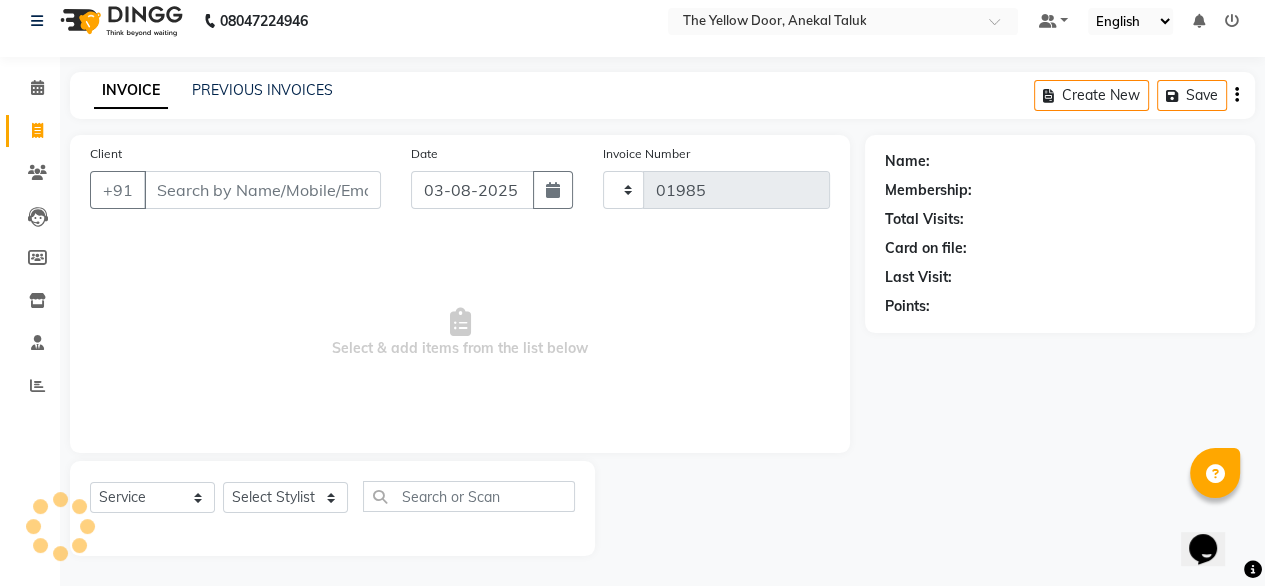 select on "5650" 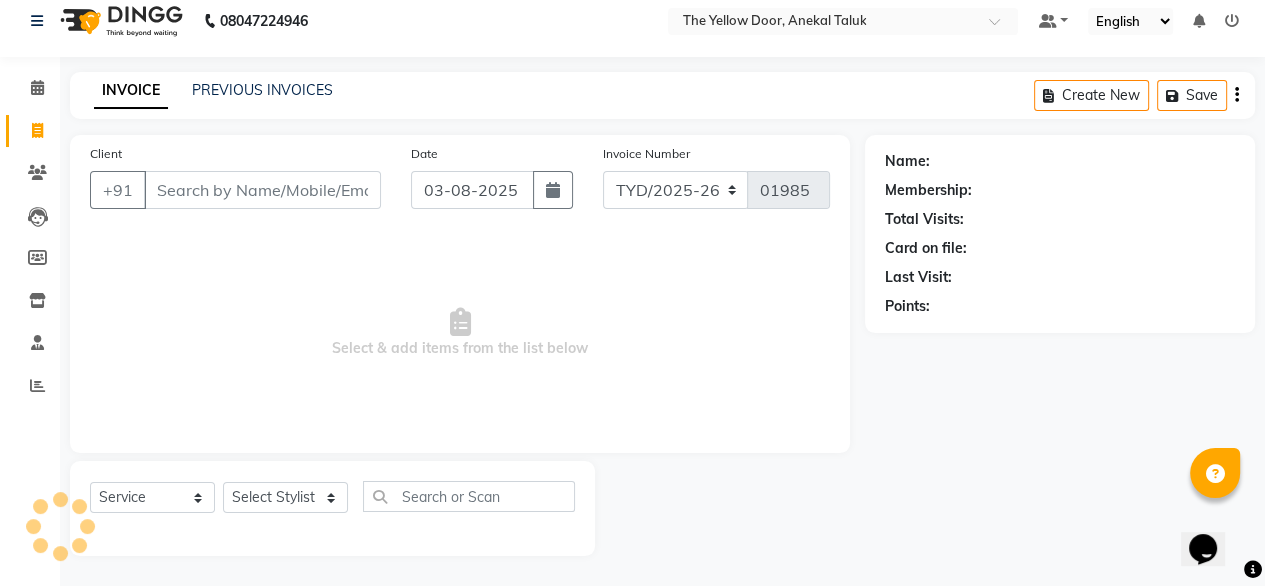 click on "Client" at bounding box center (262, 190) 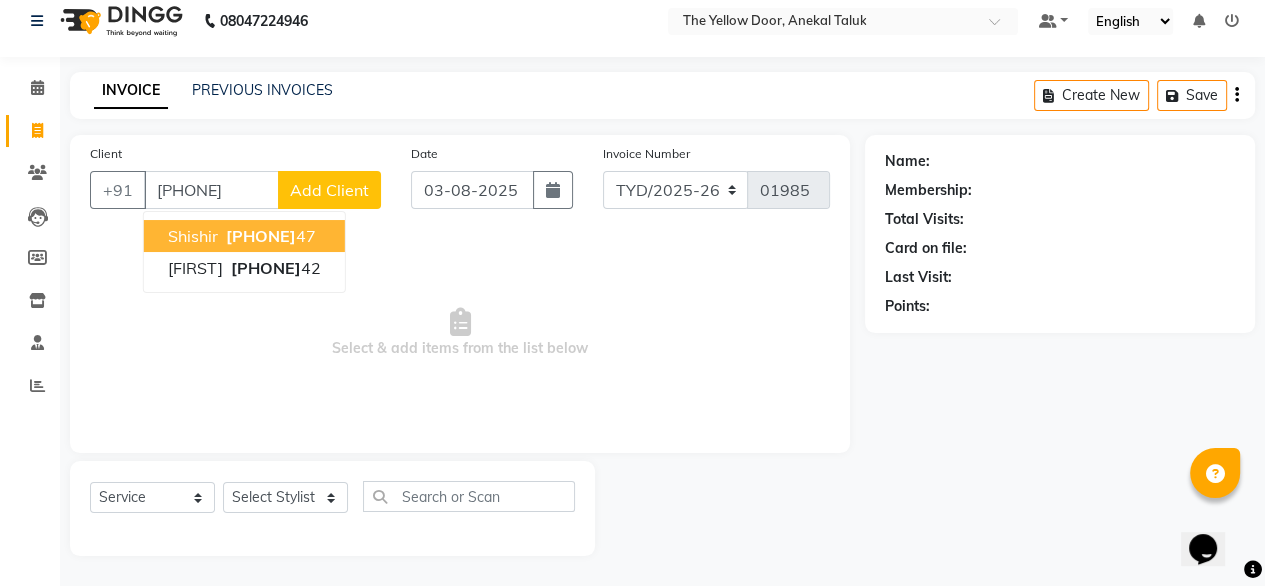 click on "[PHONE]" at bounding box center (261, 236) 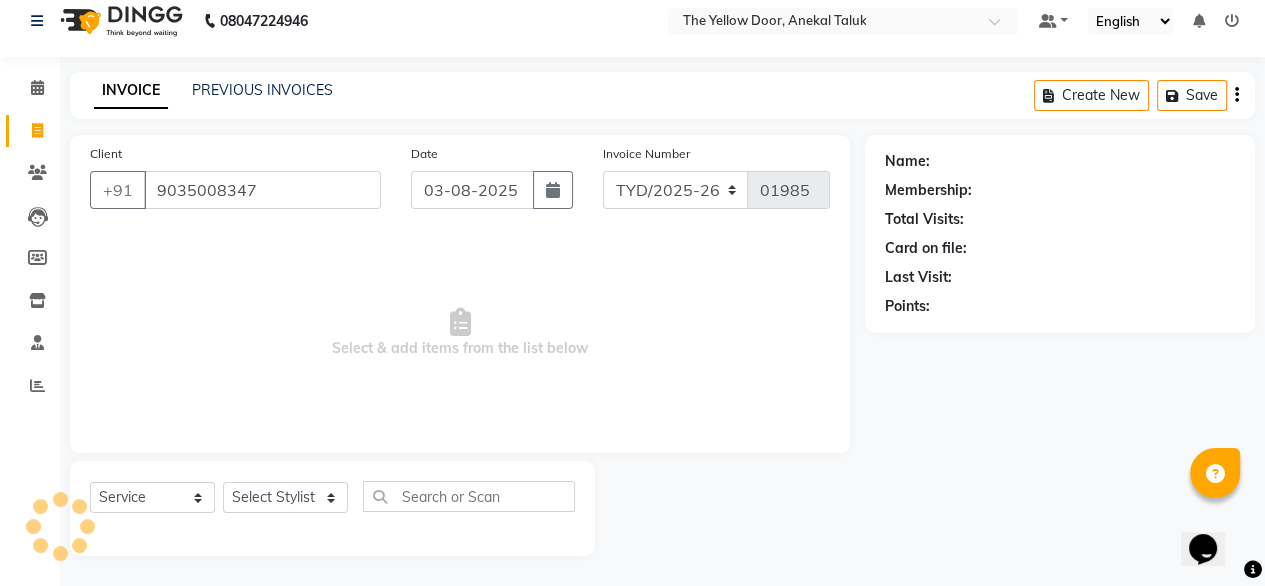 type on "9035008347" 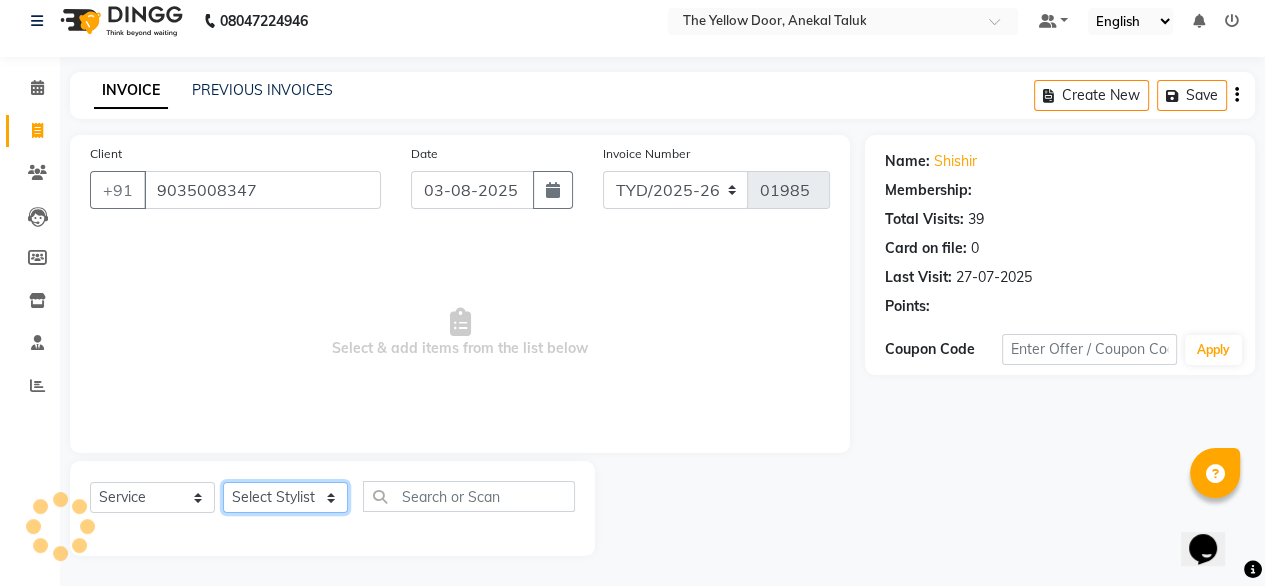 click on "Select Stylist Amit Roy Bina Deena Jena Housekeeping Manager Sajiya Shefi Shanoor Shri" 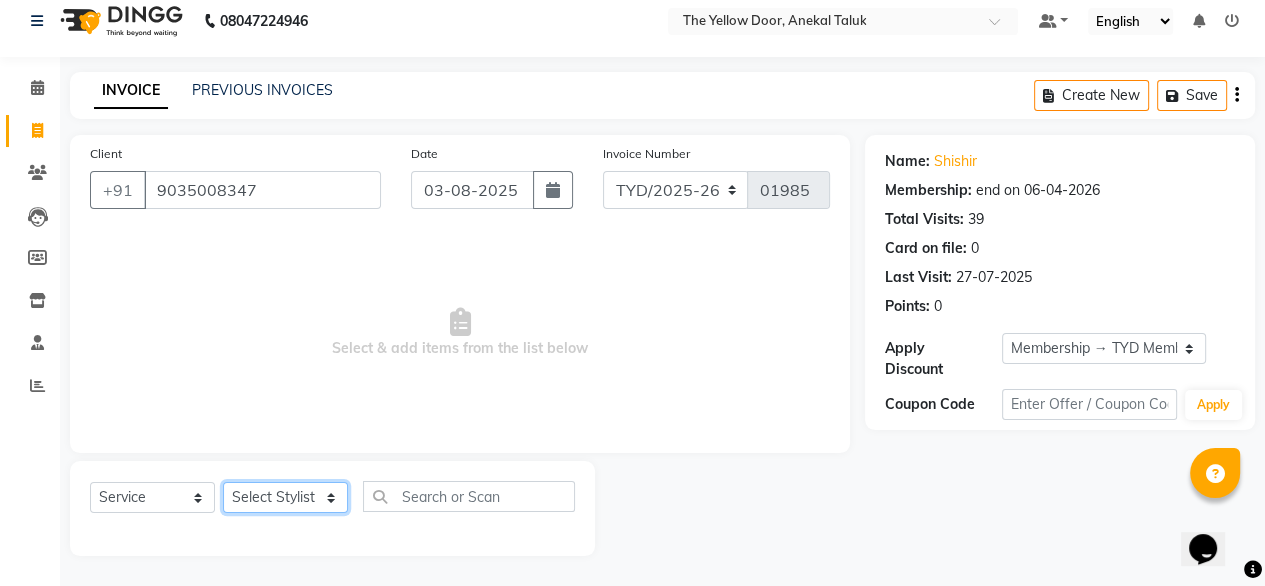 select on "71545" 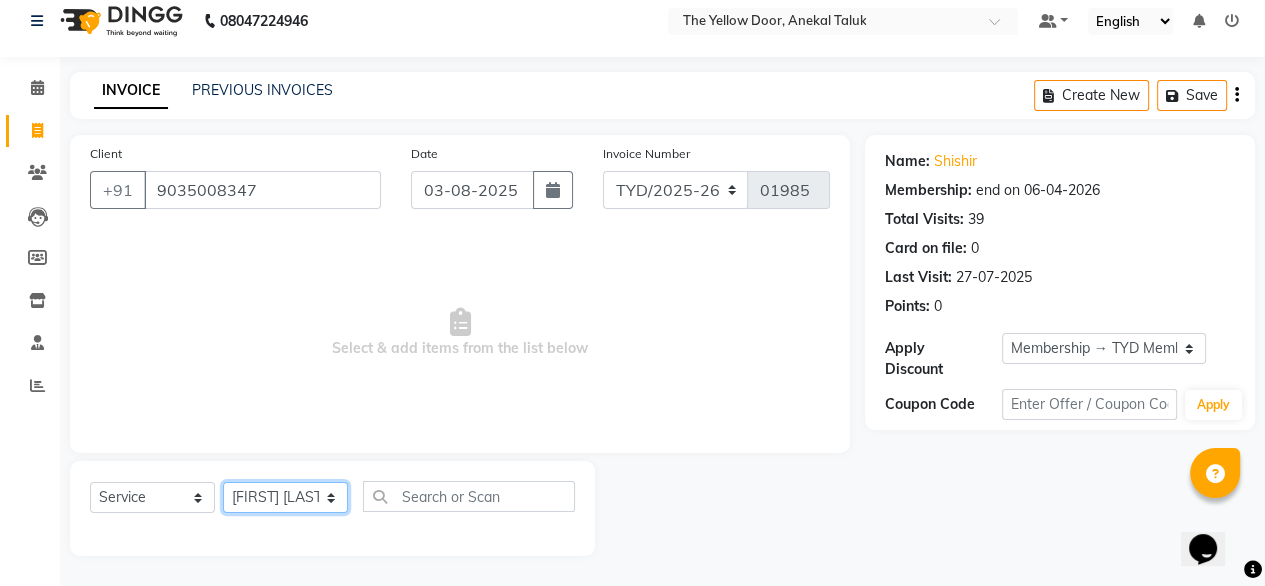 click on "Select Stylist Amit Roy Bina Deena Jena Housekeeping Manager Sajiya Shefi Shanoor Shri" 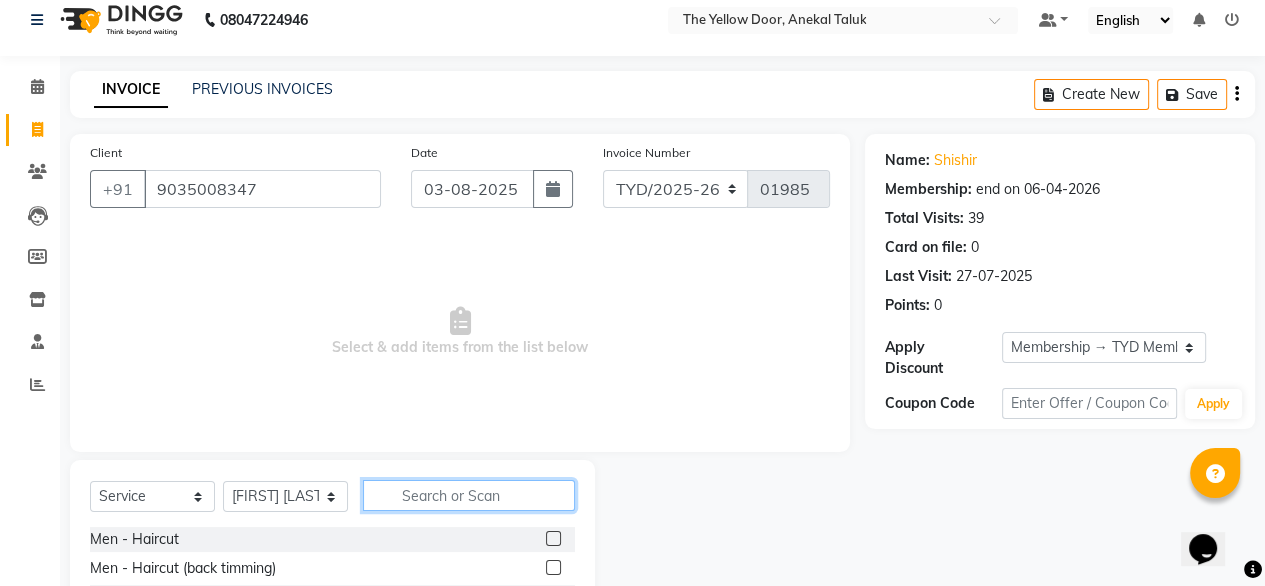 click 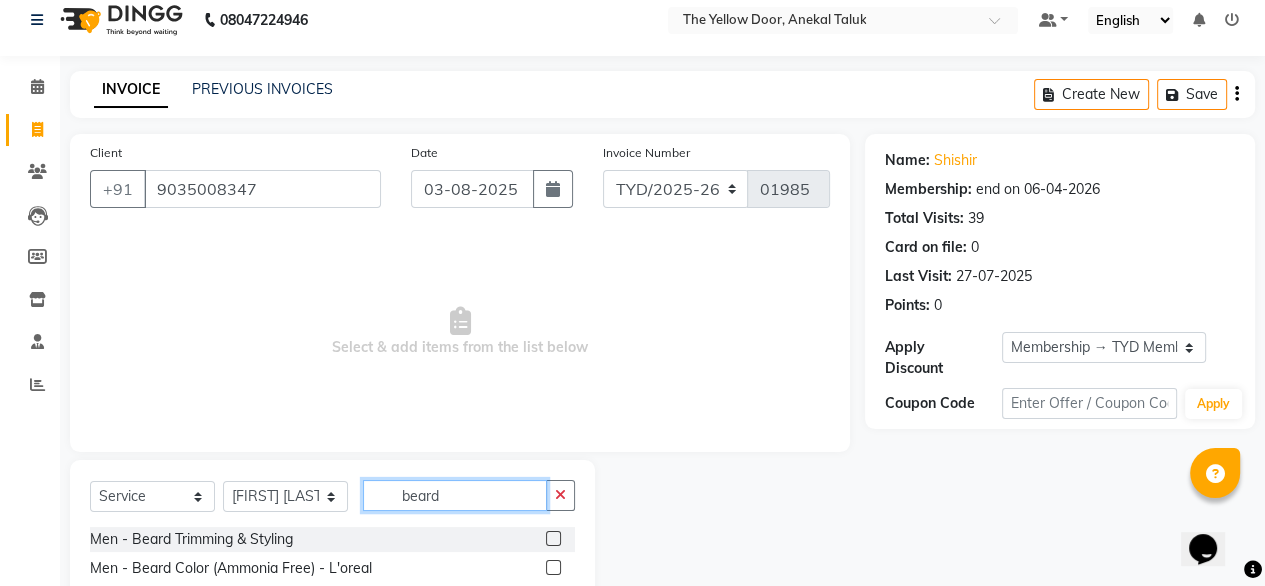 type on "beard" 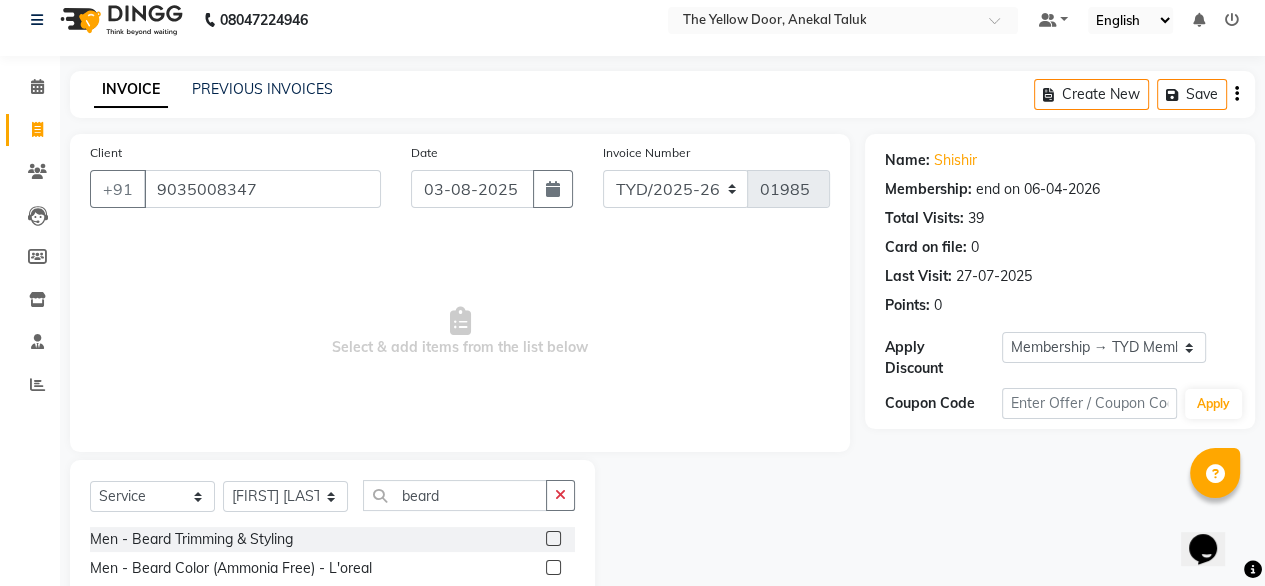 click 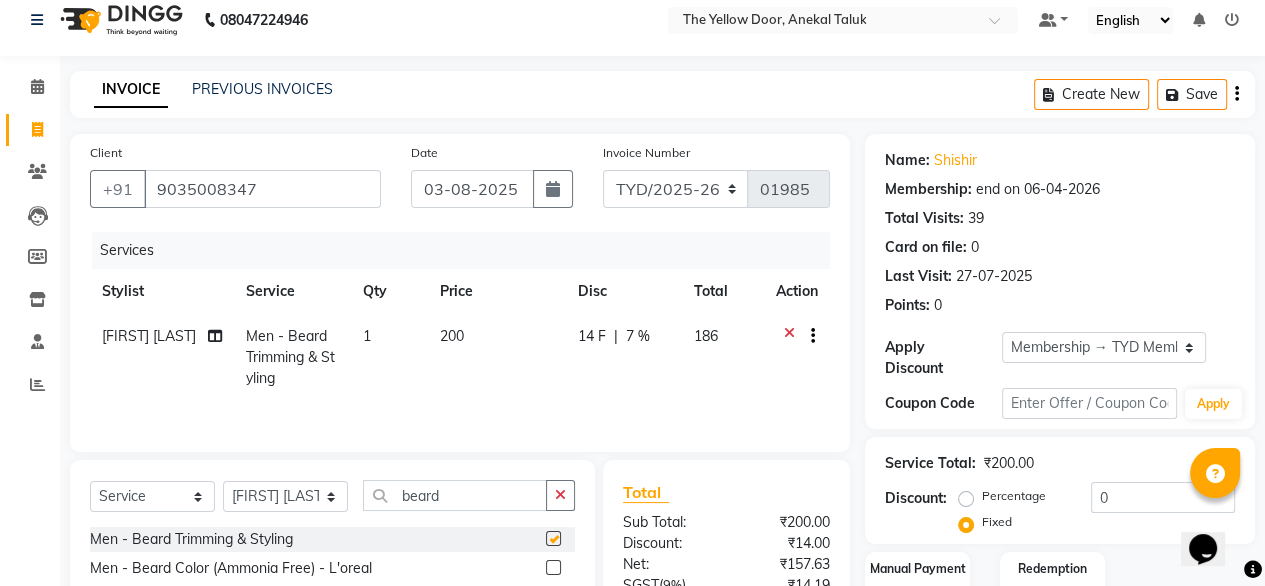 checkbox on "false" 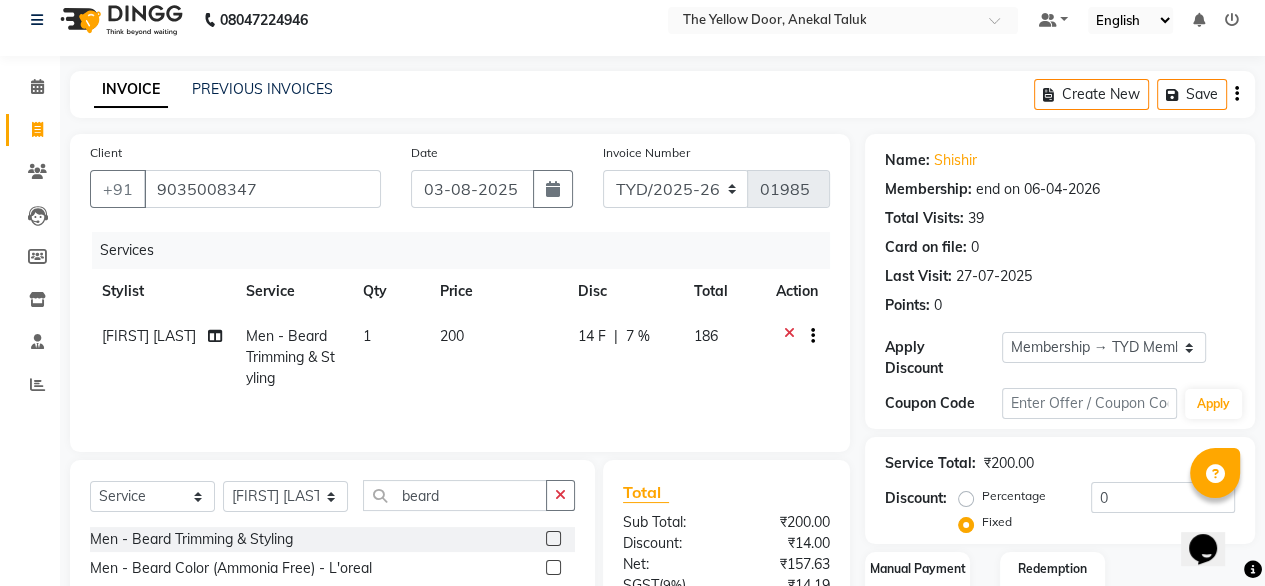 scroll, scrollTop: 215, scrollLeft: 0, axis: vertical 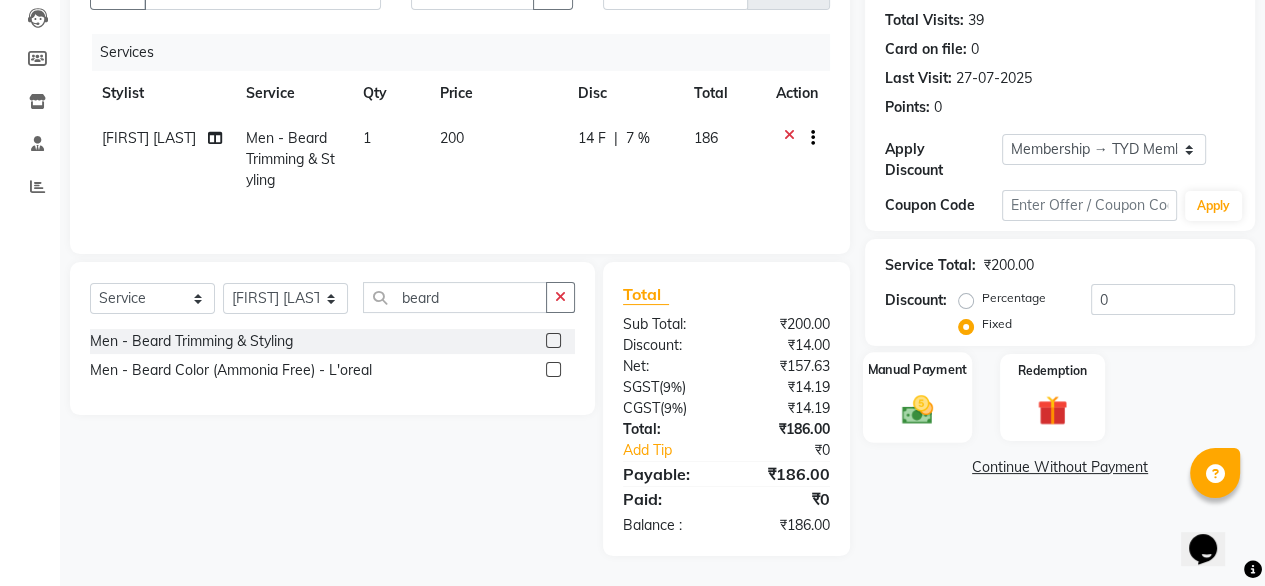 click on "Manual Payment" 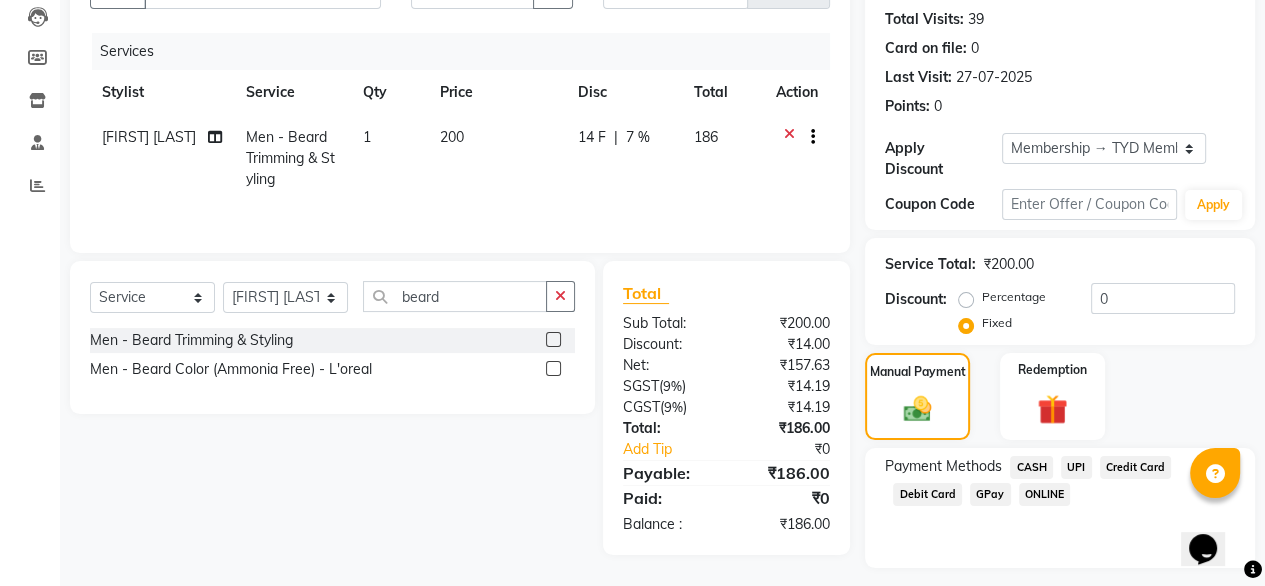 click on "UPI" 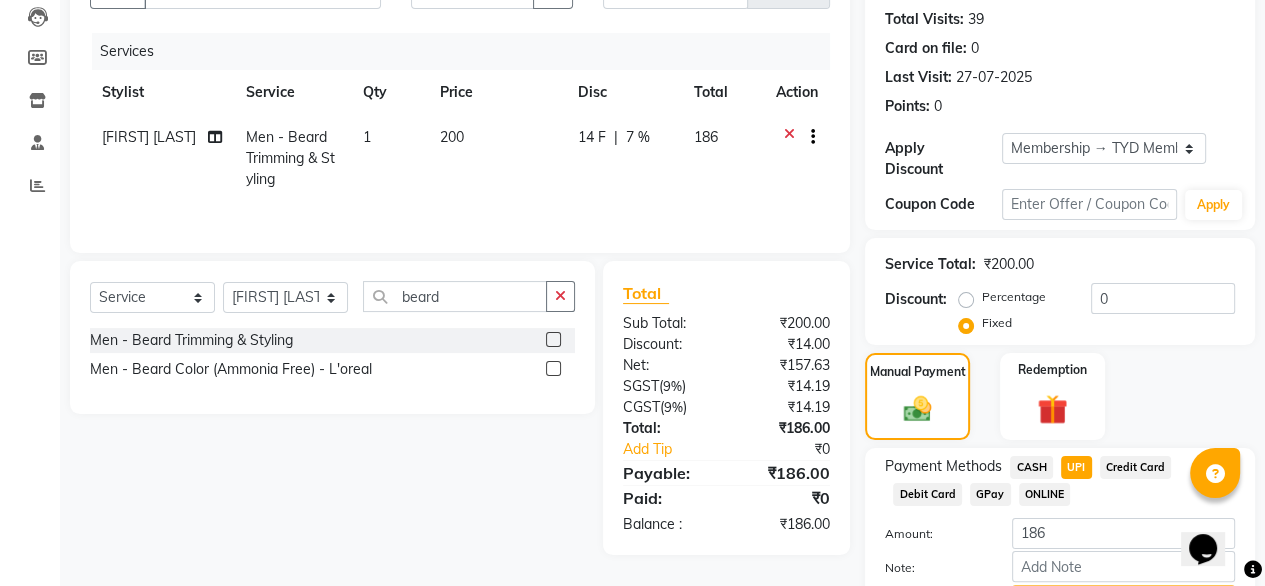 scroll, scrollTop: 311, scrollLeft: 0, axis: vertical 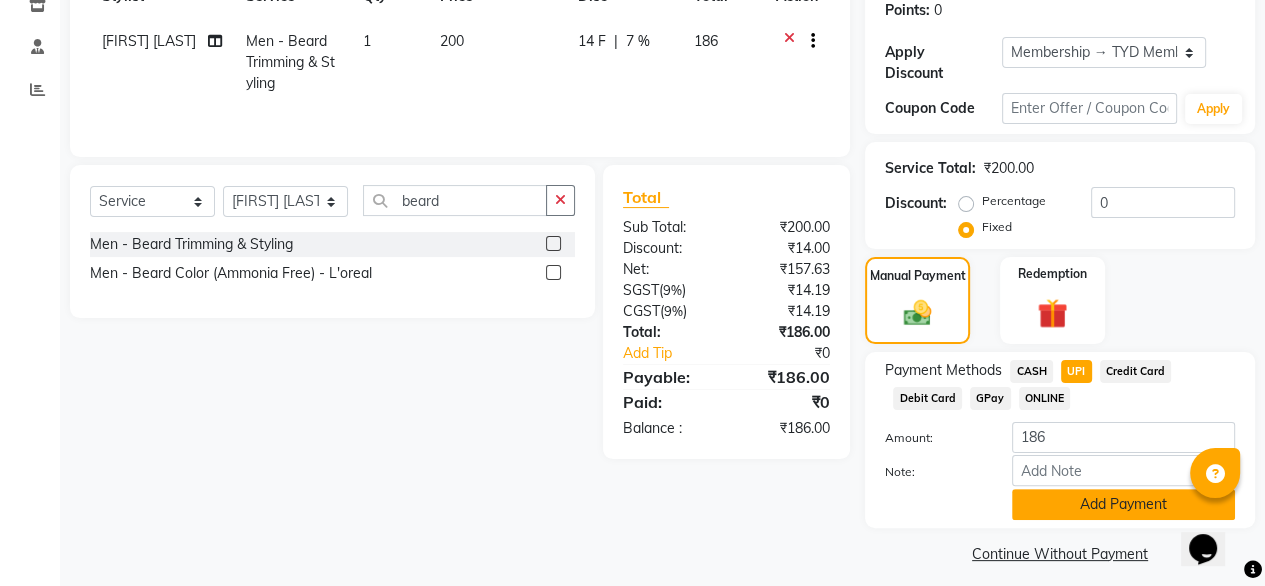 click on "Add Payment" 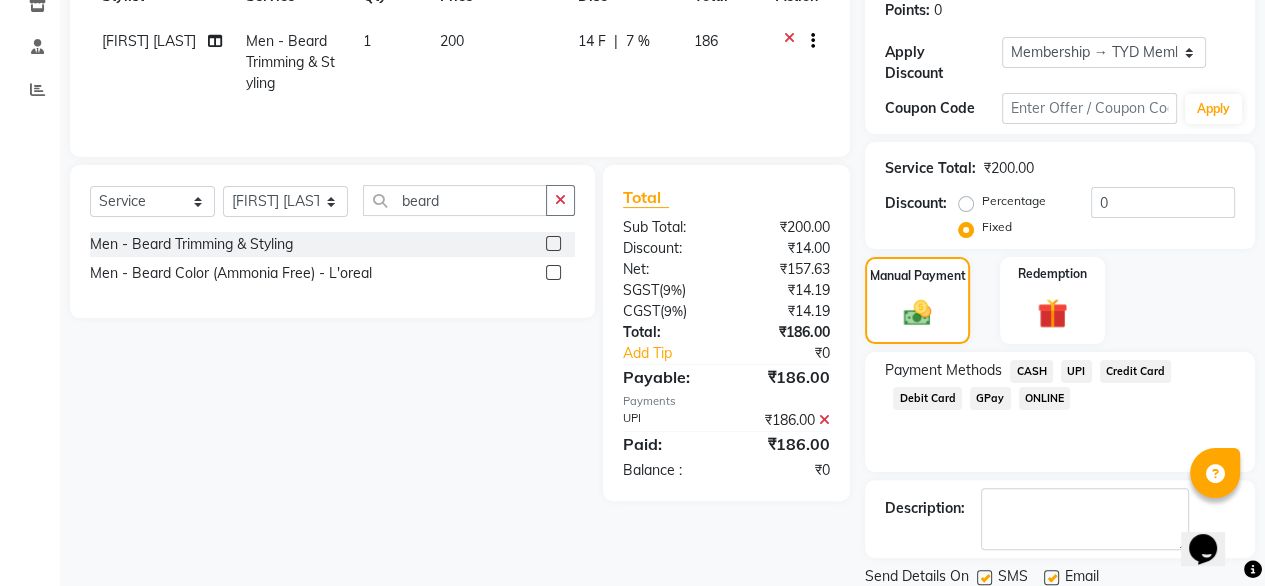 scroll, scrollTop: 364, scrollLeft: 0, axis: vertical 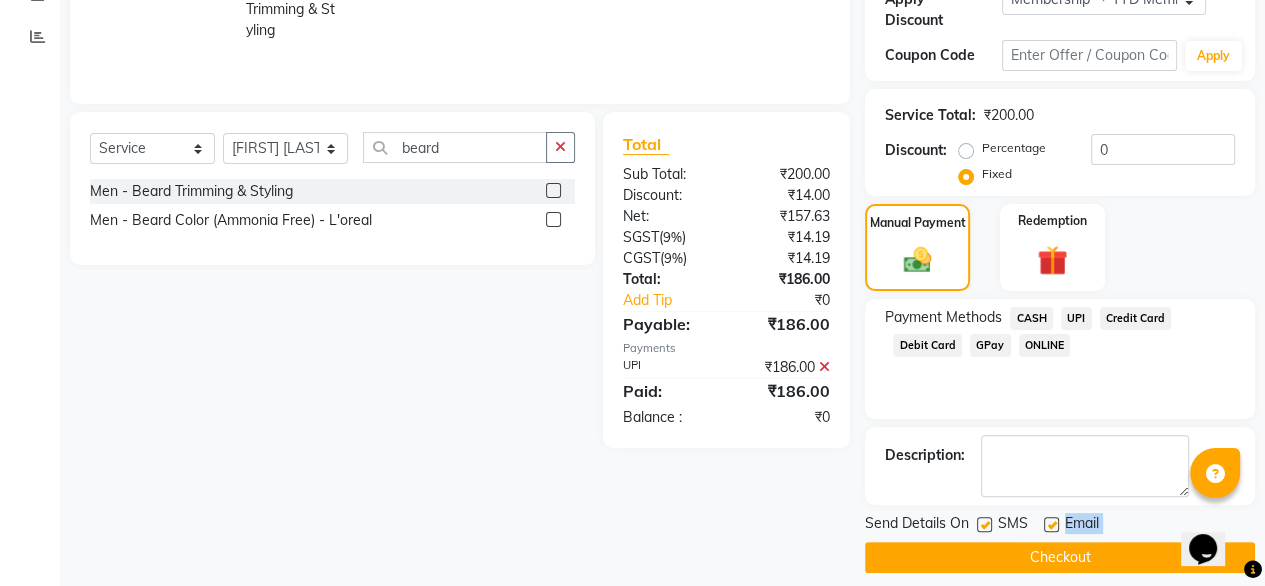 drag, startPoint x: 1048, startPoint y: 505, endPoint x: 1033, endPoint y: 544, distance: 41.785164 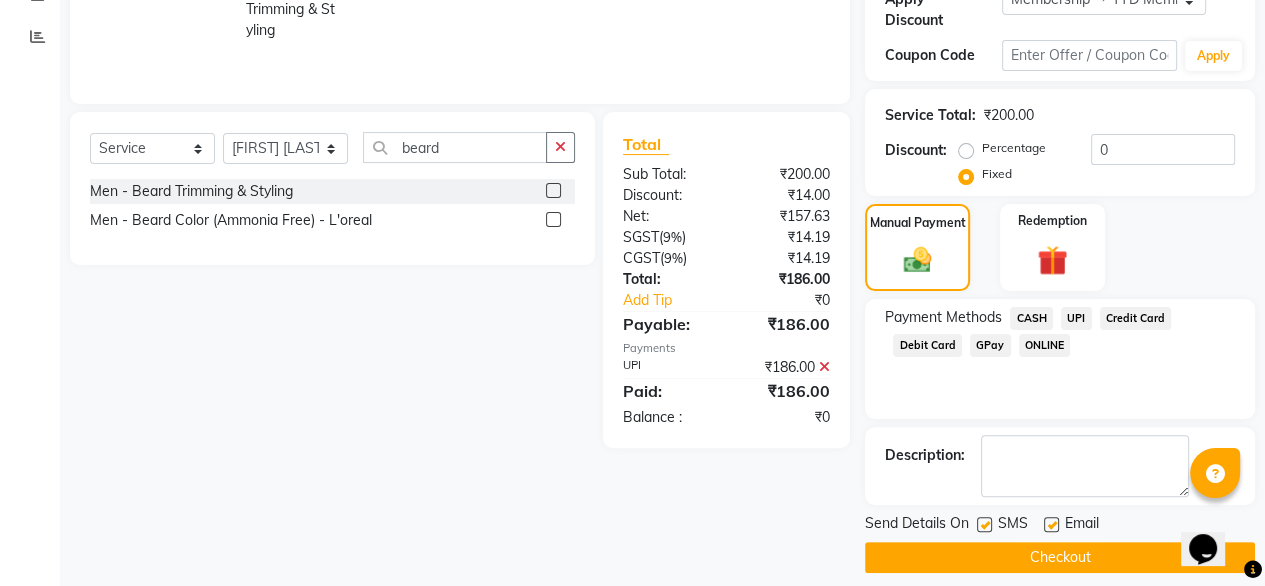 click on "Client +91 [PHONE] Date [DATE] Invoice Number TYD/2025-26 V/2025-26 [NUMBER] Services Stylist Service Qty Price Disc Total Action [FIRST] [LAST] Men - Beard Trimming & Styling 1 200 14 F | 7 % 186 Select Service Product Membership Package Voucher Prepaid Gift Card Select Stylist [FIRST] [LAST] [FIRST] [FIRST] Housekeeping Manager [FIRST] [LAST] [FIRST] beard Men - Beard Trimming & Styling Men - Beard Color (Ammonia Free) - L'oreal Total Sub Total: ₹200.00 Discount: ₹14.00 Net: ₹157.63 SGST ( 9% ) ₹14.19 CGST ( 9% ) ₹14.19 Total: ₹186.00 Add Tip ₹0 Payable: ₹186.00 Payments UPI ₹186.00 Paid: ₹186.00 Balance : ₹0" 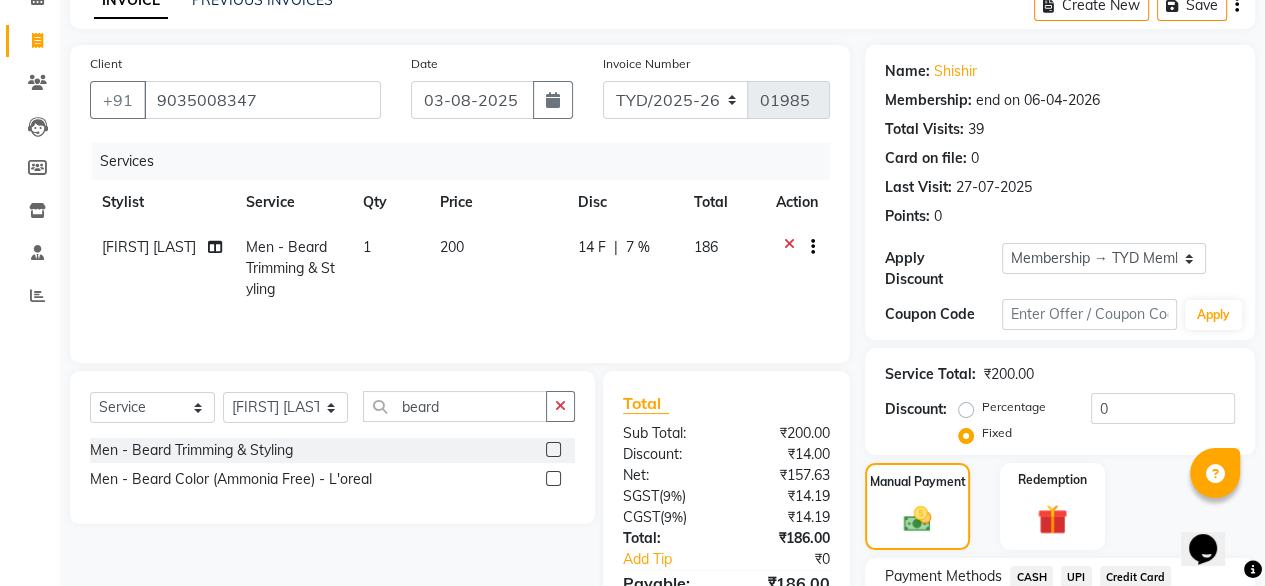 scroll, scrollTop: 364, scrollLeft: 0, axis: vertical 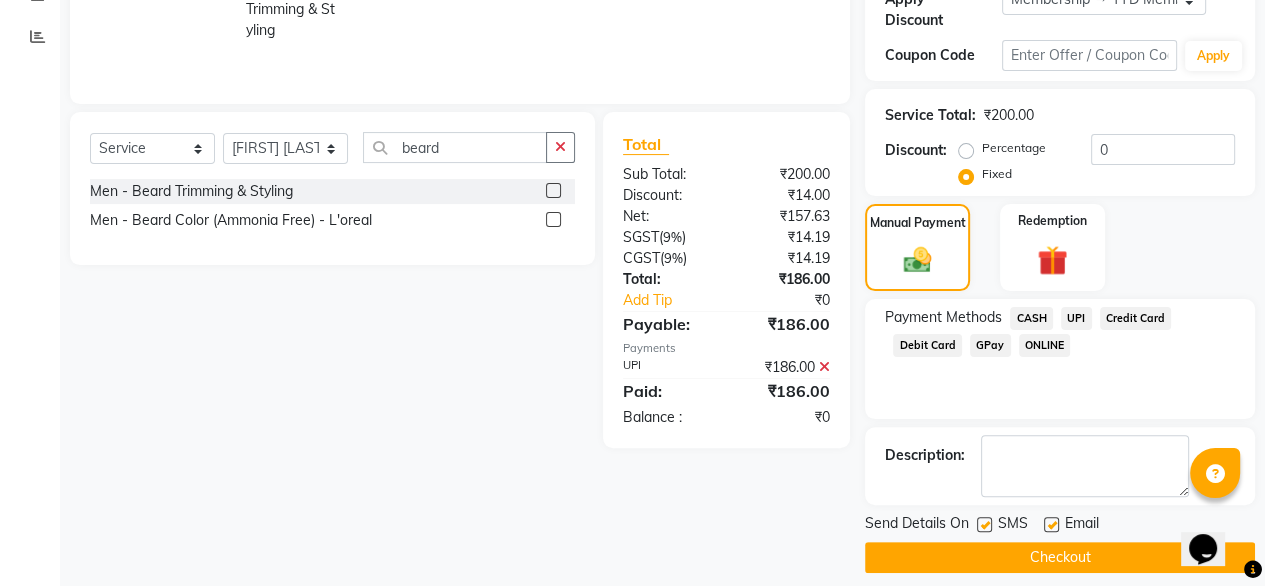 click on "Checkout" 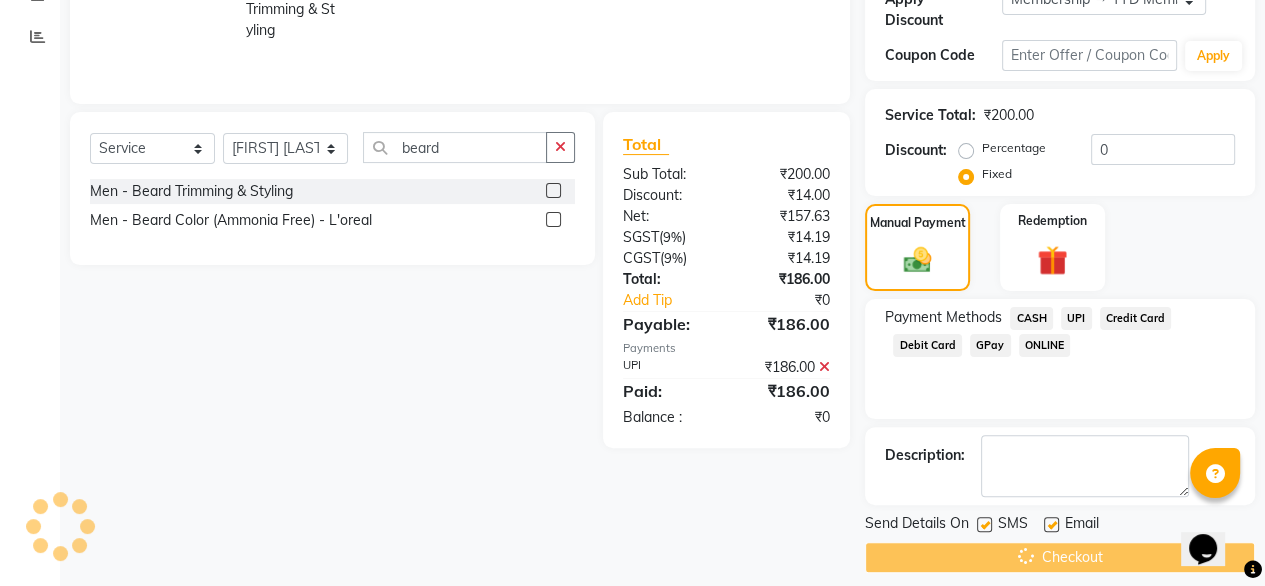 click on "Checkout" 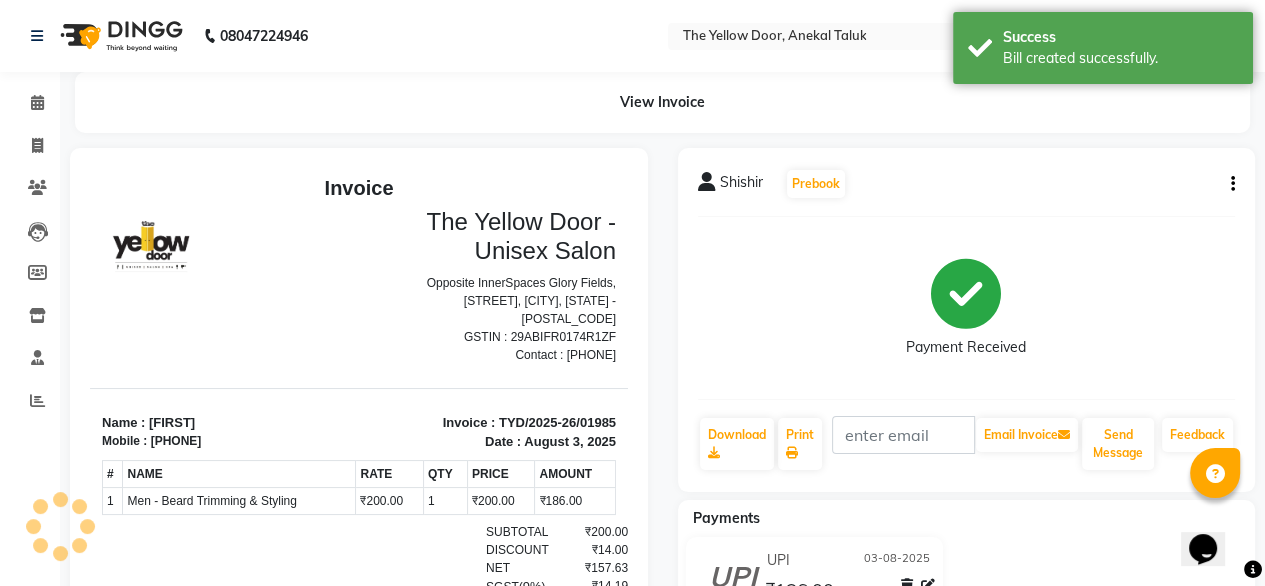 scroll, scrollTop: 0, scrollLeft: 0, axis: both 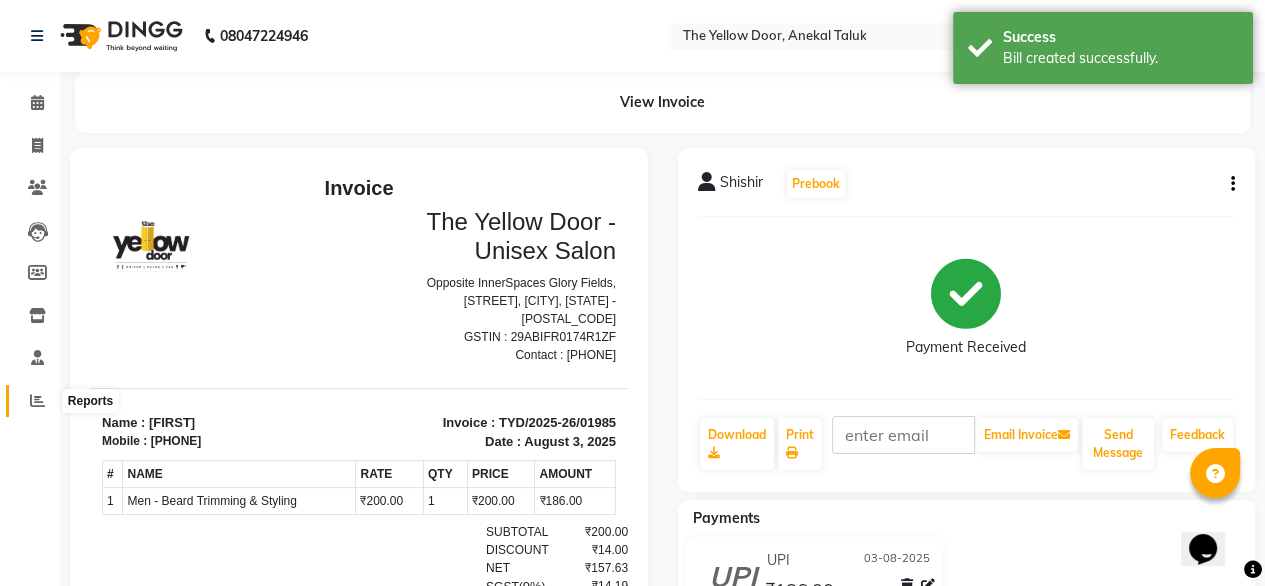 click 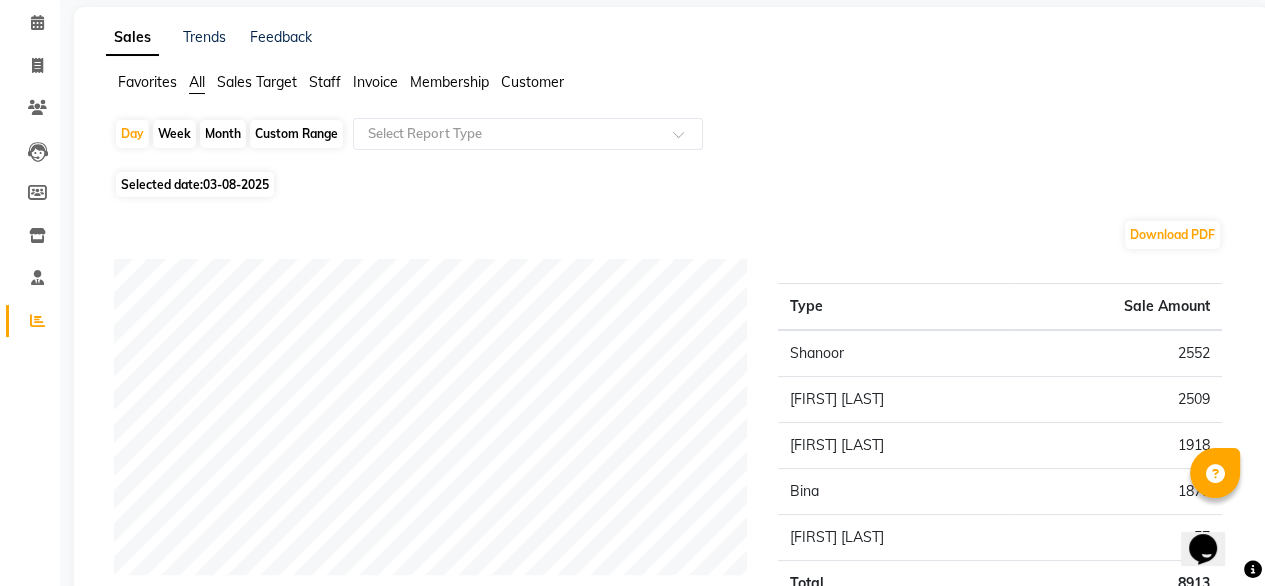 scroll, scrollTop: 56, scrollLeft: 0, axis: vertical 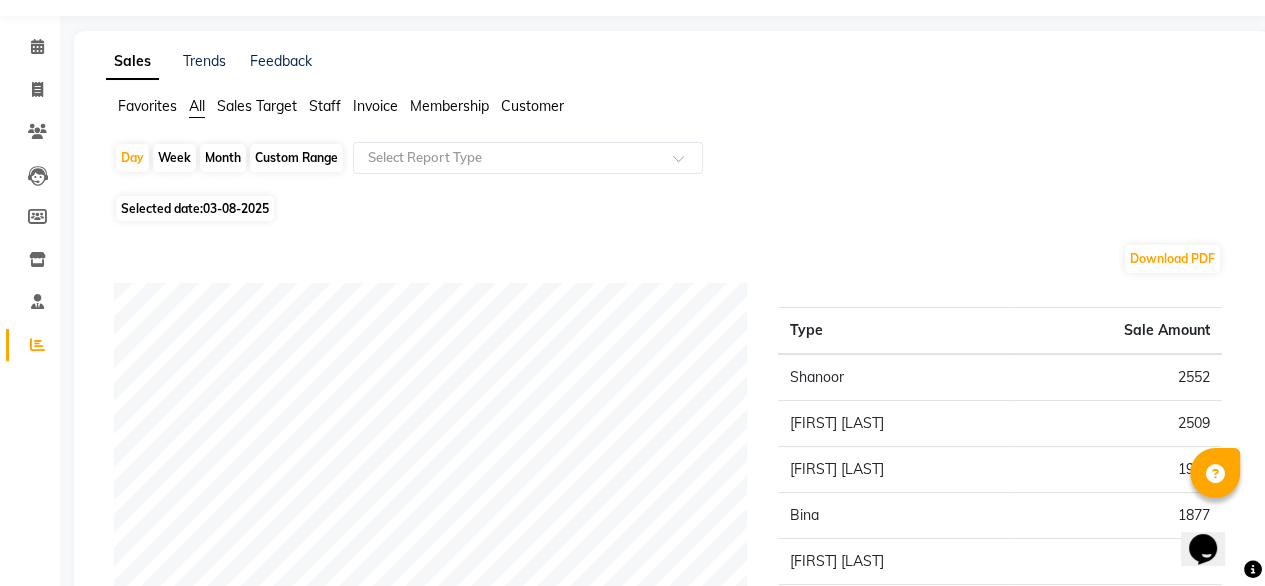 click on "Month" 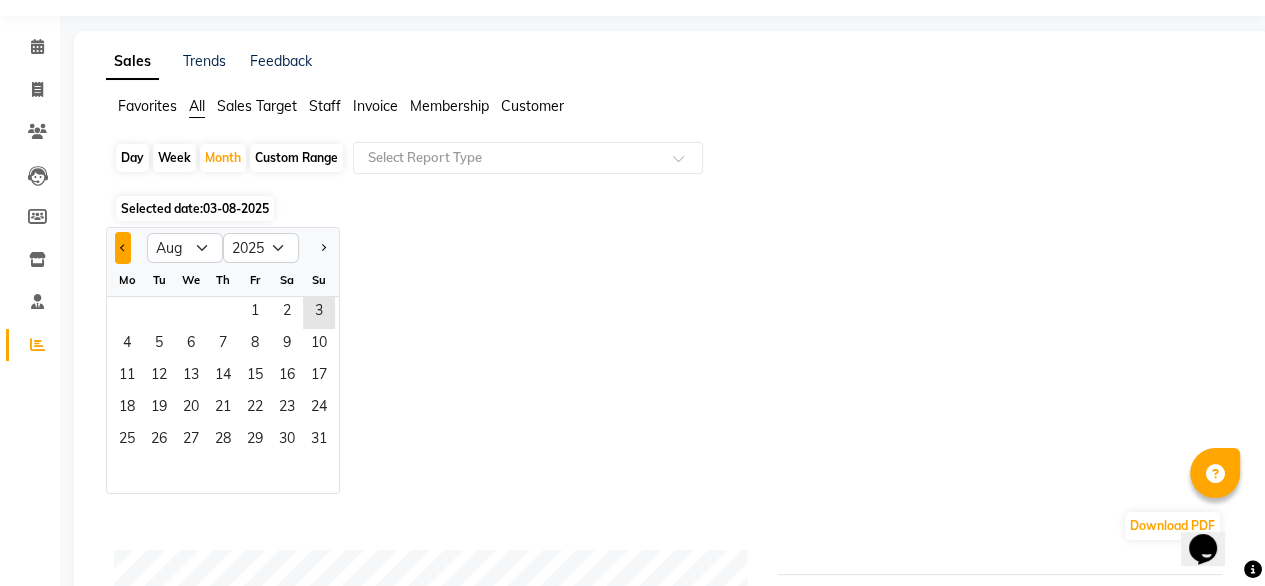 click 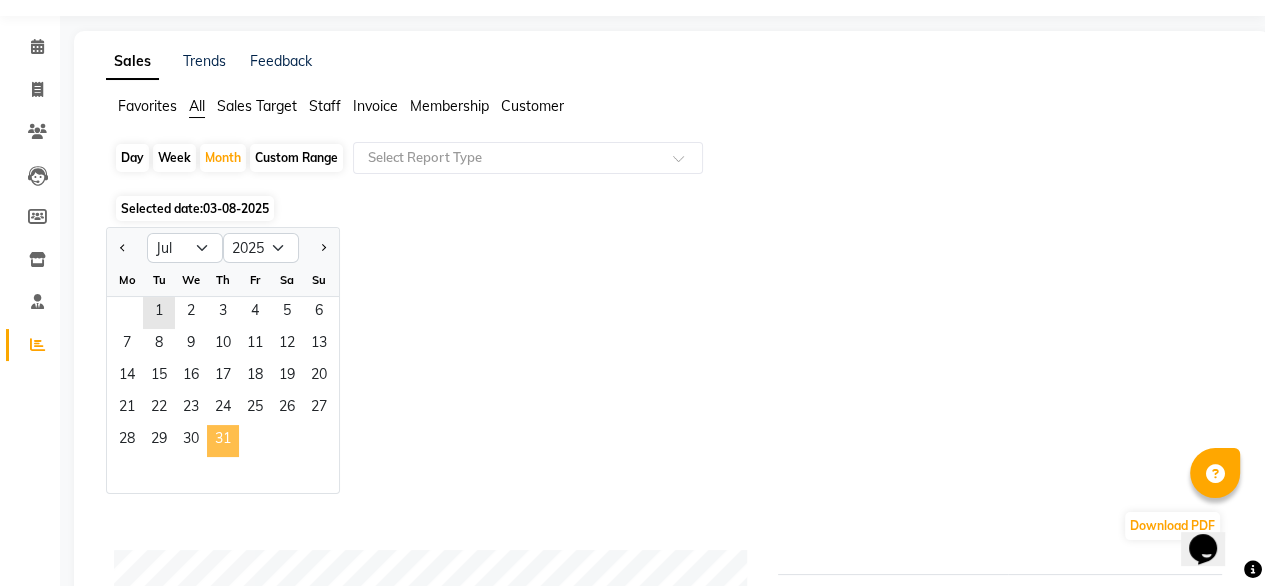 click on "31" 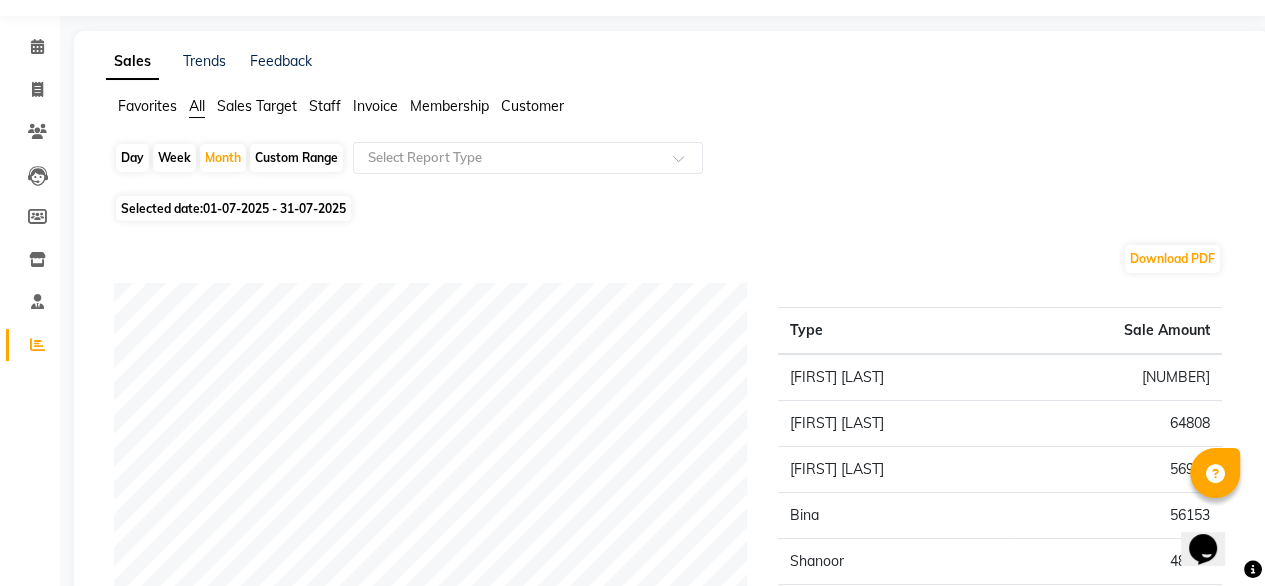 click on "01-07-2025 - 31-07-2025" 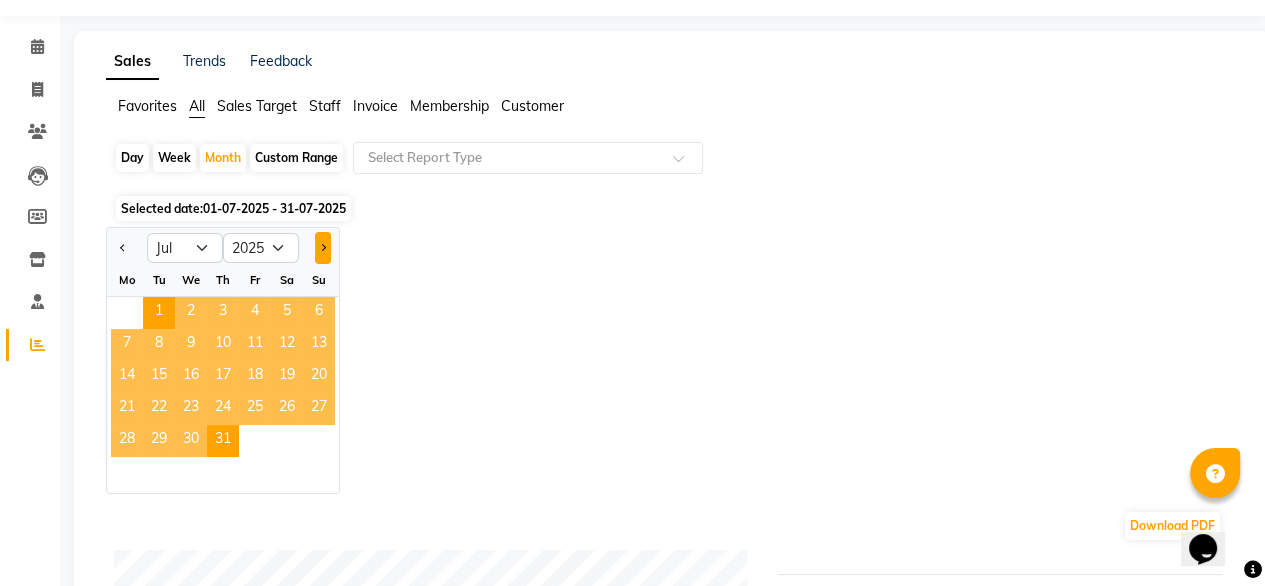 click 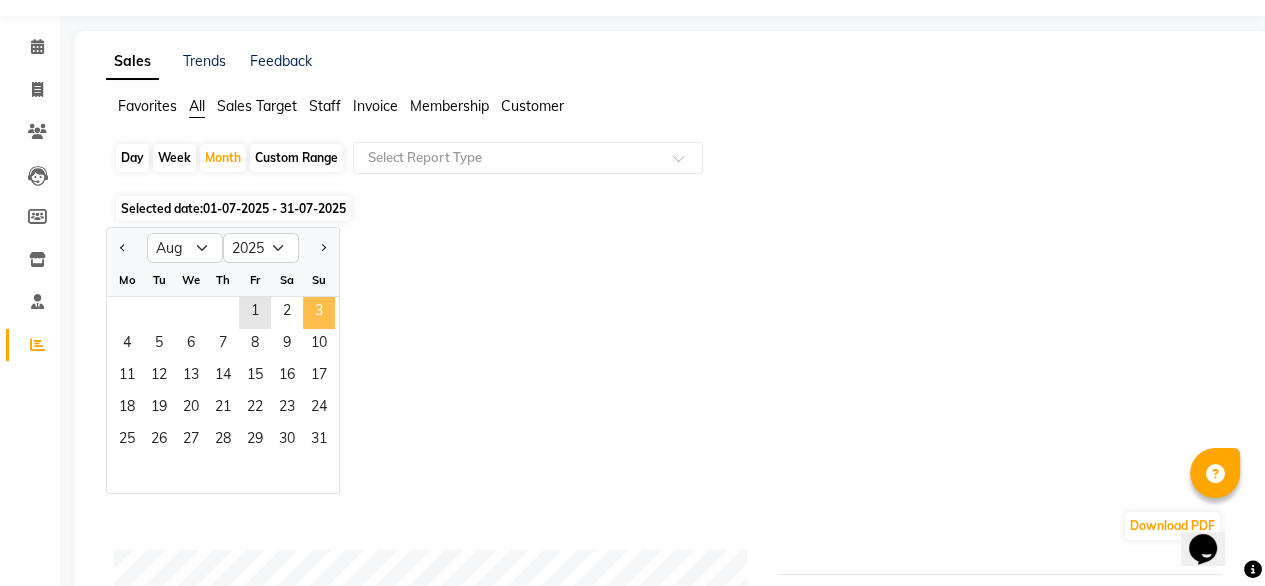 click on "3" 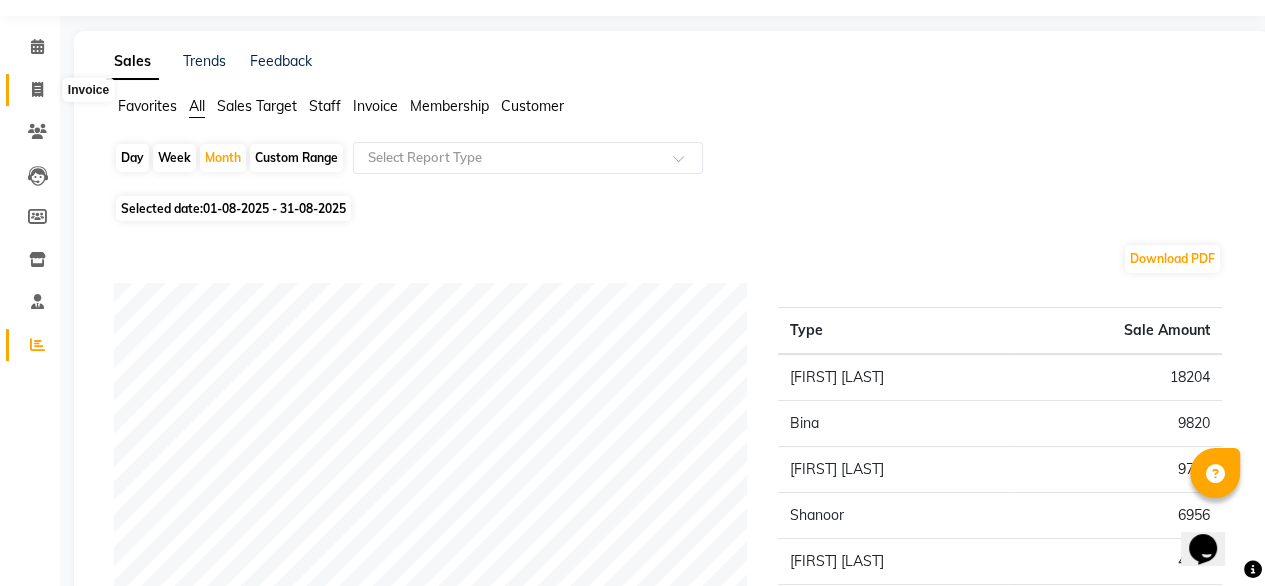 click 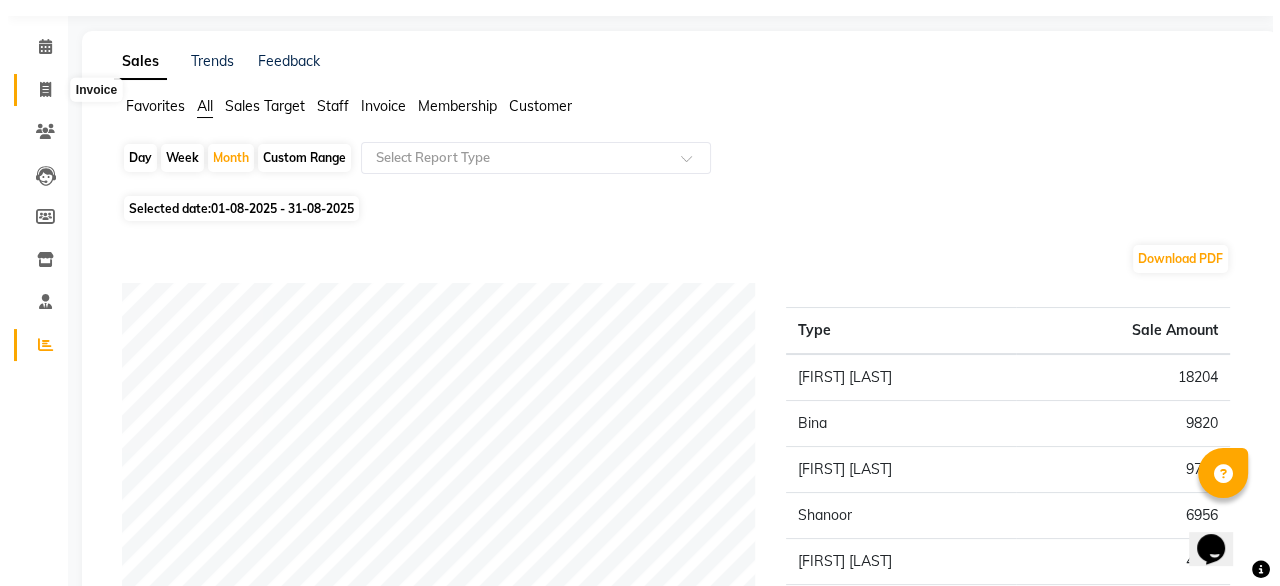 scroll, scrollTop: 16, scrollLeft: 0, axis: vertical 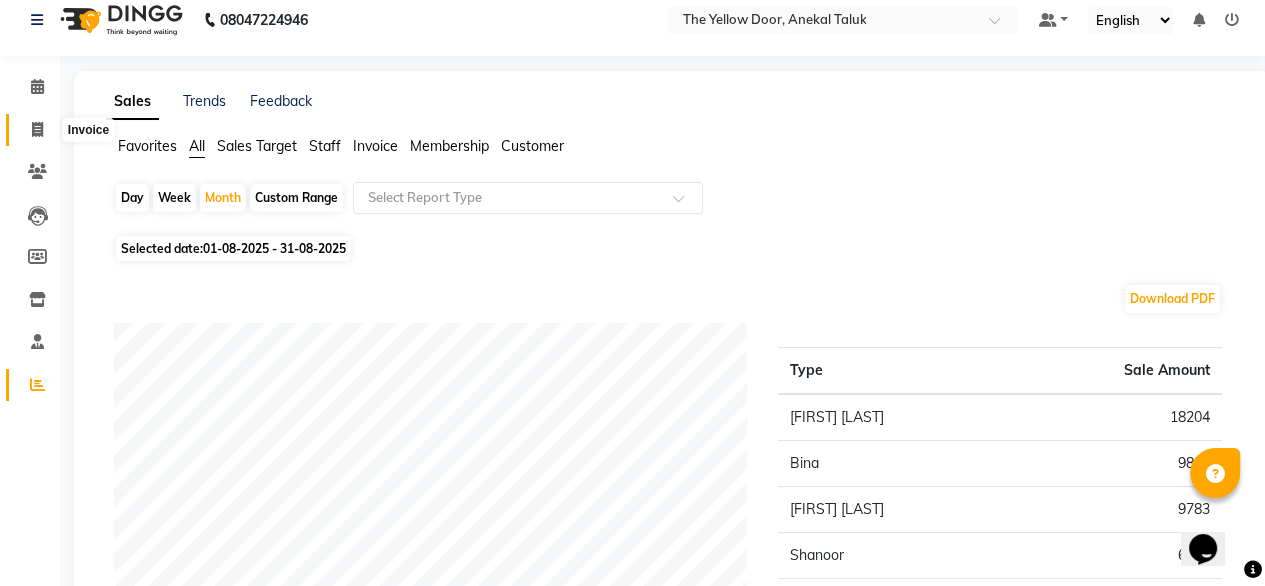 select on "service" 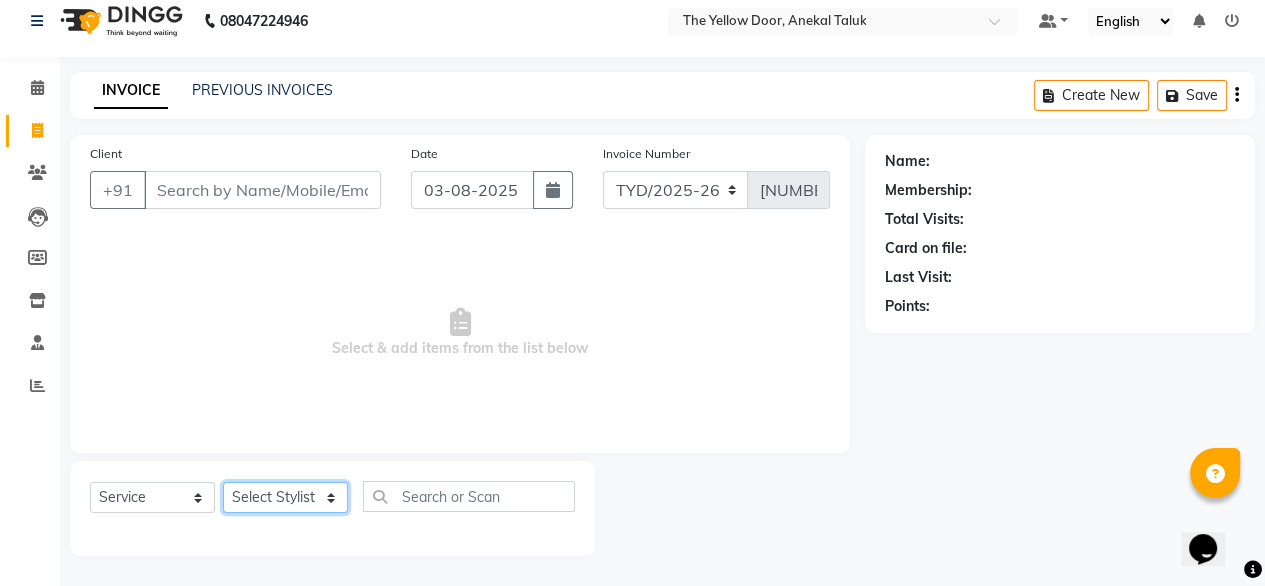 click on "Select Stylist Amit Roy Bina Deena Jena Housekeeping Manager Sajiya Shefi Shanoor Shri" 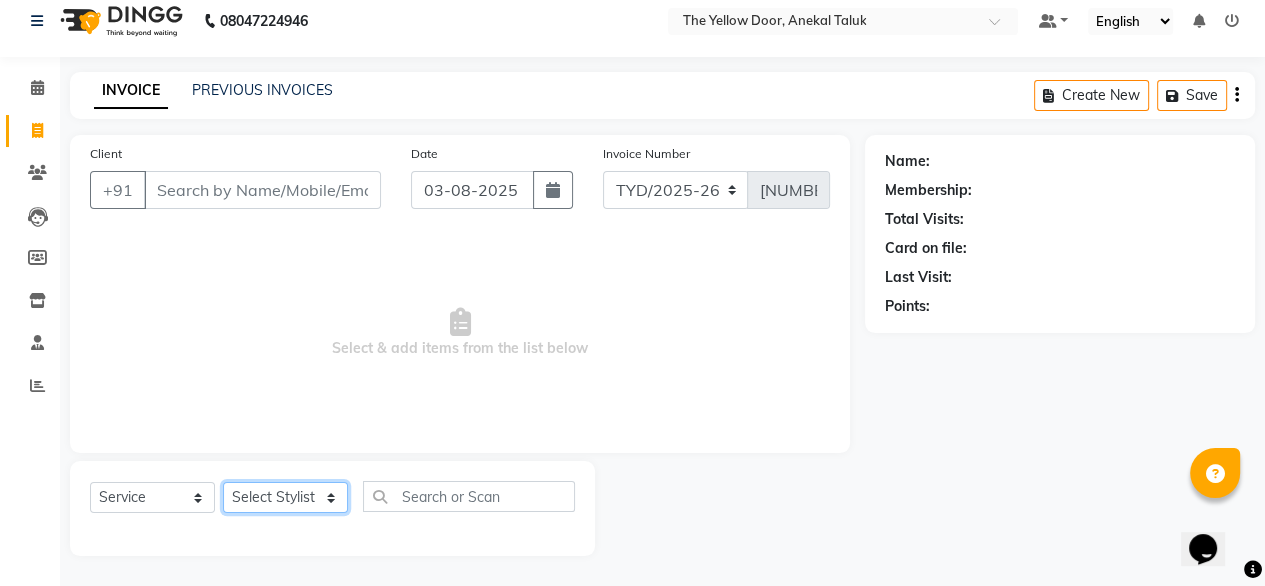 select on "67915" 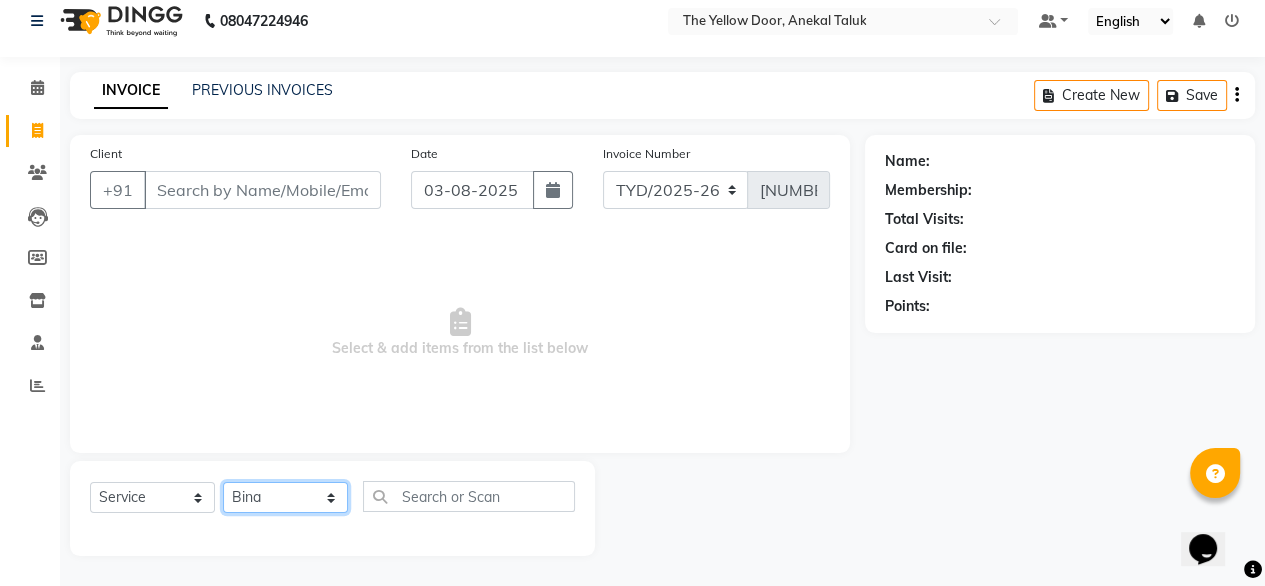 click on "Select Stylist Amit Roy Bina Deena Jena Housekeeping Manager Sajiya Shefi Shanoor Shri" 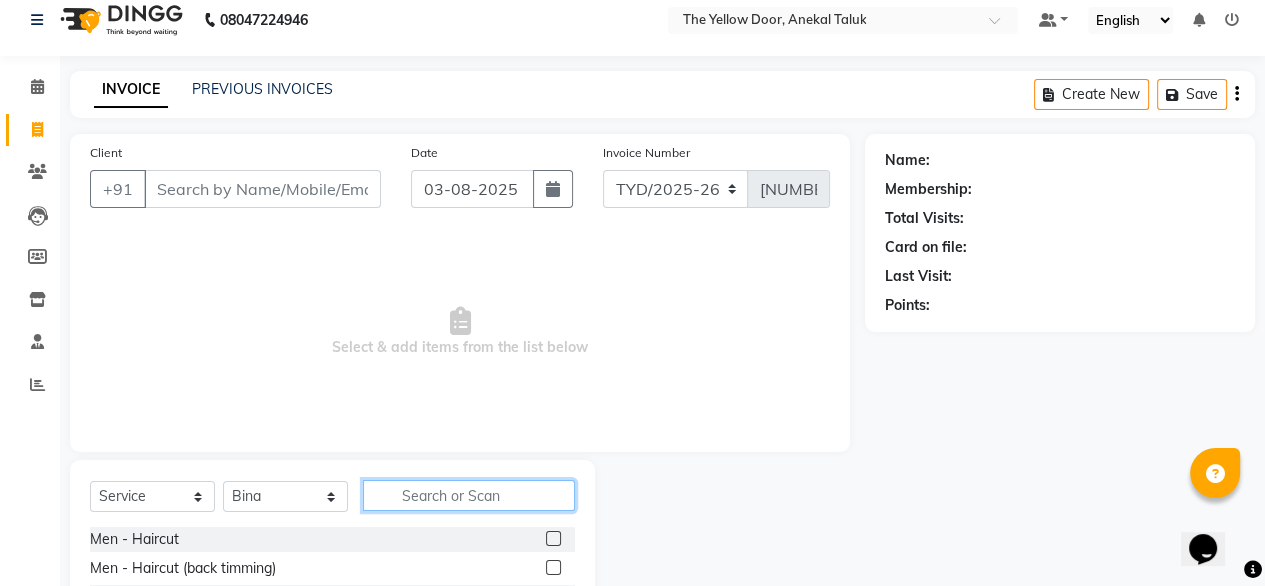 click 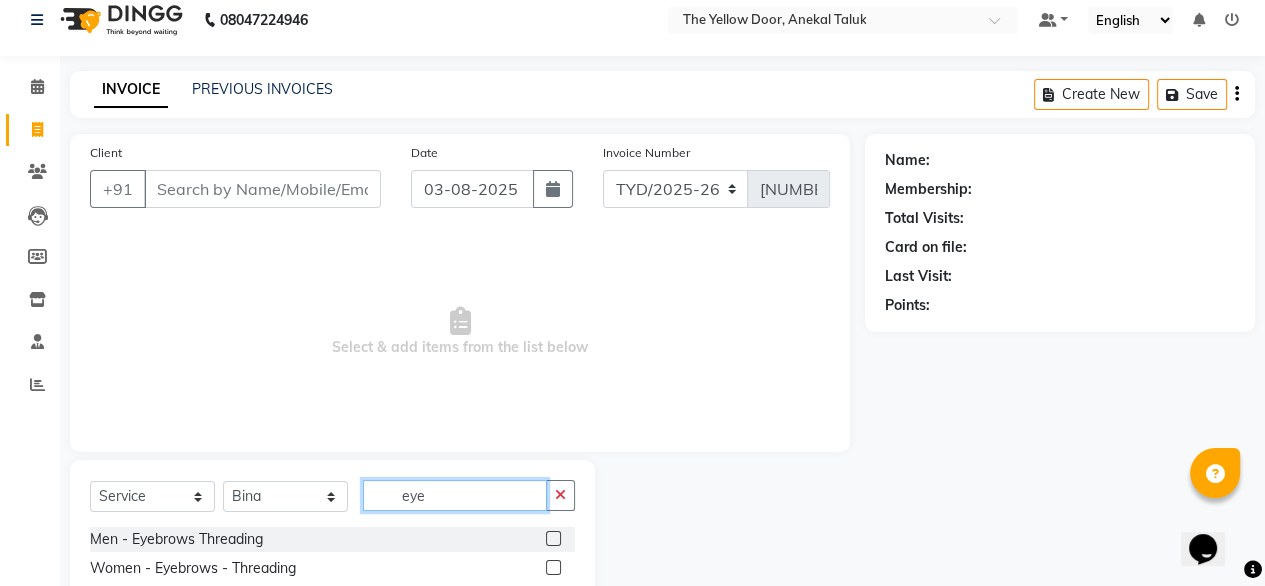 type on "eye" 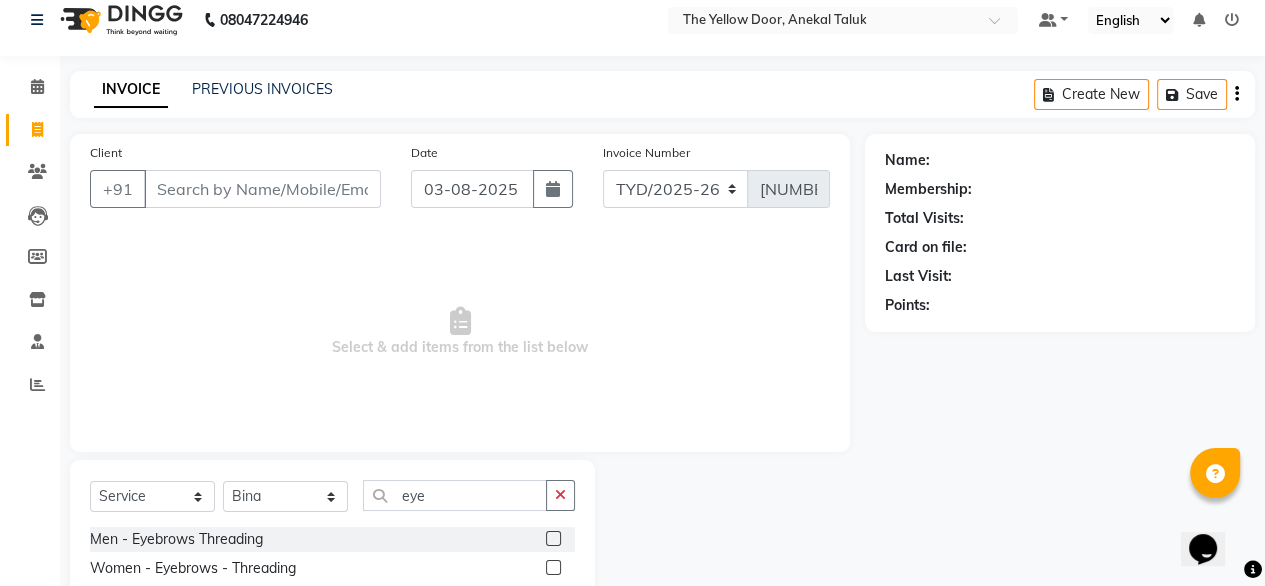 click 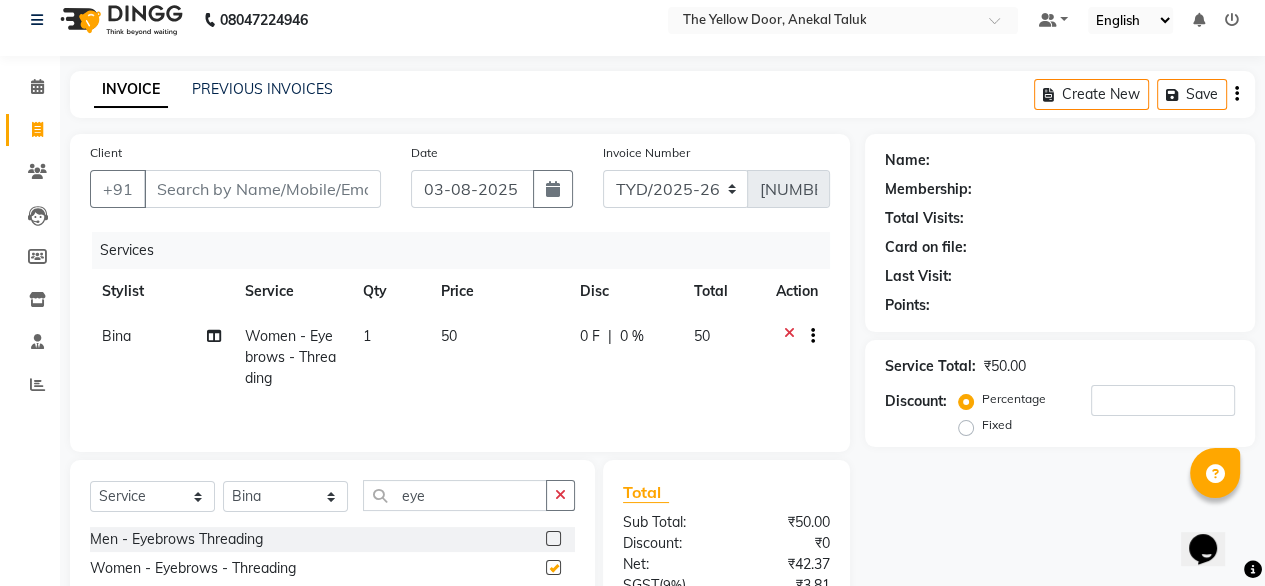 checkbox on "false" 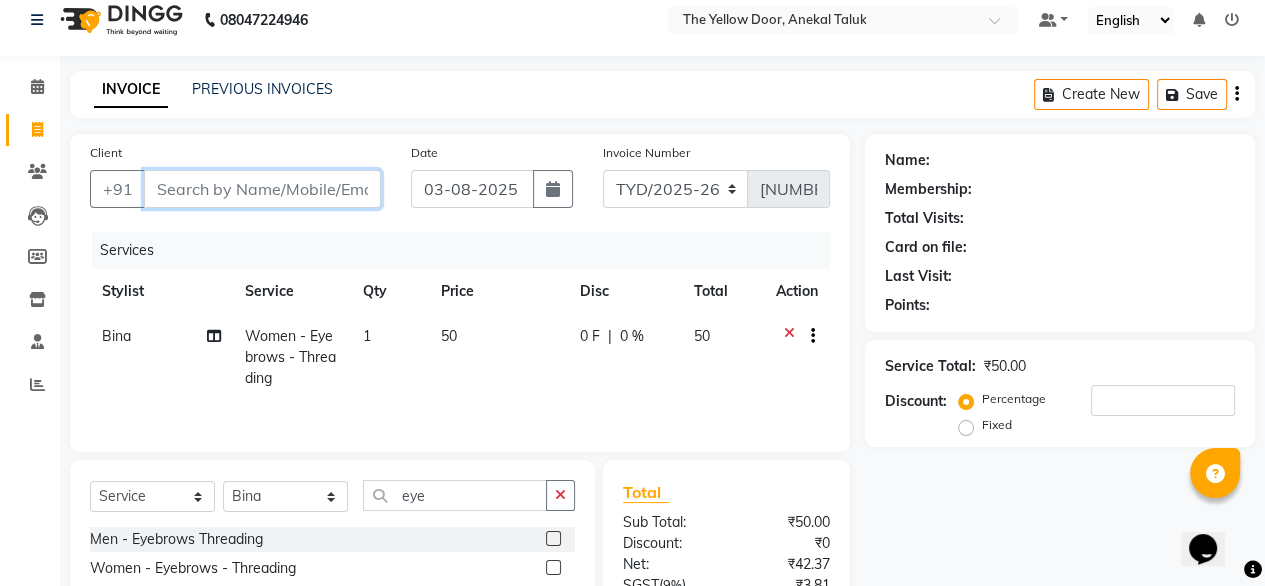 click on "Client" at bounding box center (262, 189) 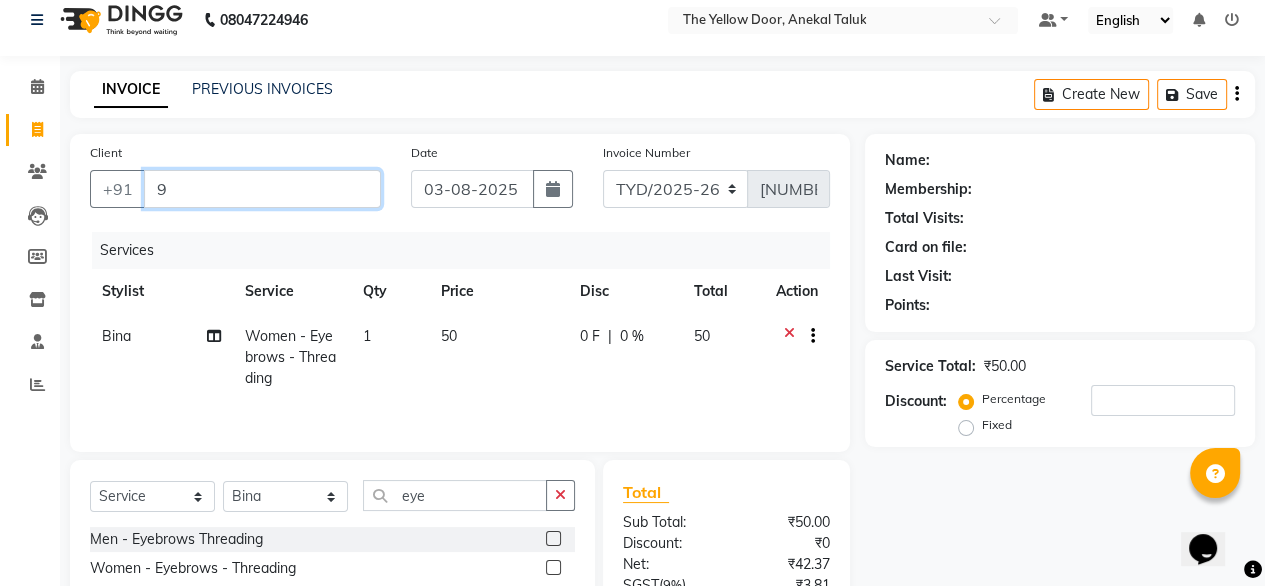 type on "0" 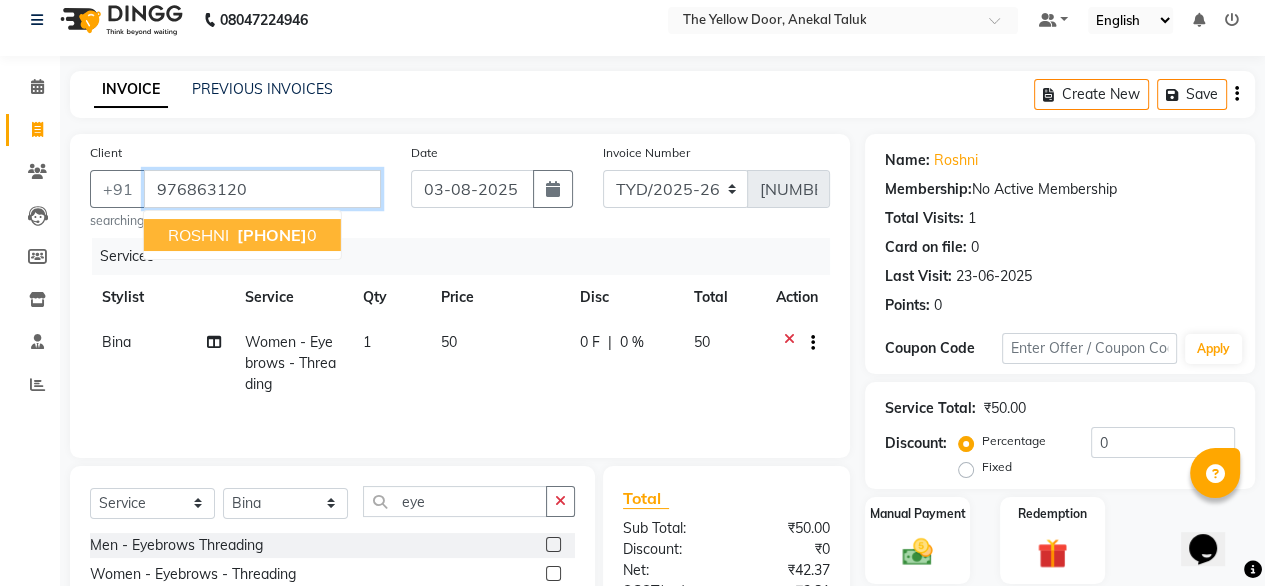 click on "976863120" at bounding box center (262, 189) 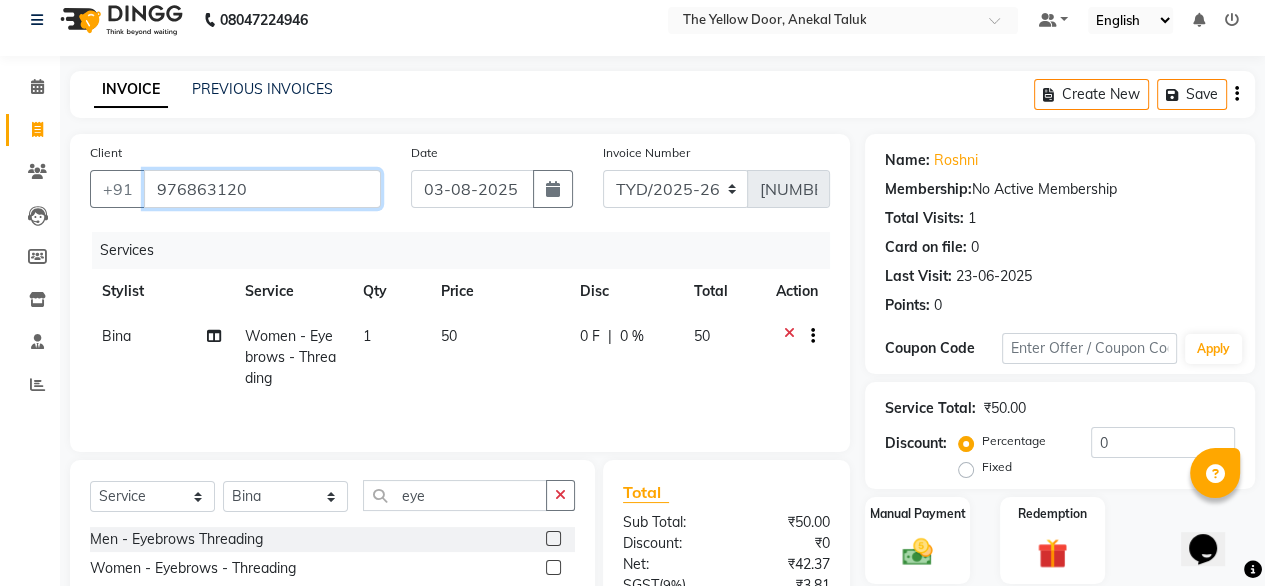 click on "976863120" at bounding box center (262, 189) 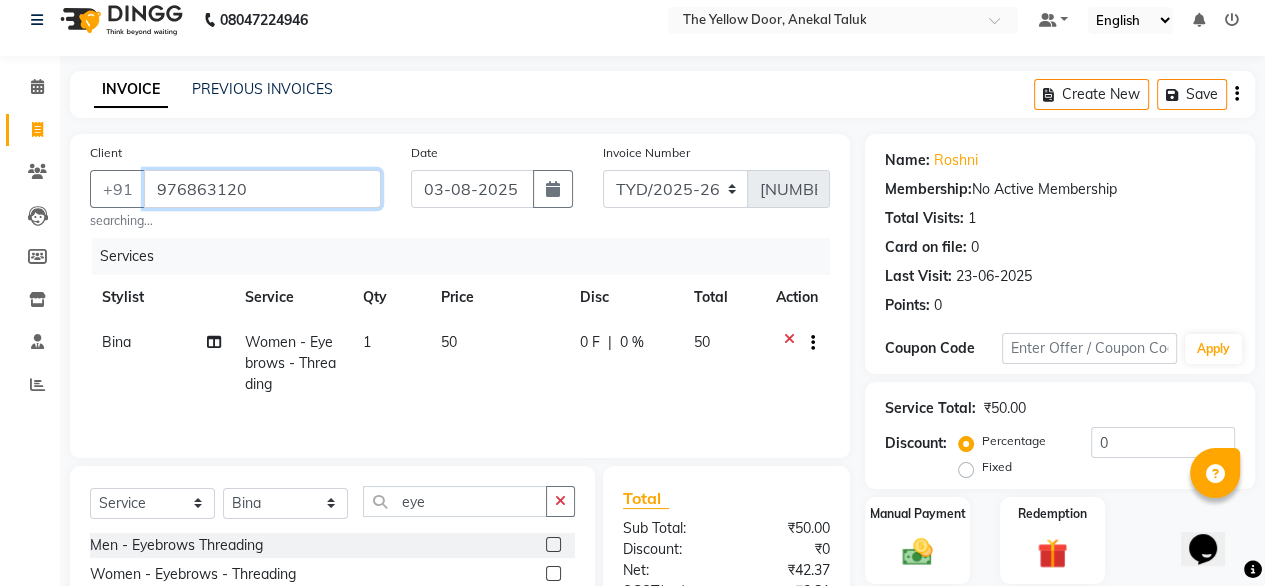 click on "976863120" at bounding box center (262, 189) 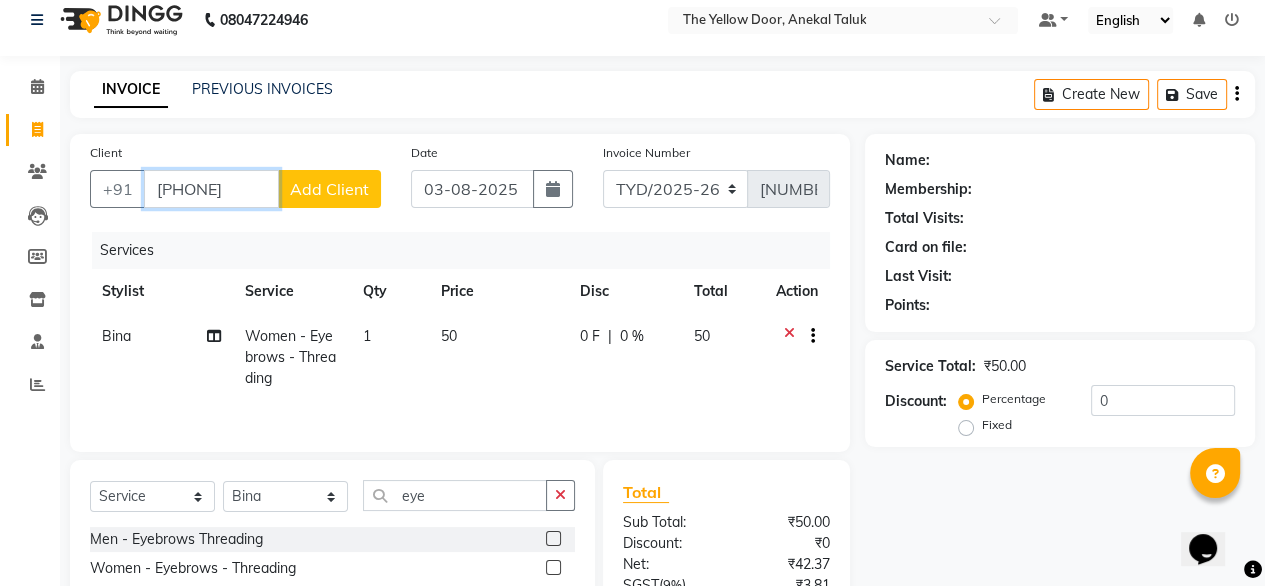 type on "[PHONE]" 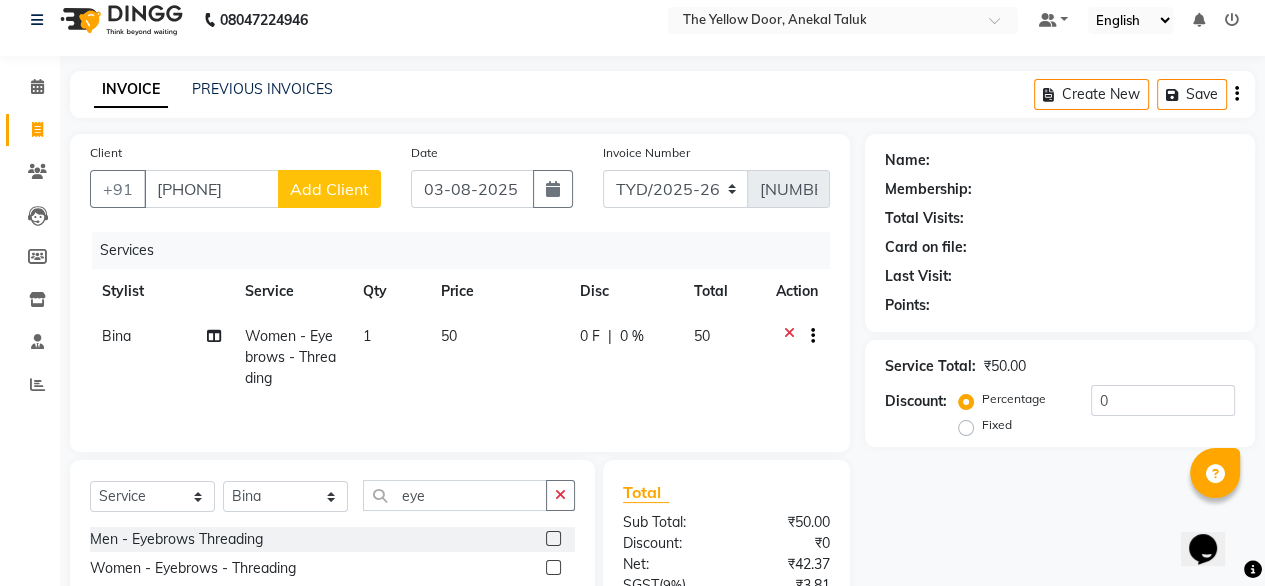 click on "Add Client" 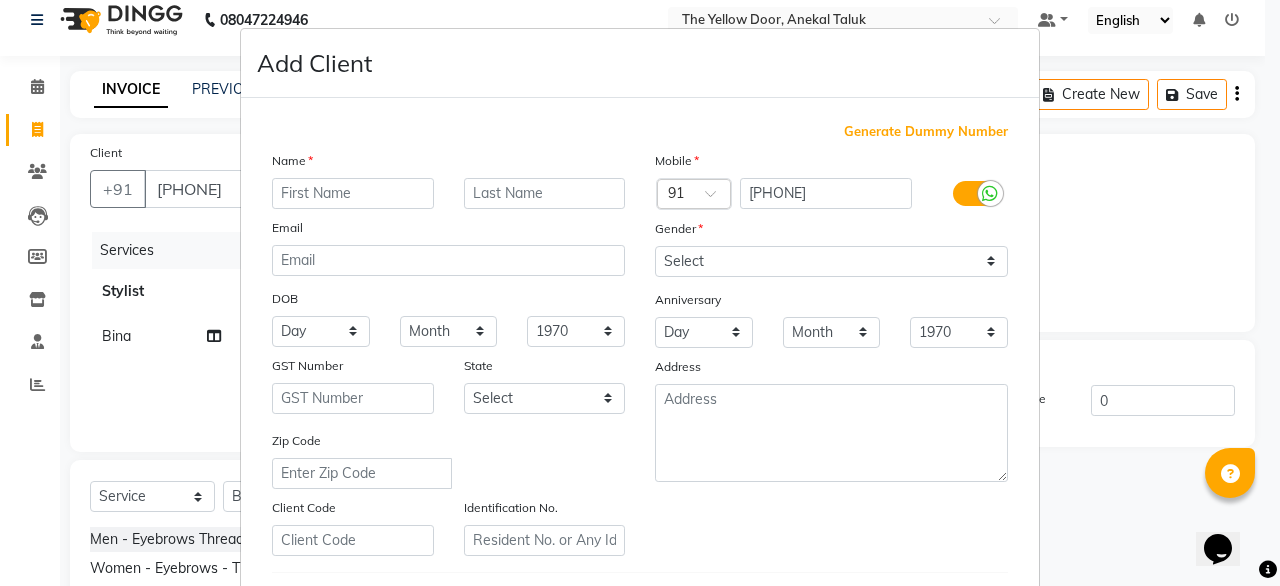 click at bounding box center [353, 193] 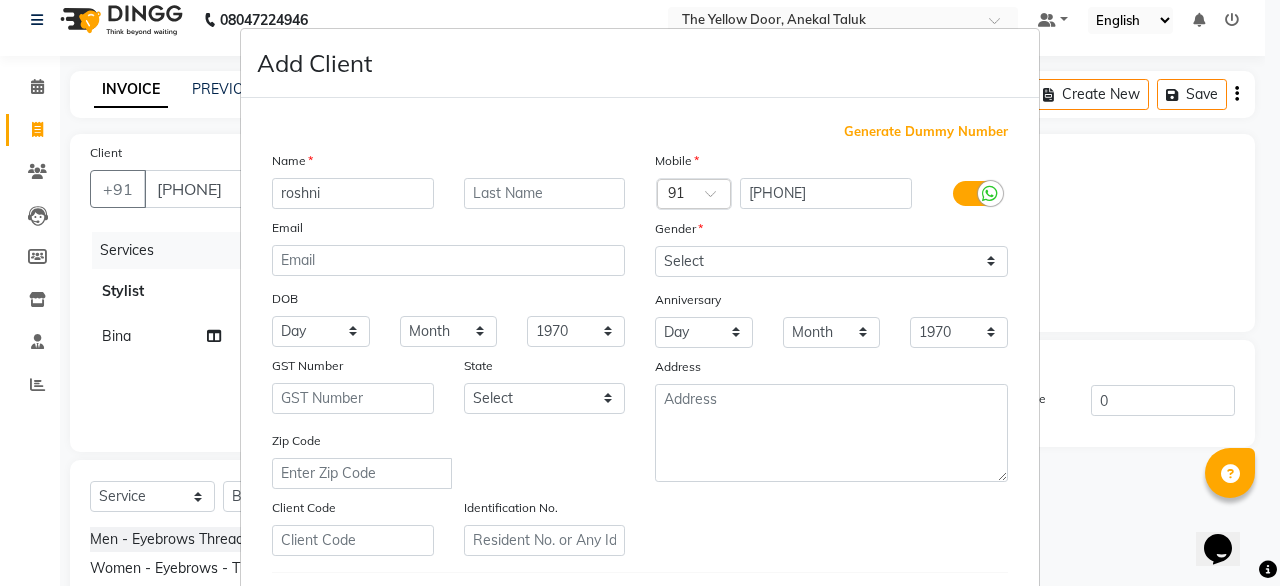 type on "roshni" 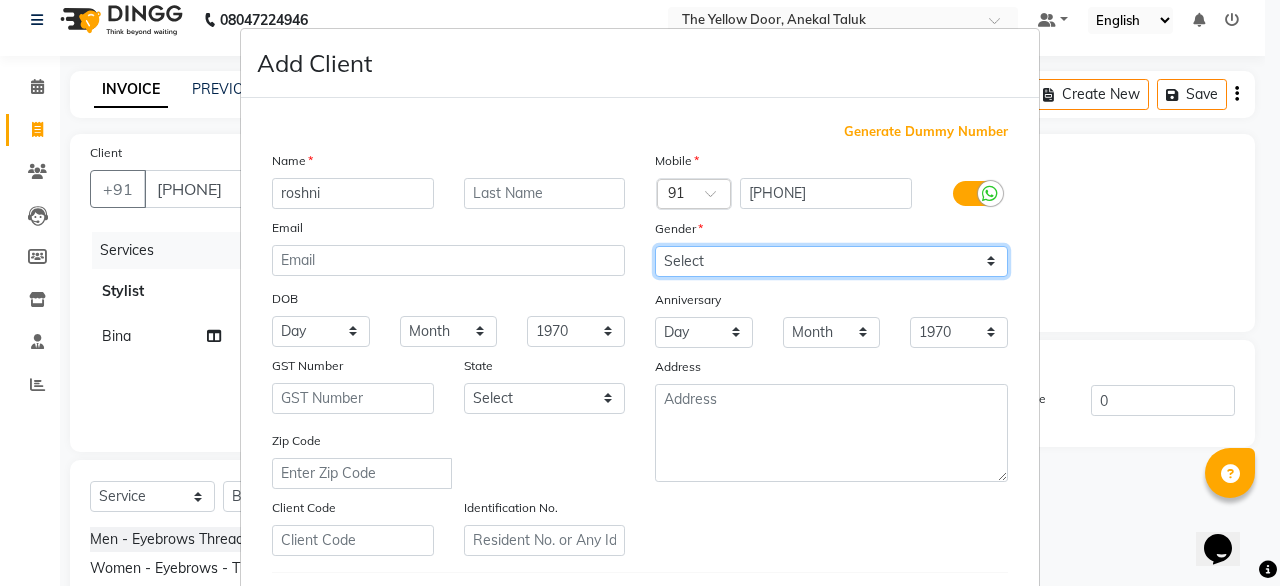 click on "Select Male Female Other Prefer Not To Say" at bounding box center (831, 261) 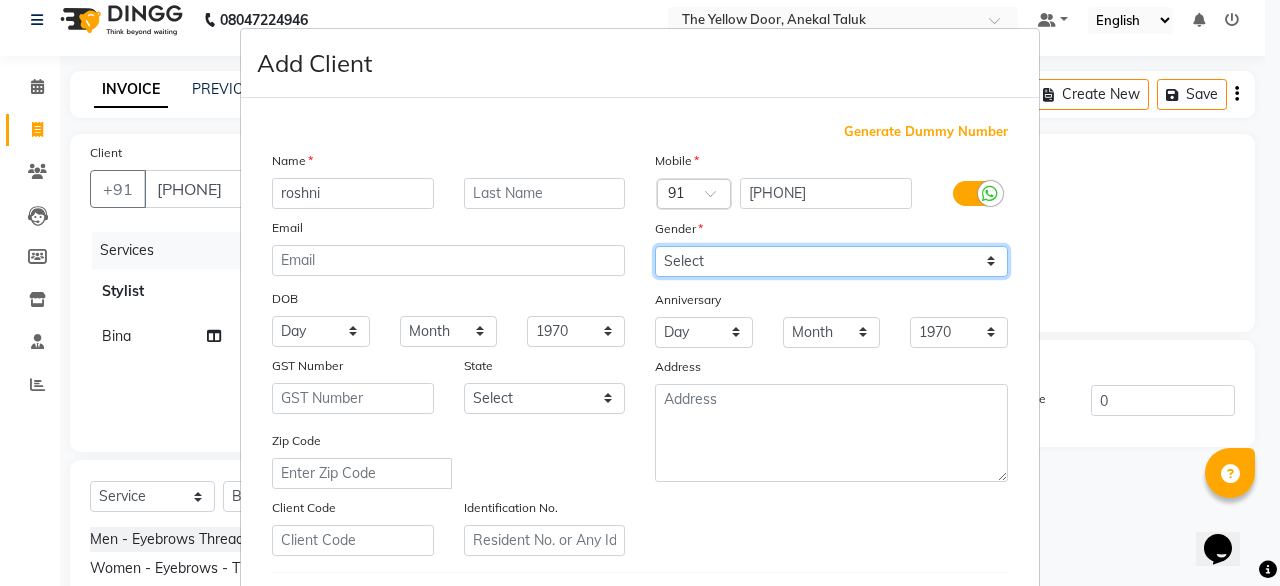 select on "female" 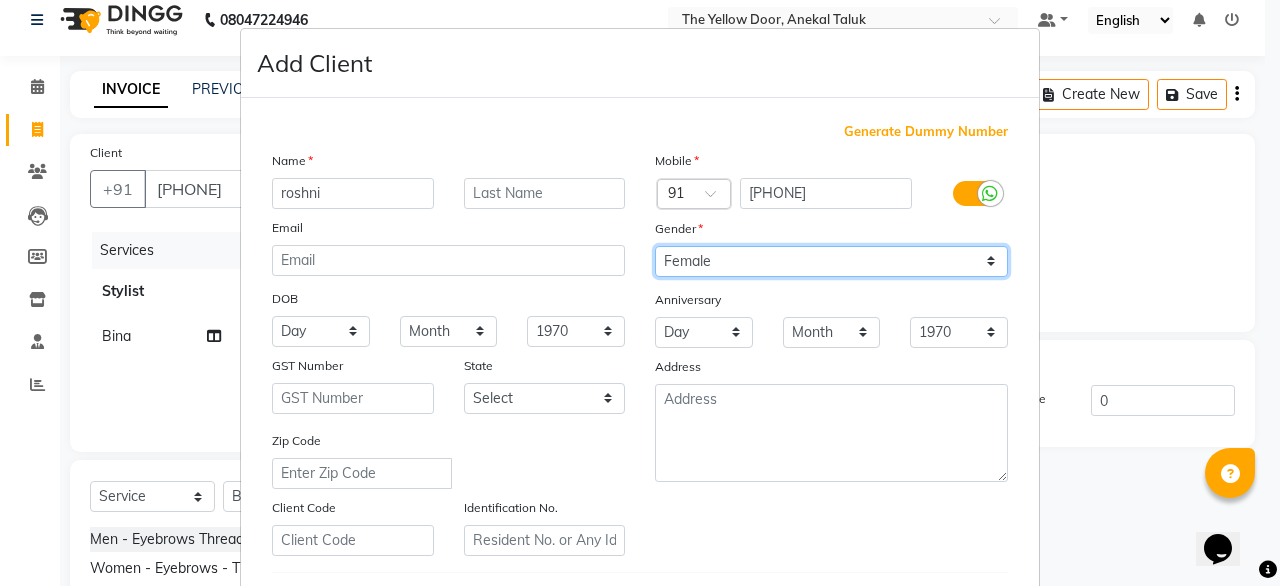 click on "Select Male Female Other Prefer Not To Say" at bounding box center [831, 261] 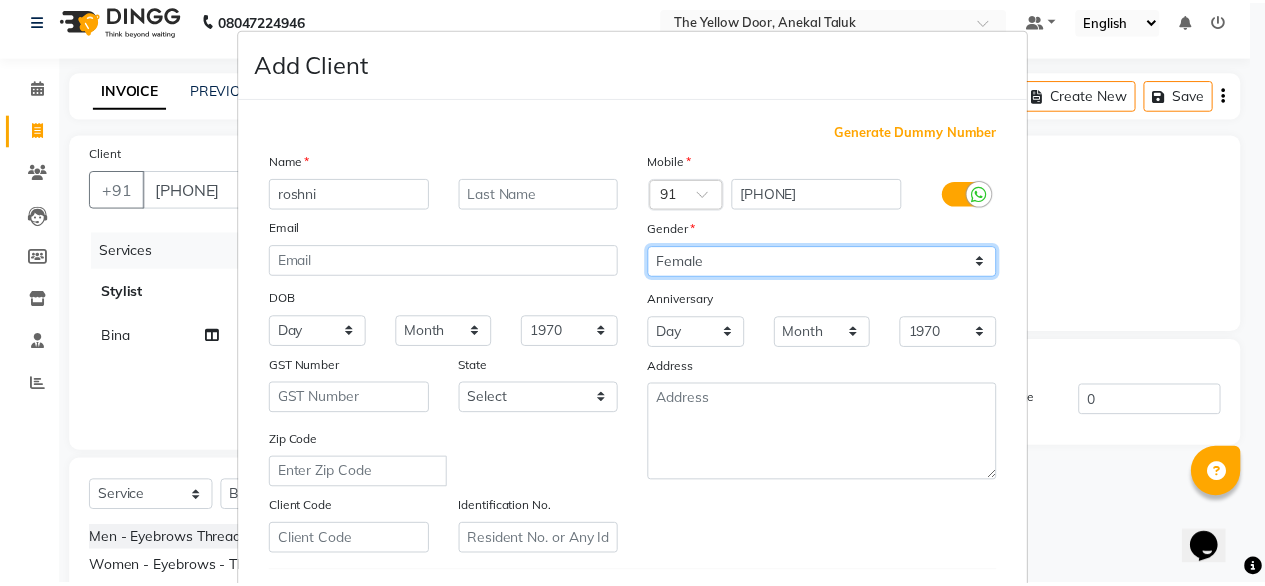 scroll, scrollTop: 347, scrollLeft: 0, axis: vertical 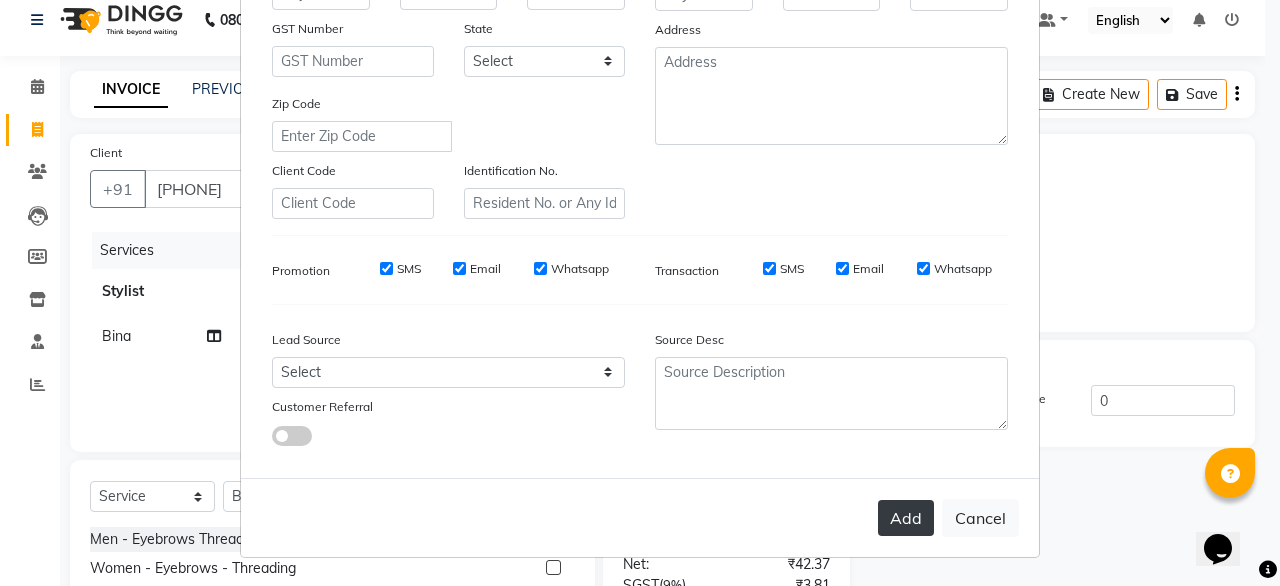 click on "Add" at bounding box center (906, 518) 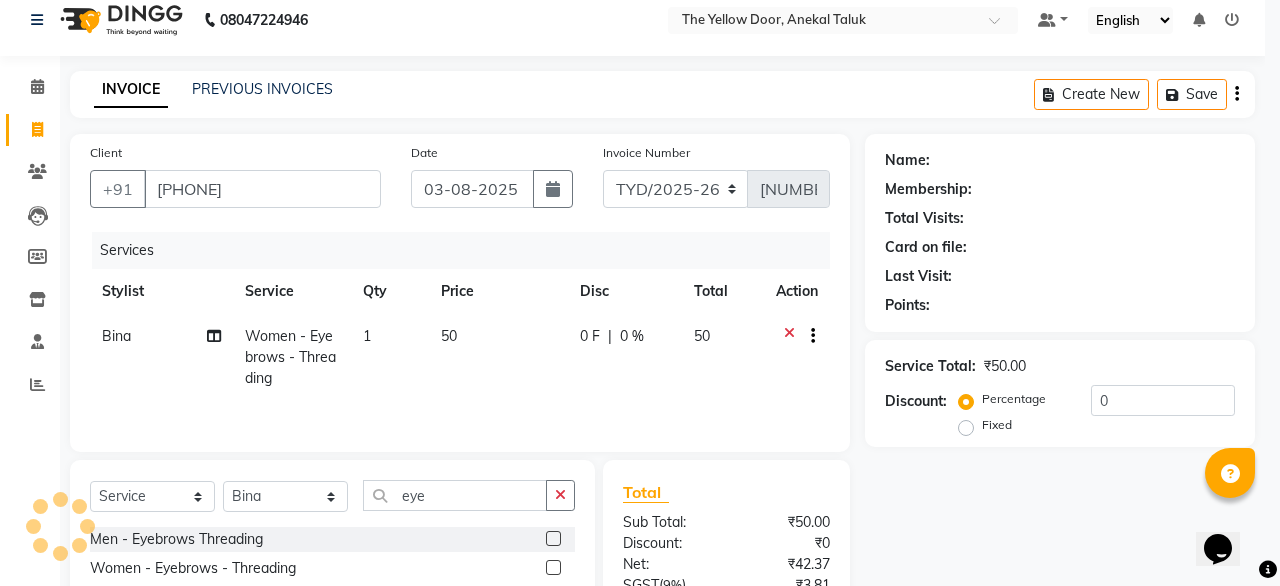 type 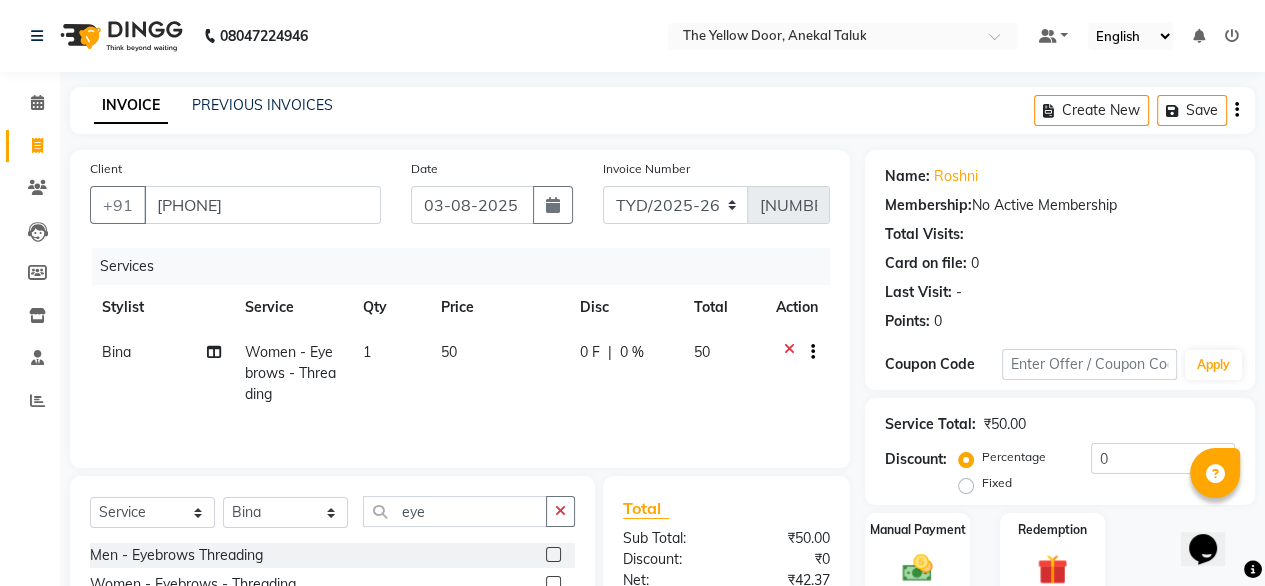 scroll, scrollTop: 215, scrollLeft: 0, axis: vertical 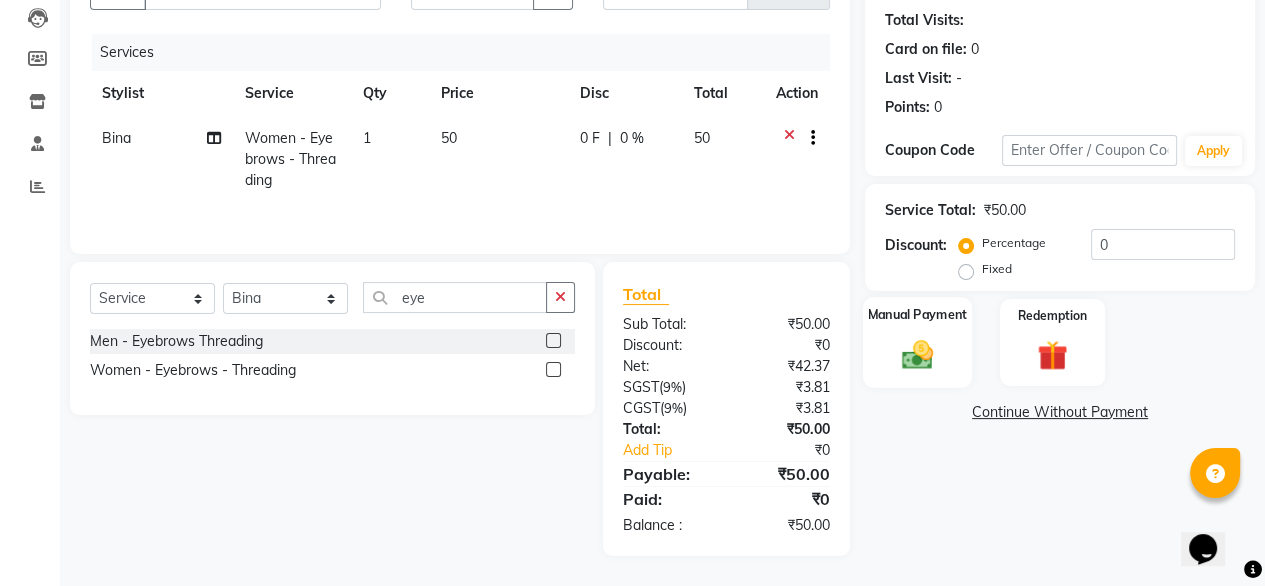 click 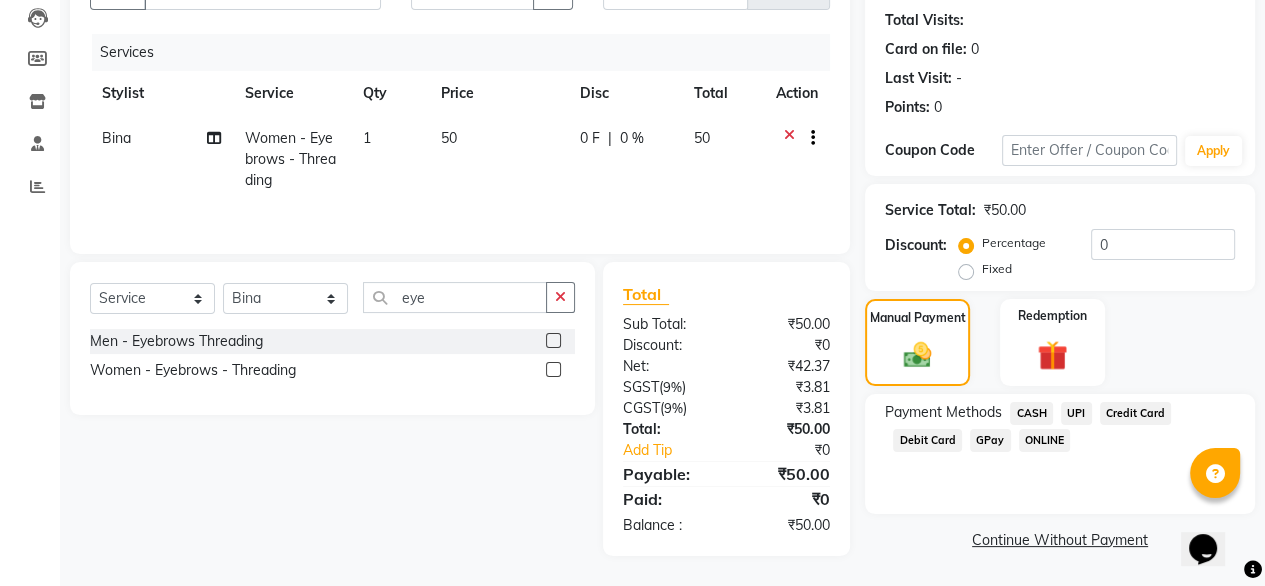 click on "UPI" 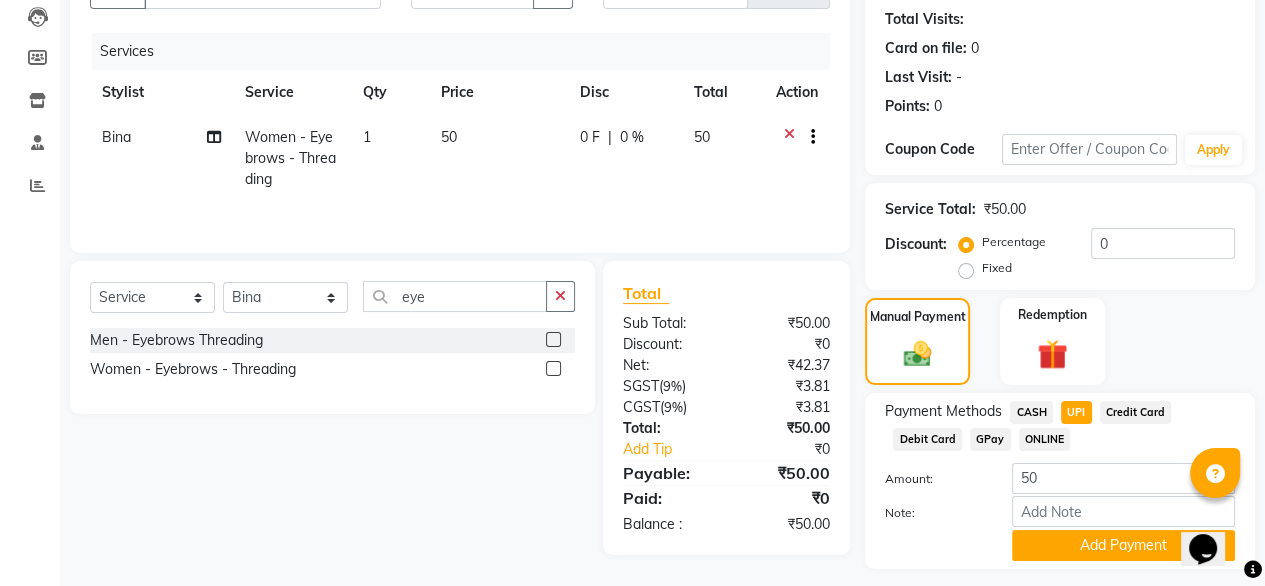 scroll, scrollTop: 272, scrollLeft: 0, axis: vertical 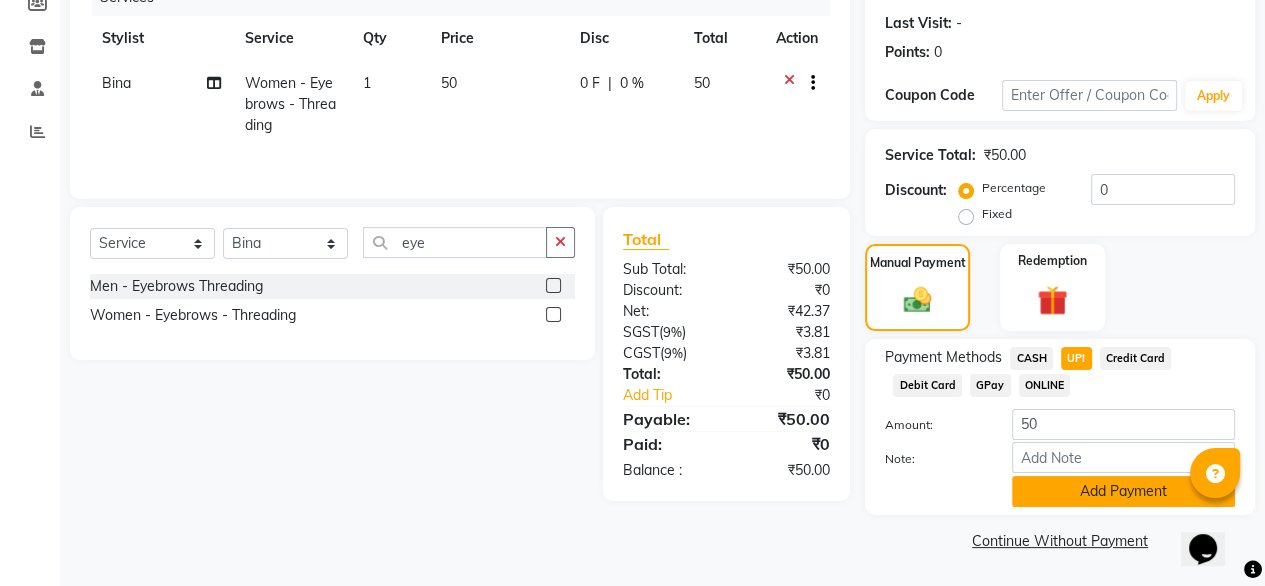 click on "Add Payment" 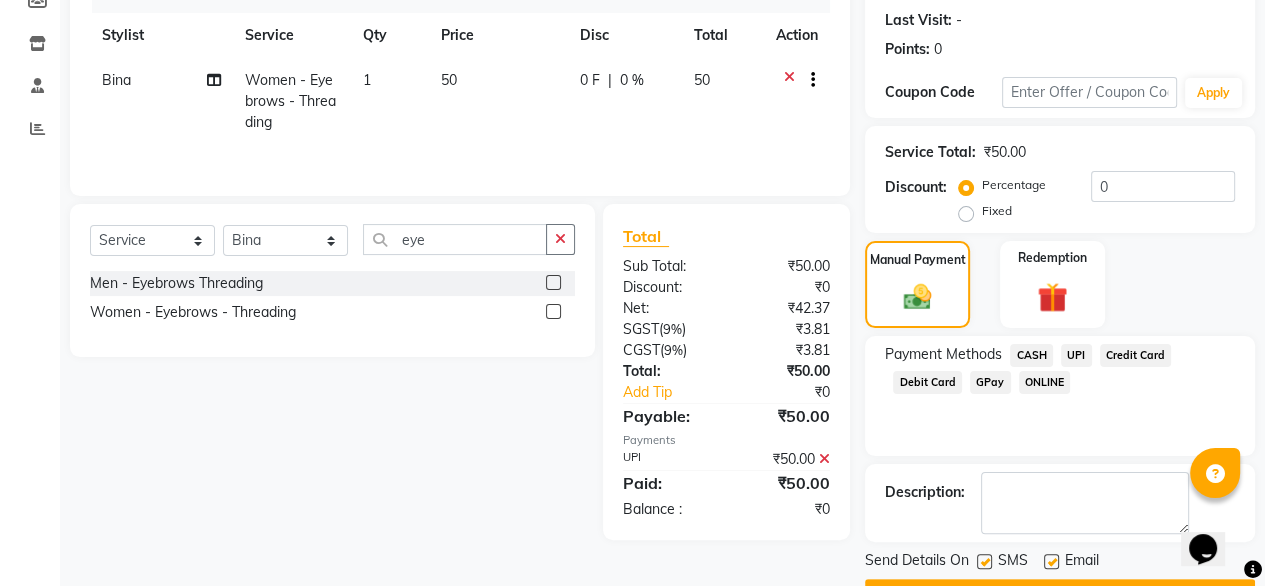 scroll, scrollTop: 325, scrollLeft: 0, axis: vertical 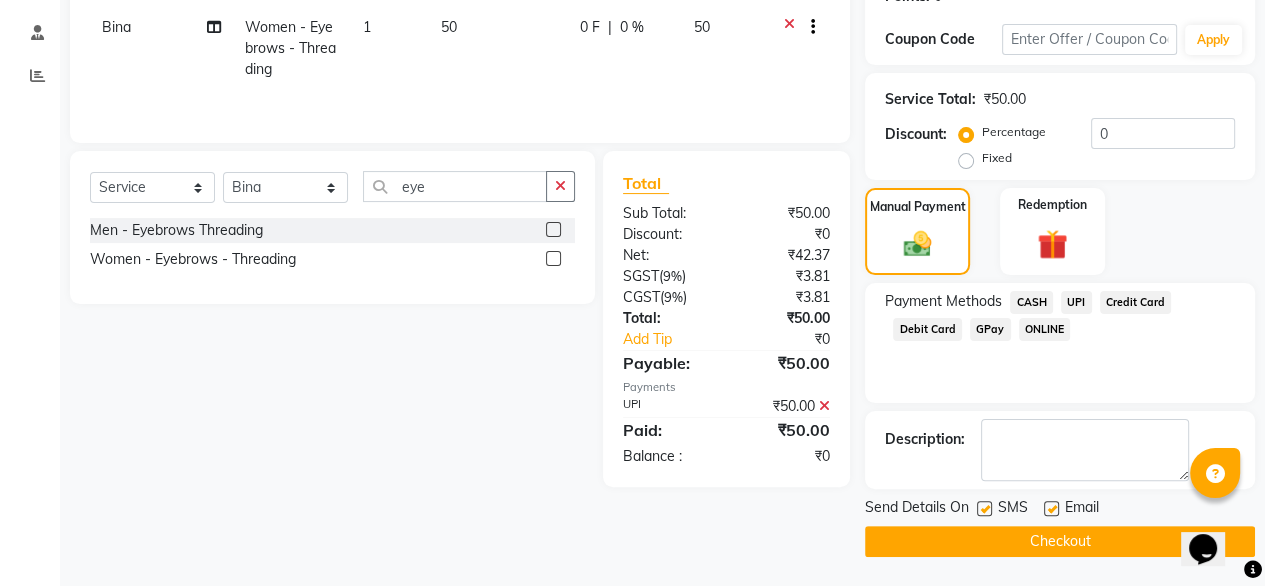 click 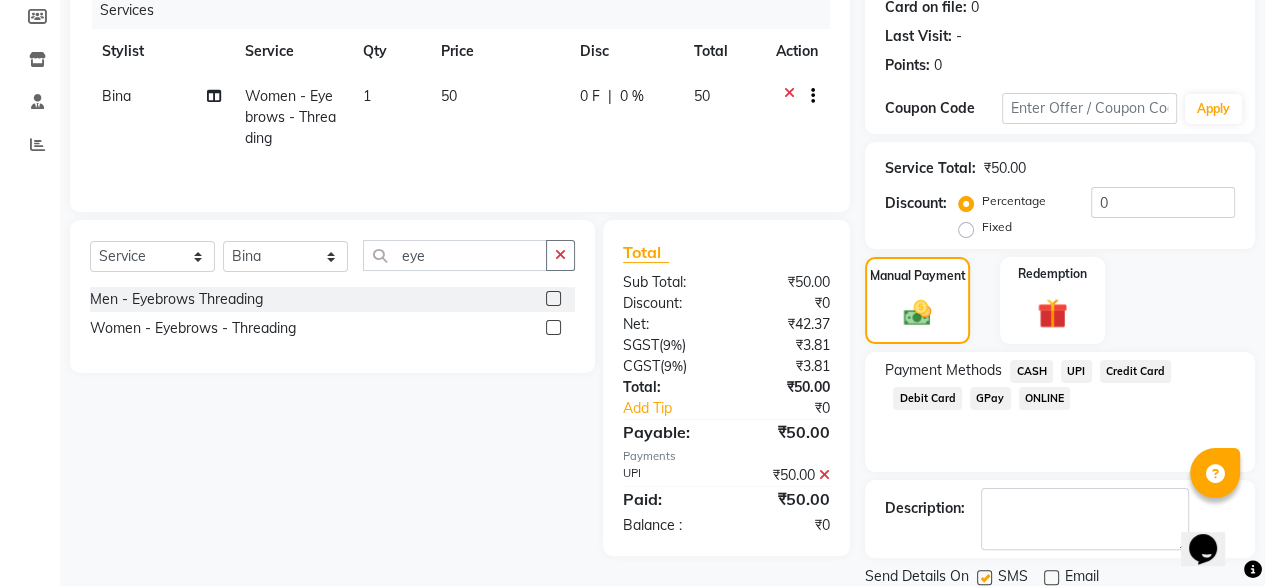 scroll, scrollTop: 325, scrollLeft: 0, axis: vertical 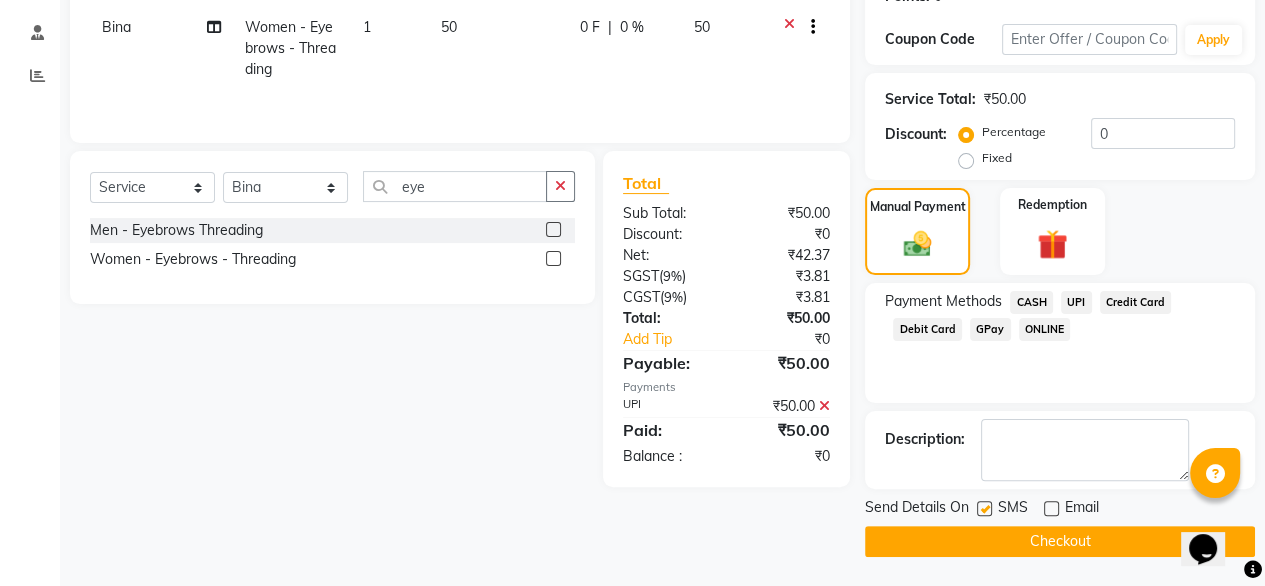 click on "Checkout" 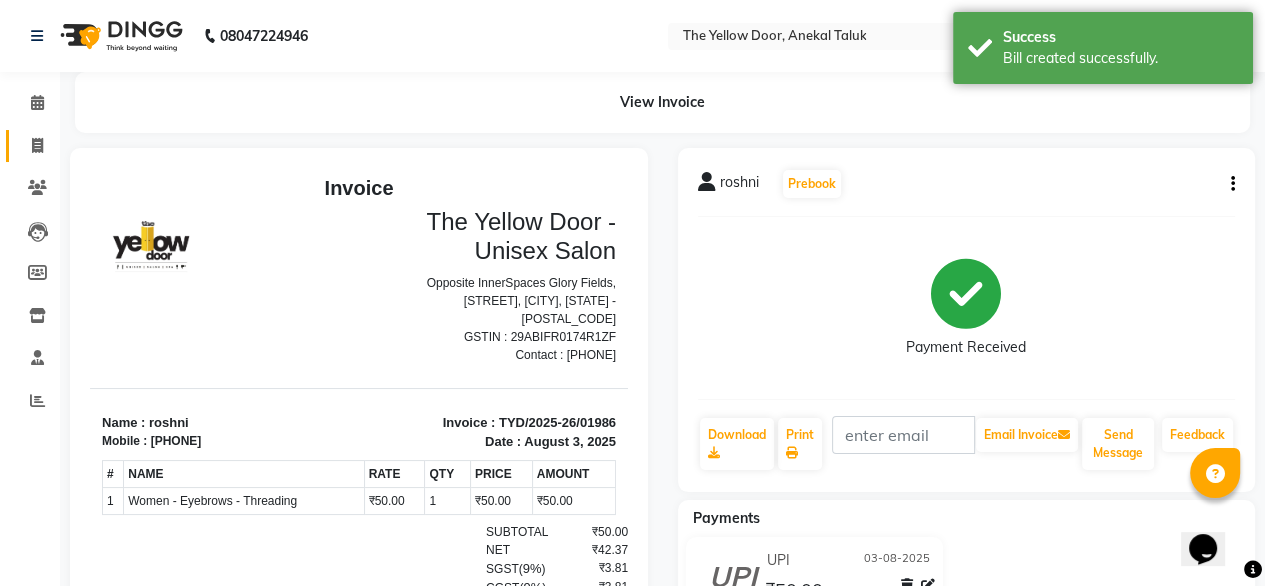 scroll, scrollTop: 0, scrollLeft: 0, axis: both 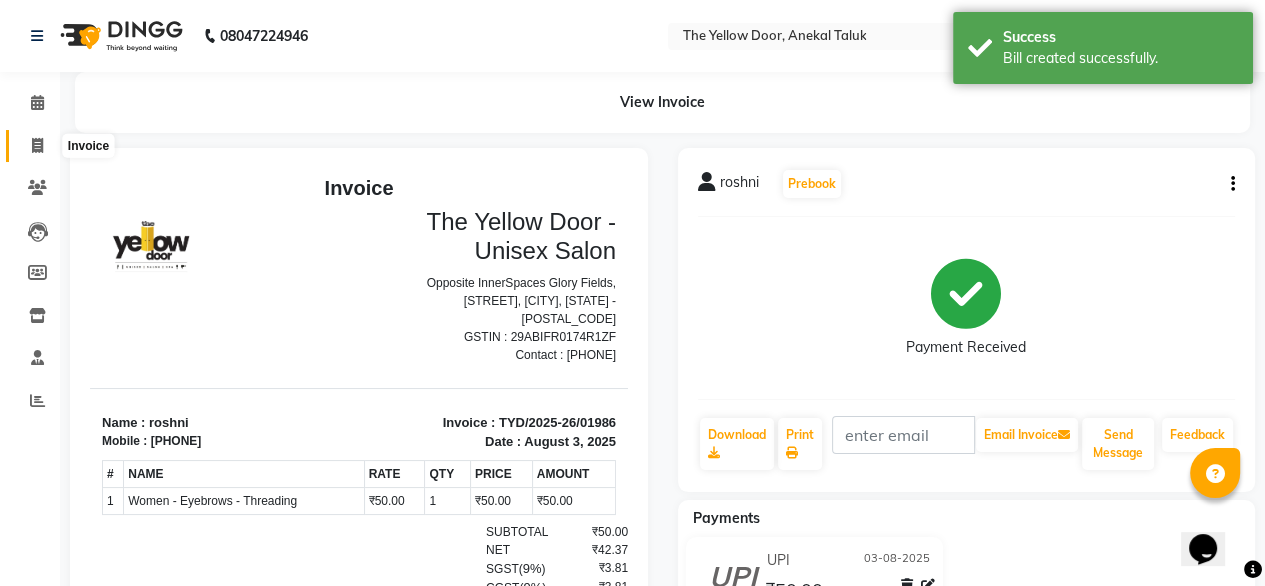 click 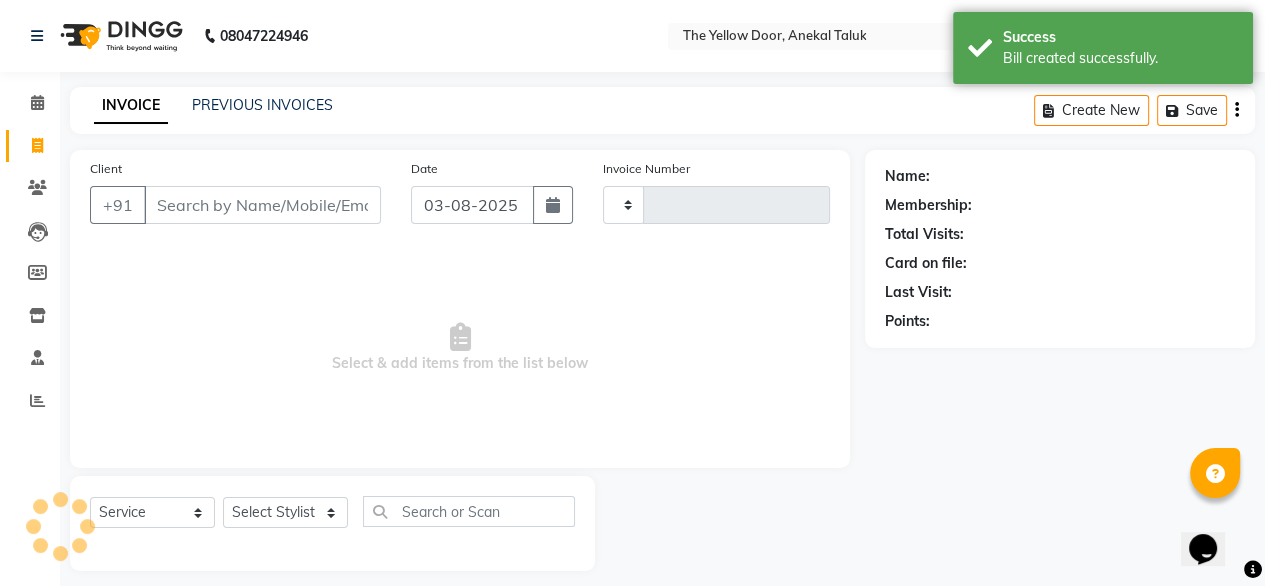 scroll, scrollTop: 16, scrollLeft: 0, axis: vertical 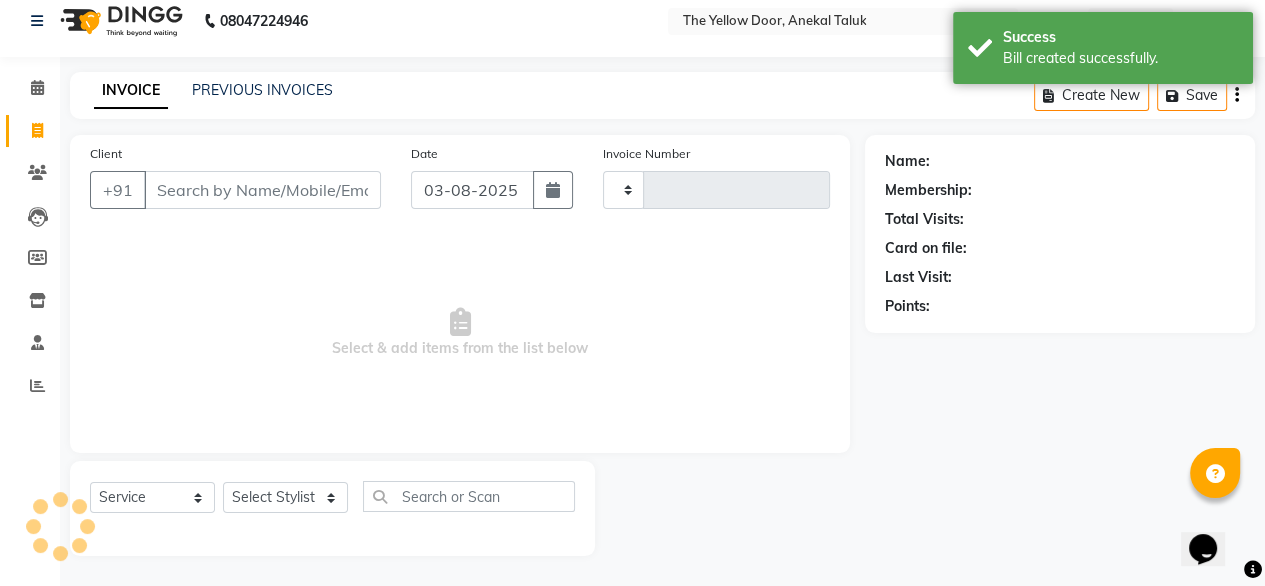 type on "01987" 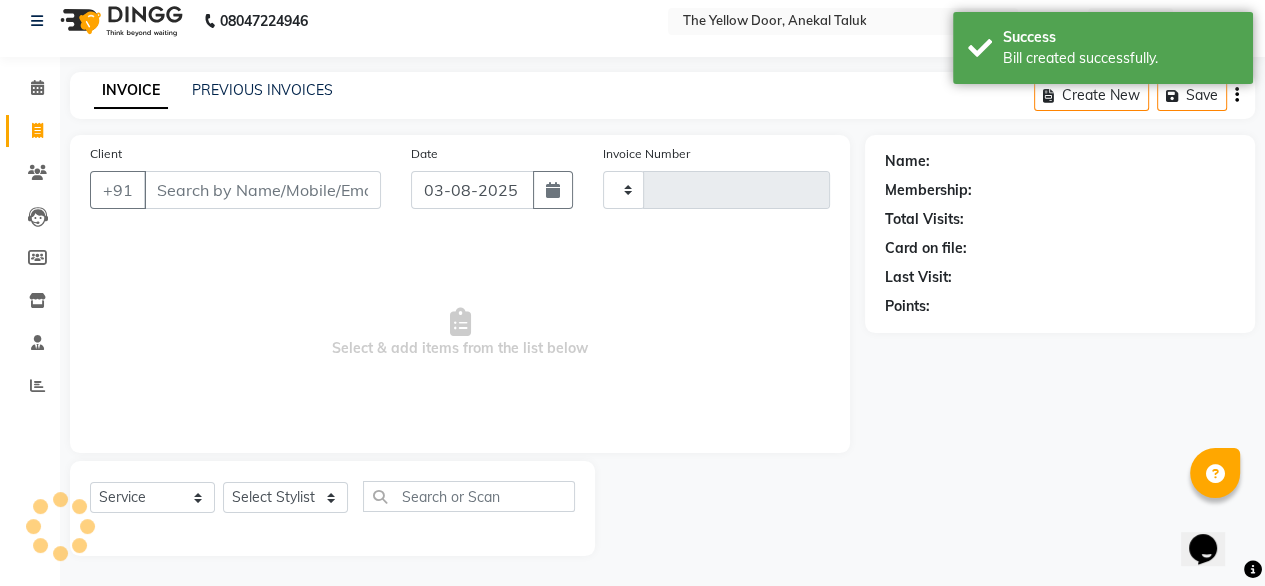 select on "5650" 